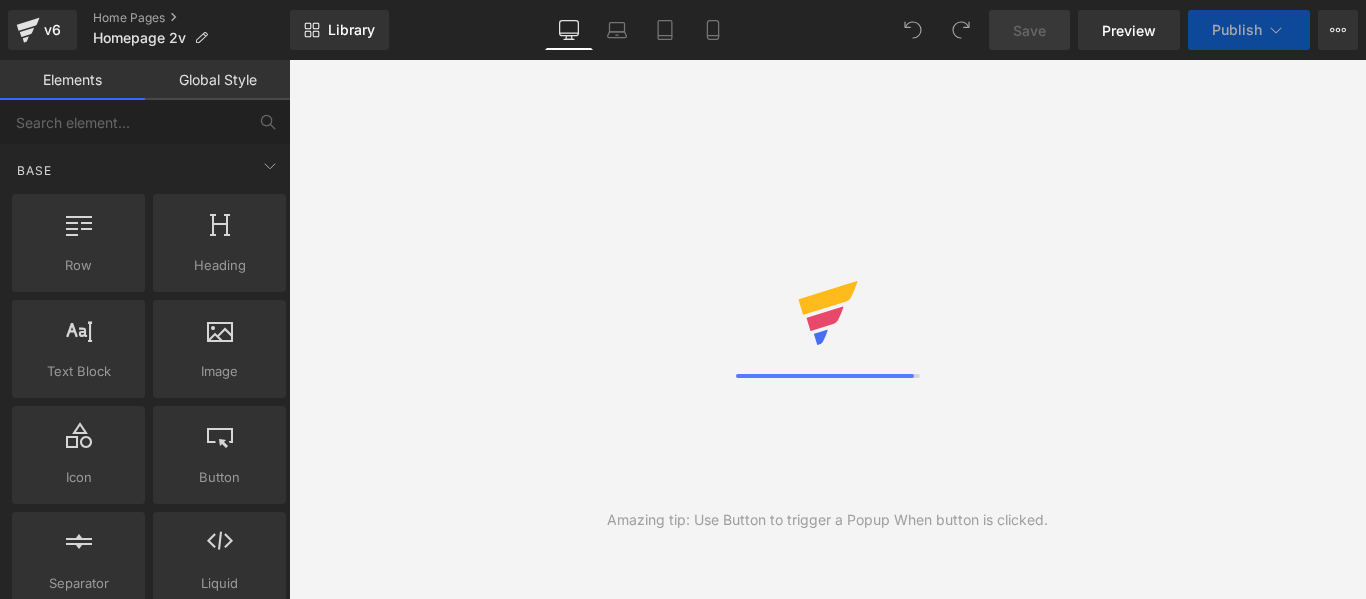 scroll, scrollTop: 0, scrollLeft: 0, axis: both 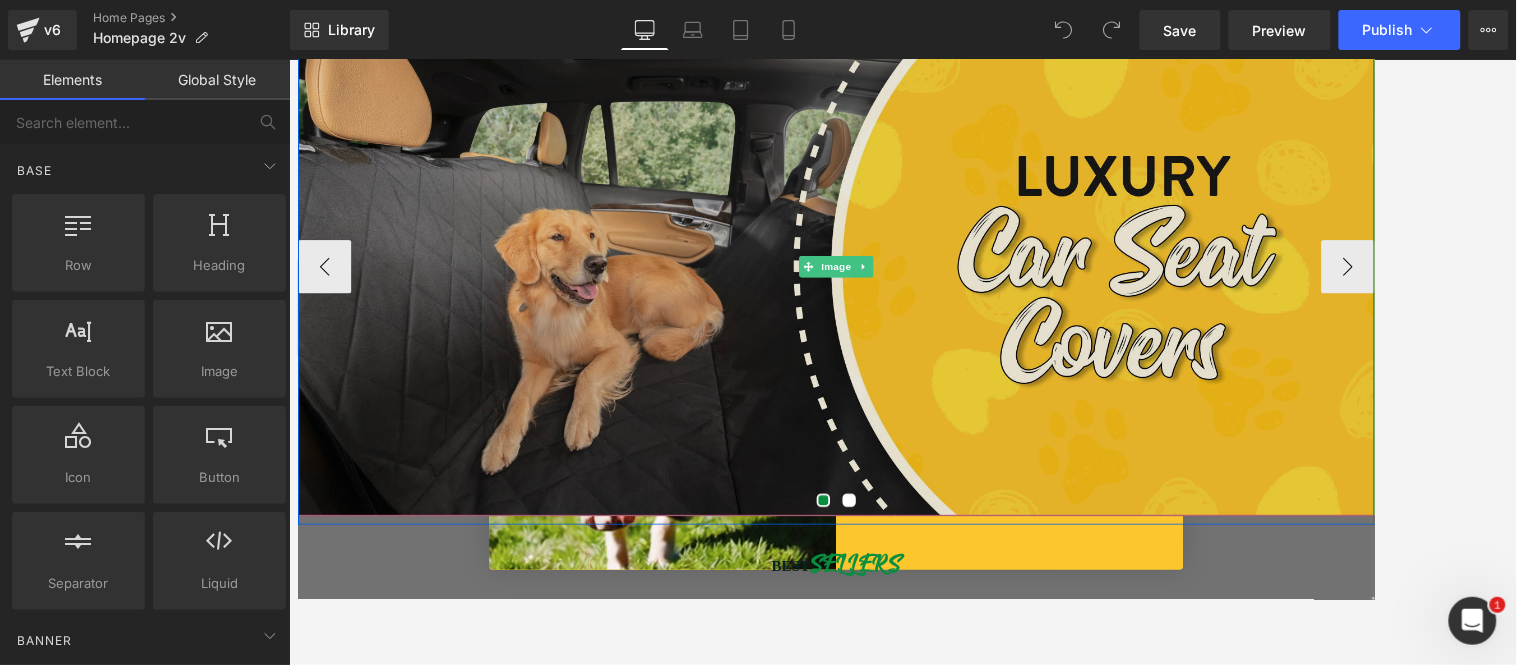 click at bounding box center (902, 291) 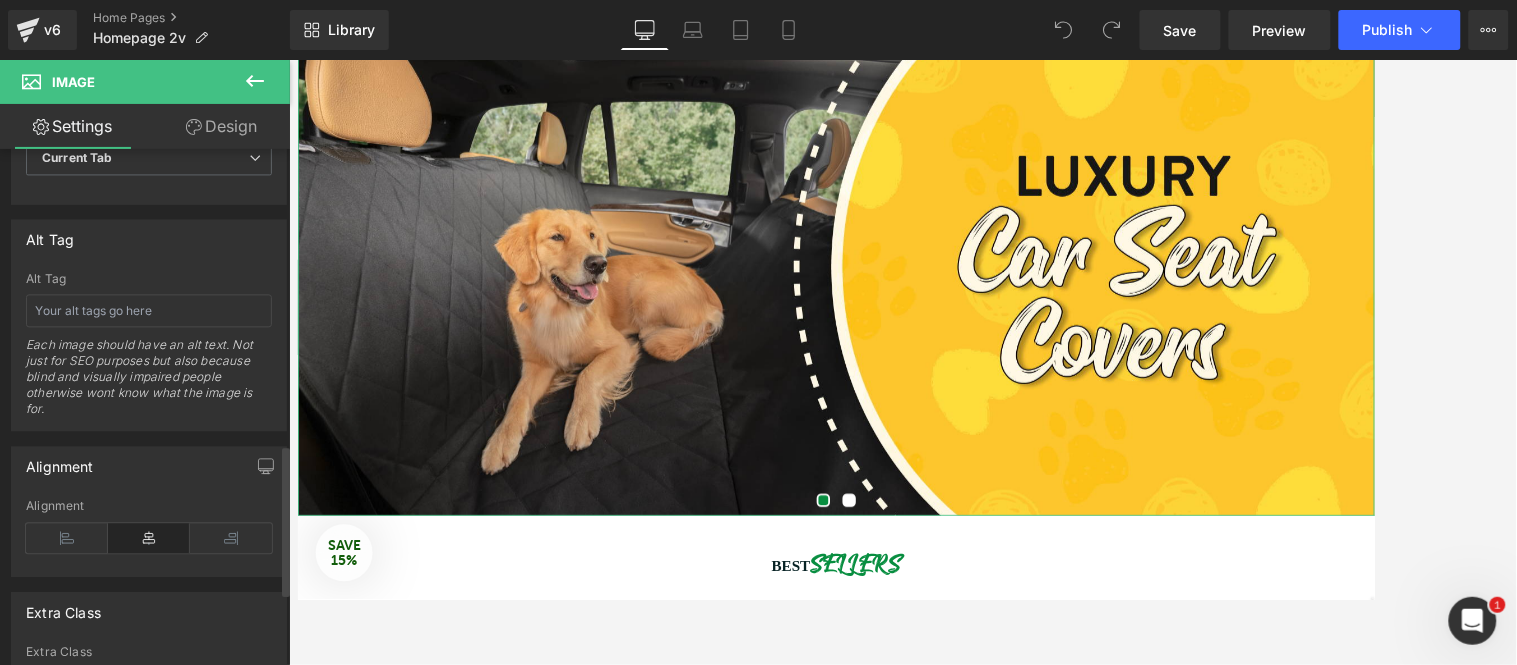 scroll, scrollTop: 1111, scrollLeft: 0, axis: vertical 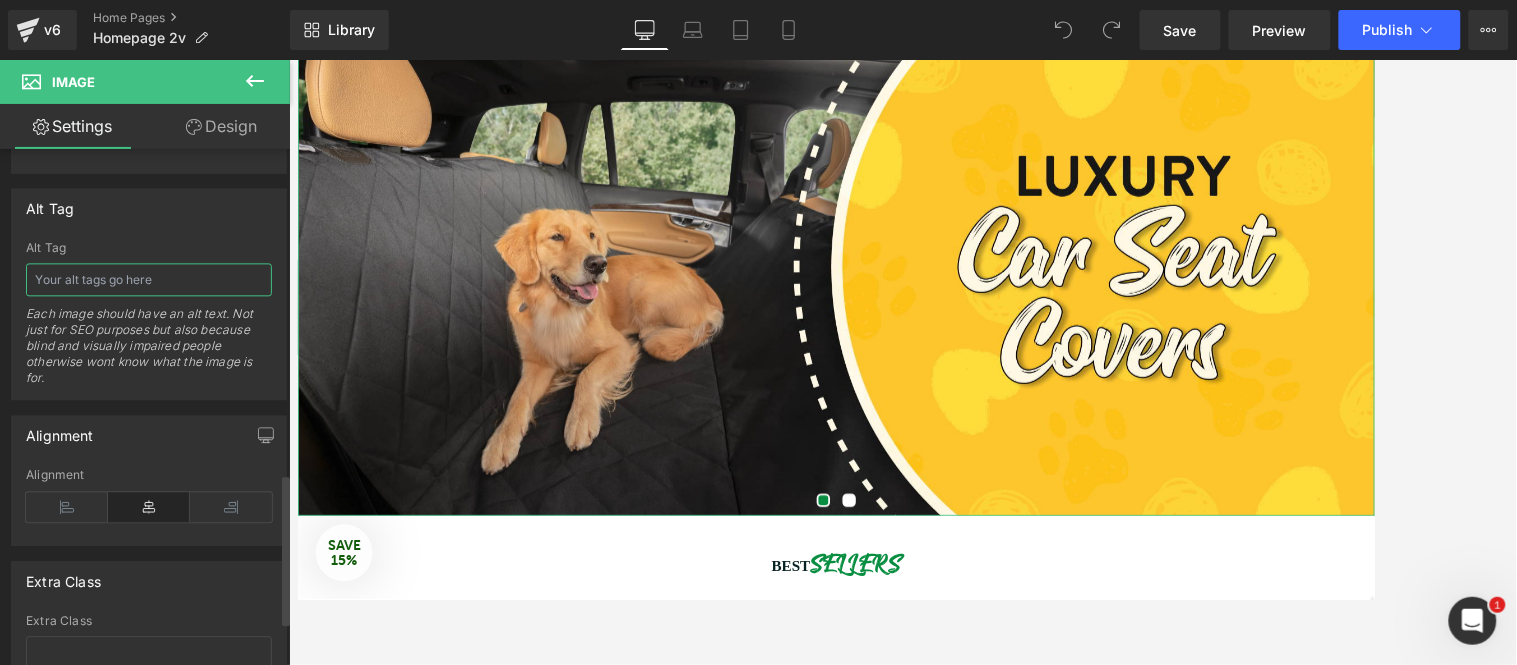 click at bounding box center [149, 280] 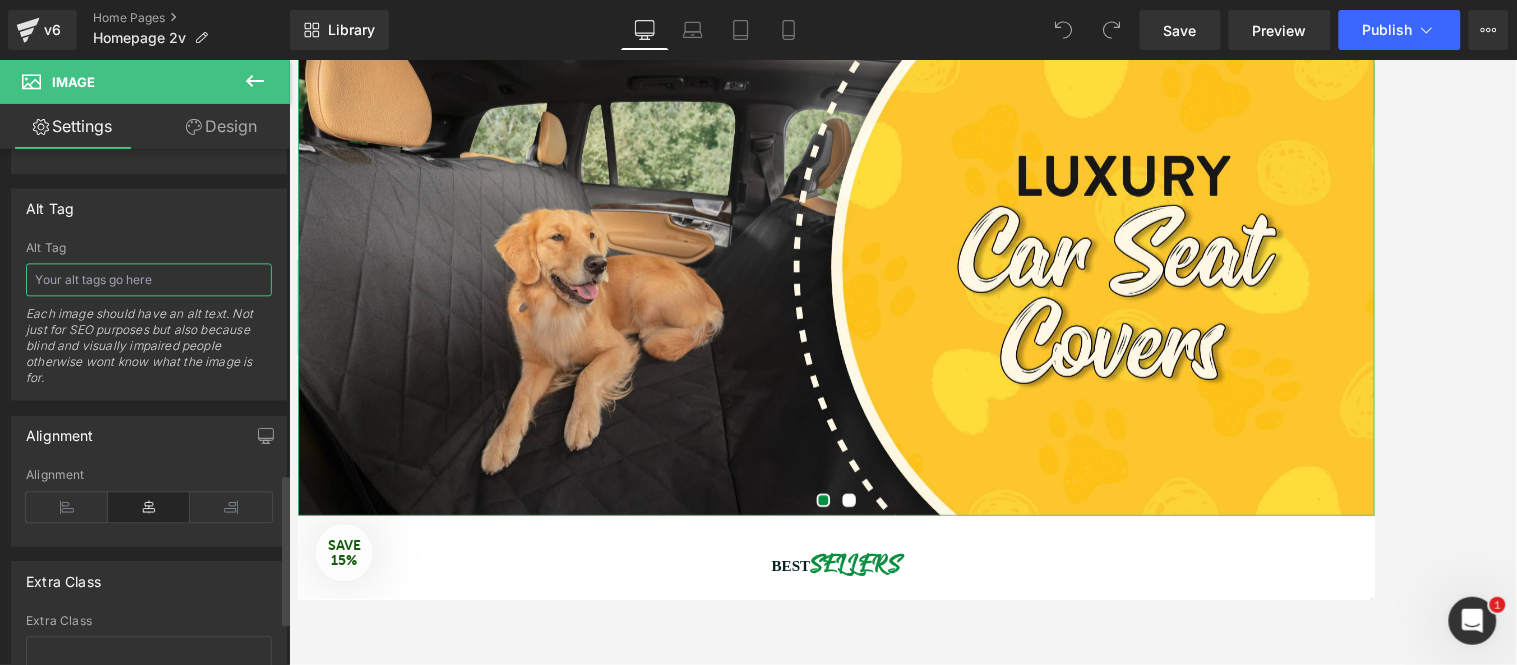 scroll, scrollTop: 1000, scrollLeft: 0, axis: vertical 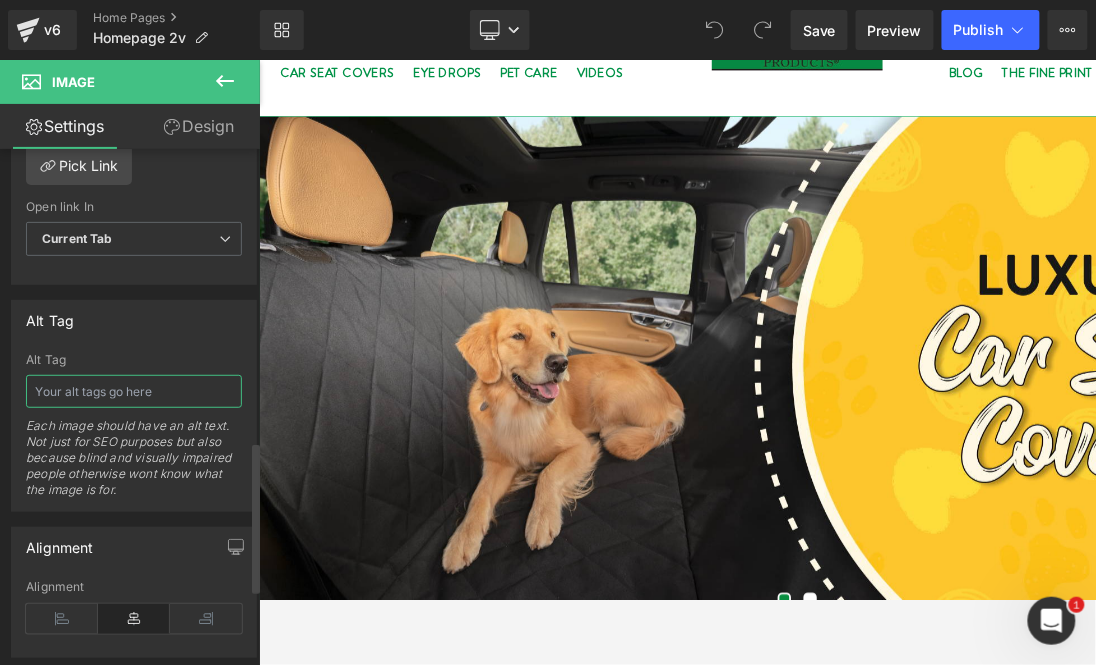 click at bounding box center [134, 391] 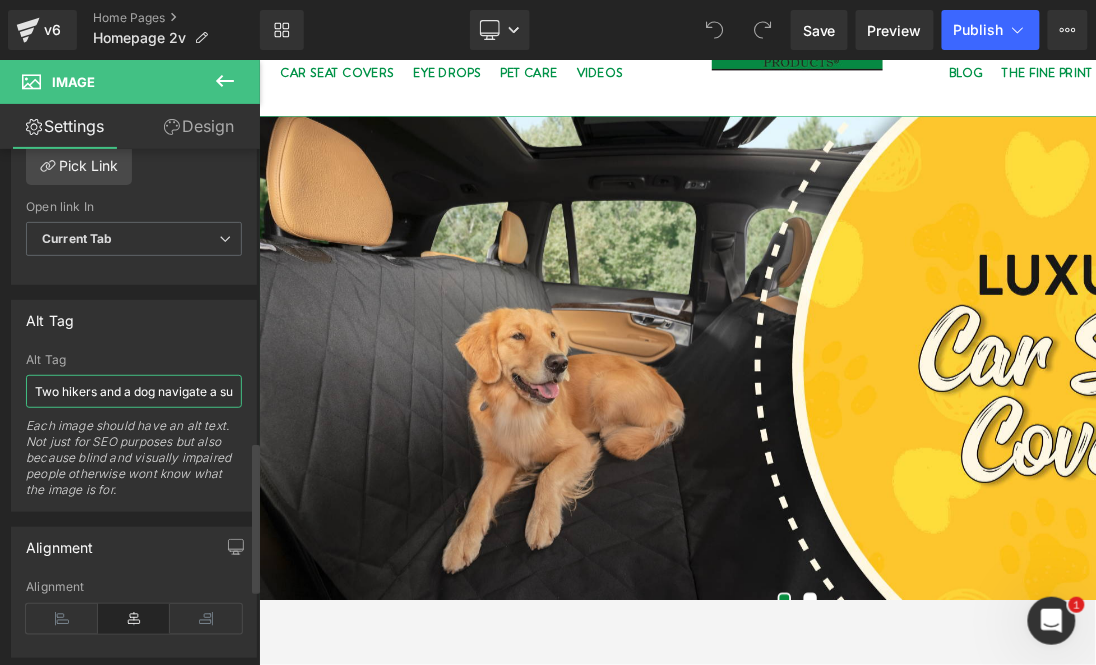 scroll, scrollTop: 0, scrollLeft: 674, axis: horizontal 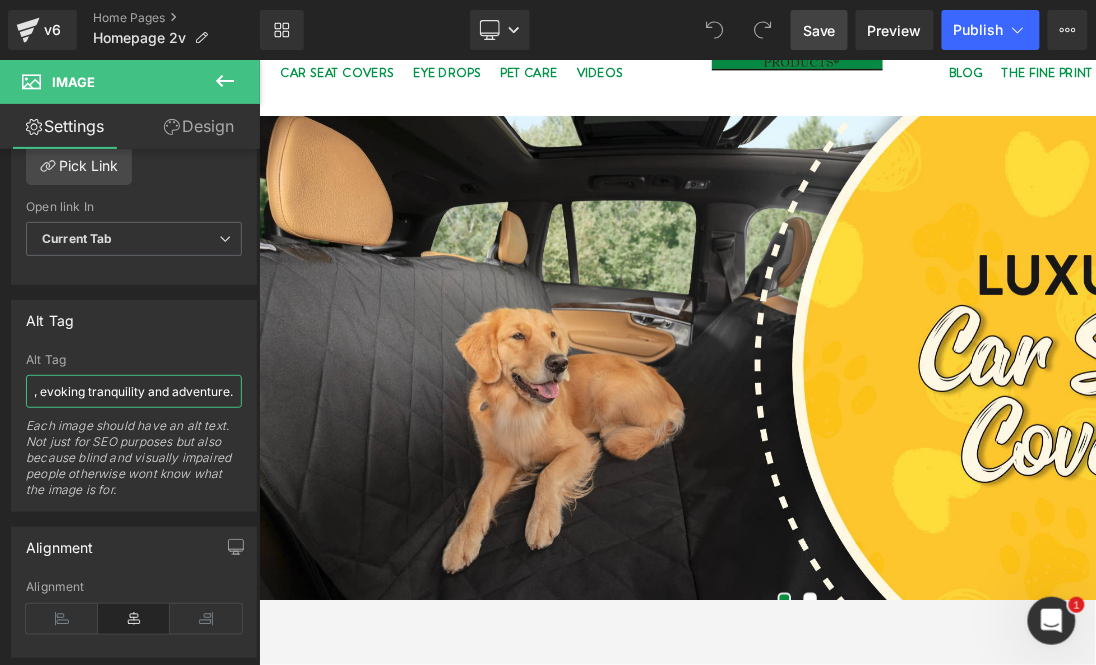 type on "Two hikers and a dog navigate a sunlit trail overlooking a serene ocean, surrounded by golden grass and dense forest, evoking tranquility and adventure." 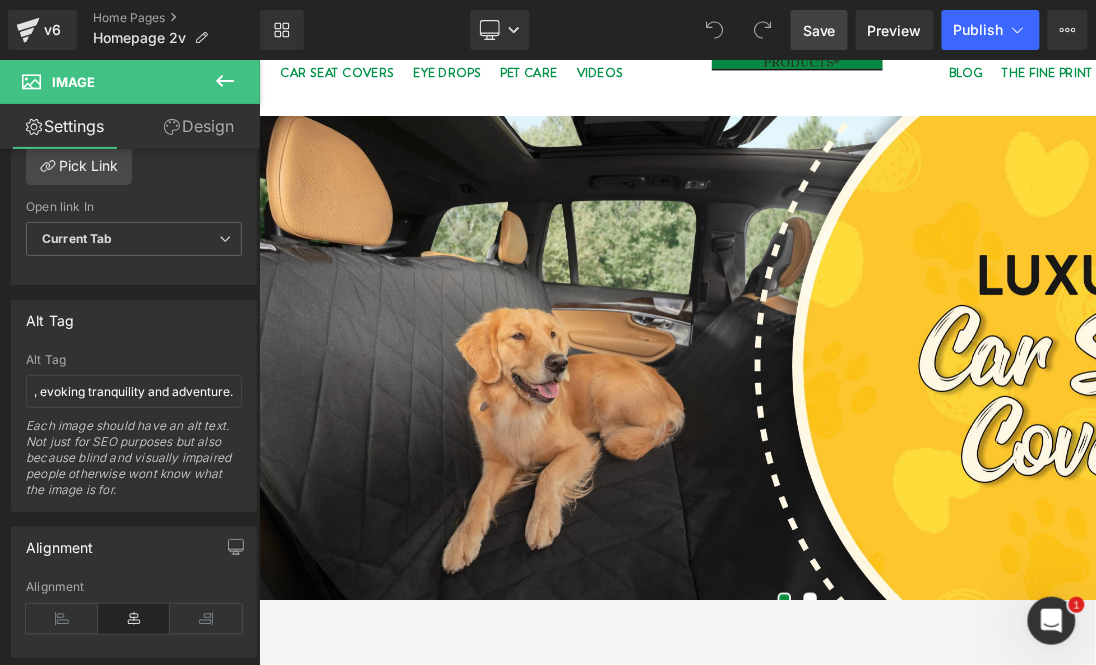 click on "Save" at bounding box center [819, 30] 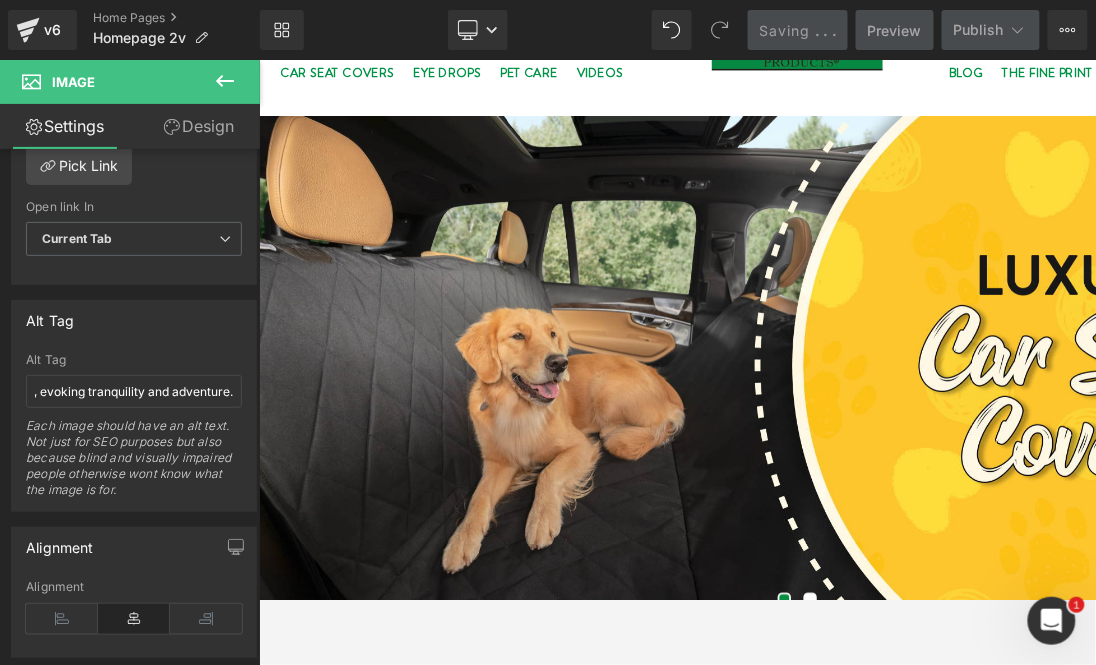 scroll, scrollTop: 0, scrollLeft: 0, axis: both 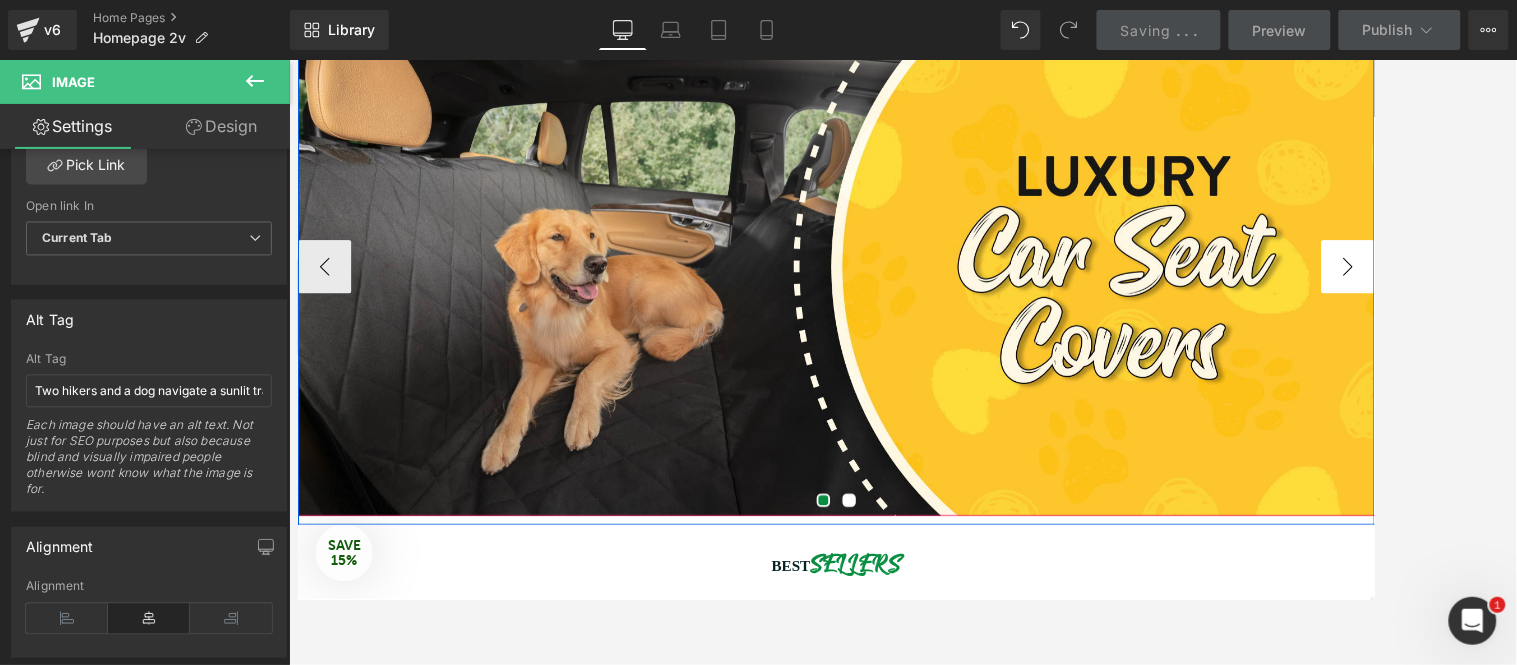 click on "›" at bounding box center [1477, 292] 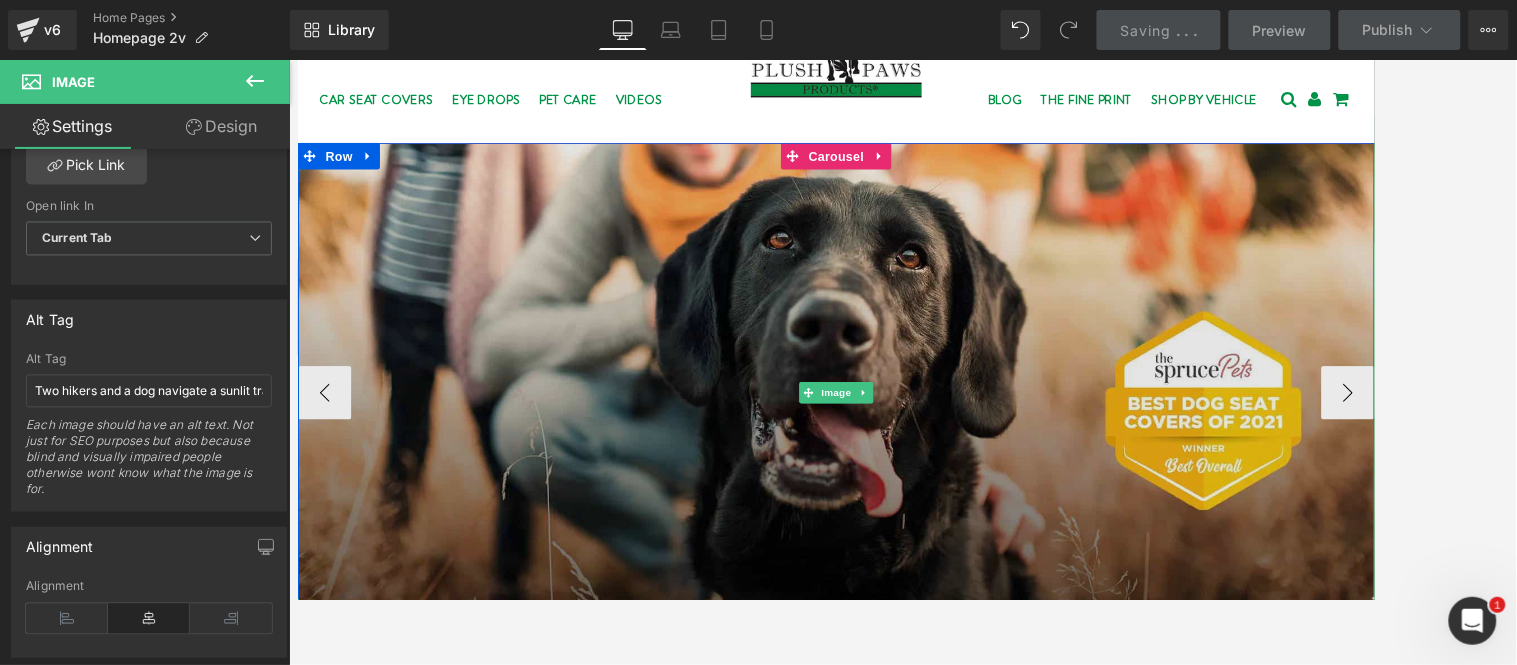 scroll, scrollTop: 111, scrollLeft: 0, axis: vertical 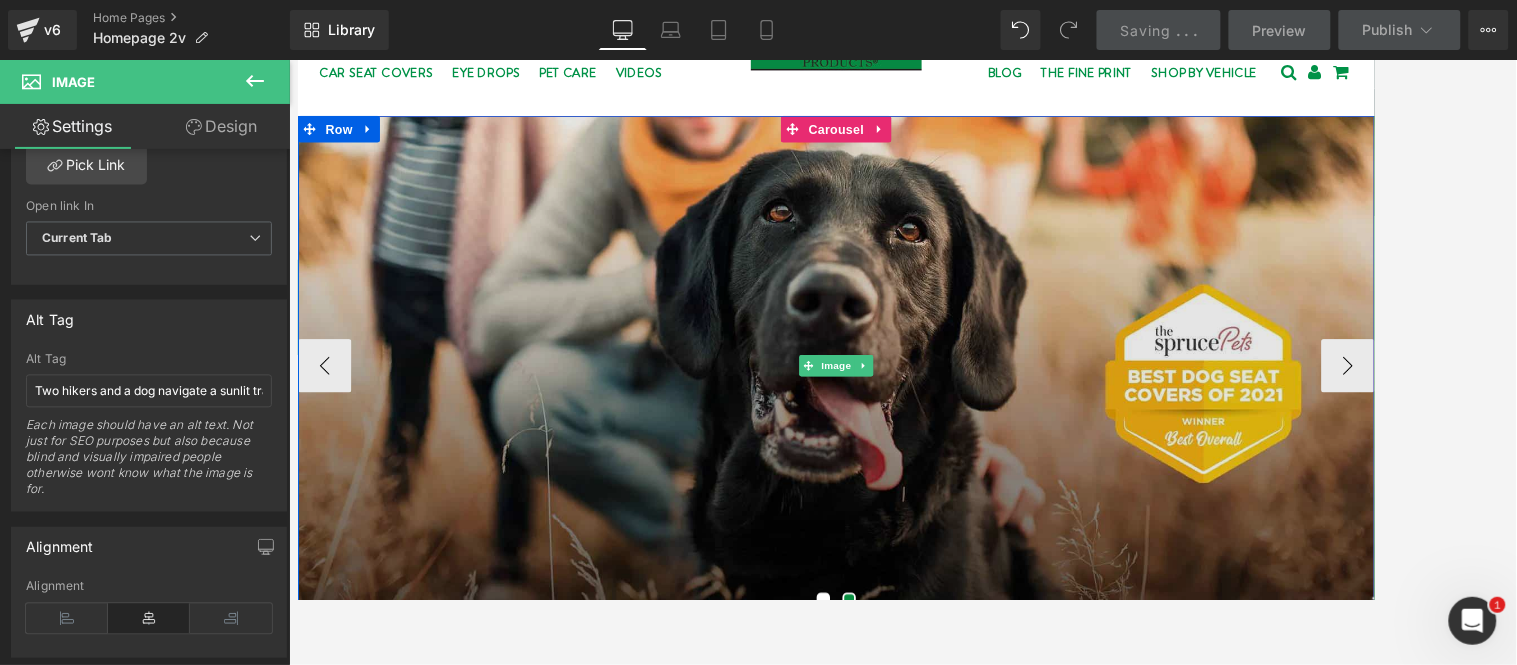 click at bounding box center [902, 402] 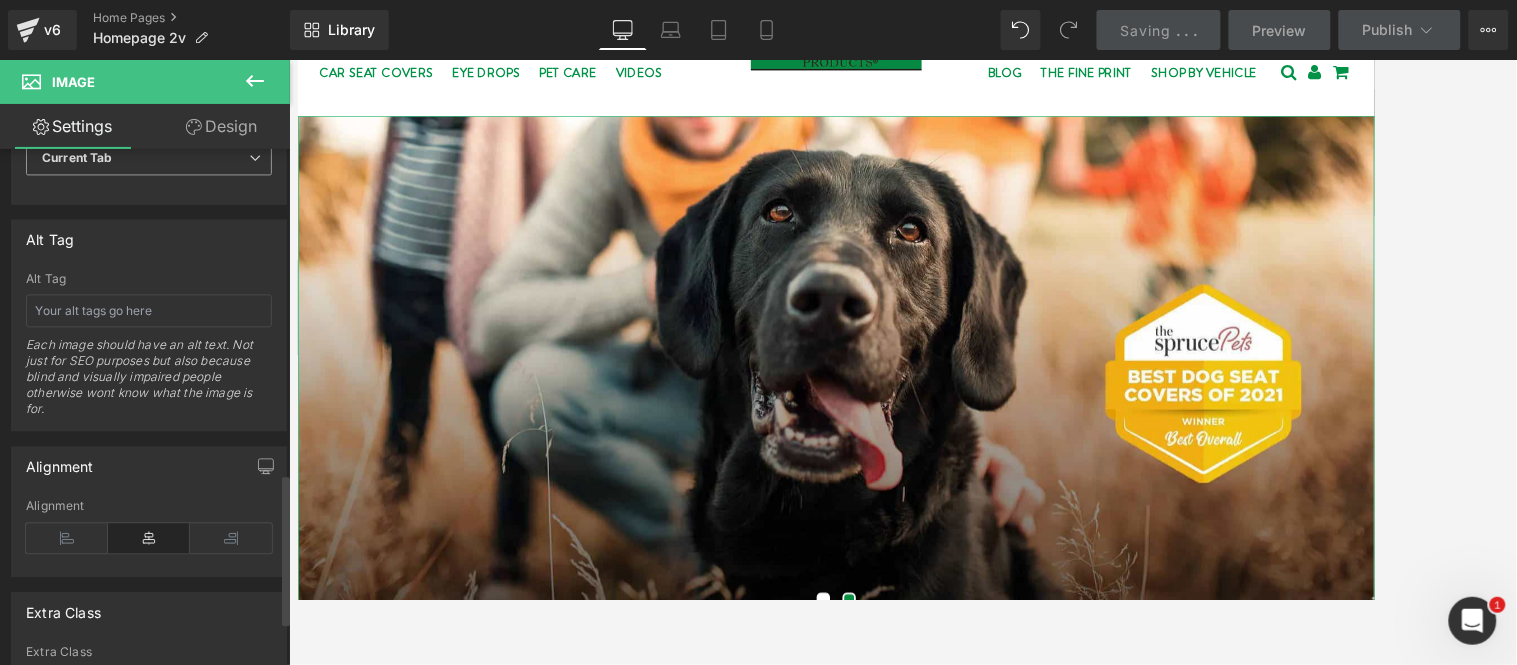 scroll, scrollTop: 1111, scrollLeft: 0, axis: vertical 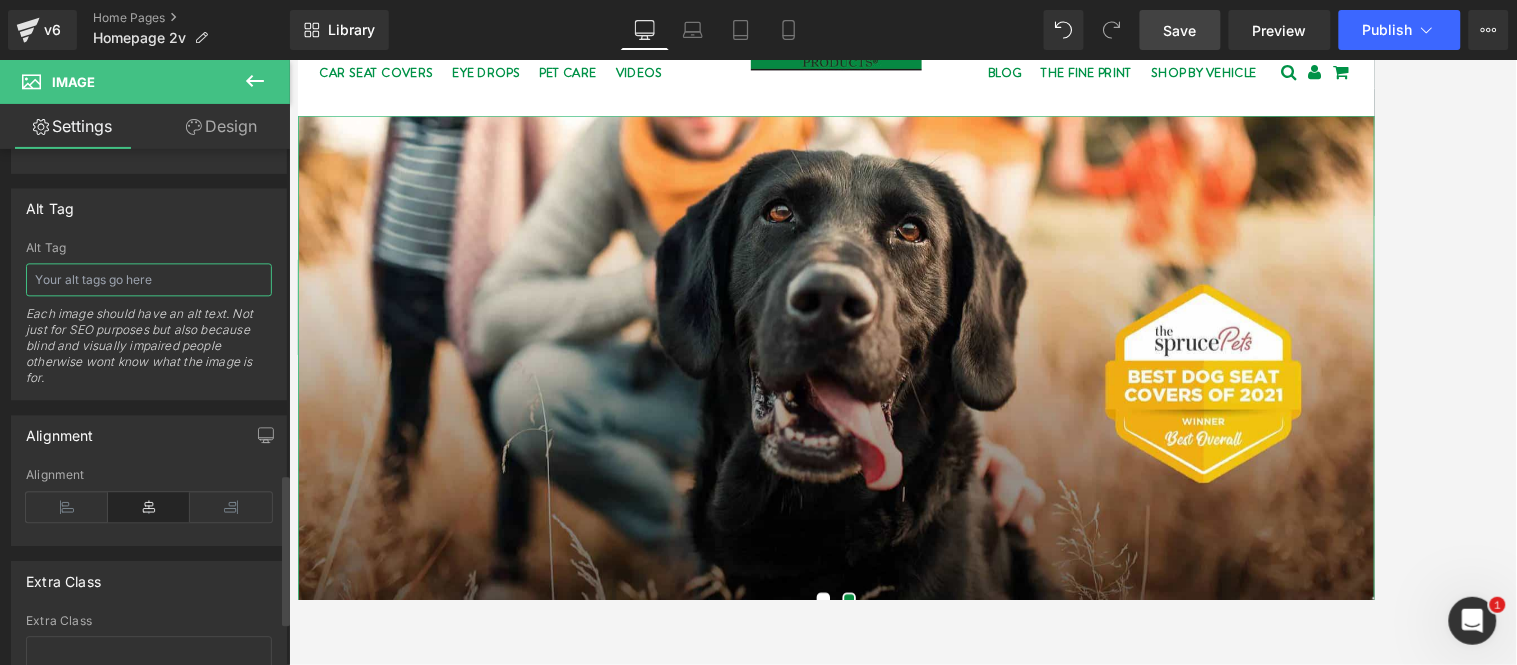 click at bounding box center [149, 280] 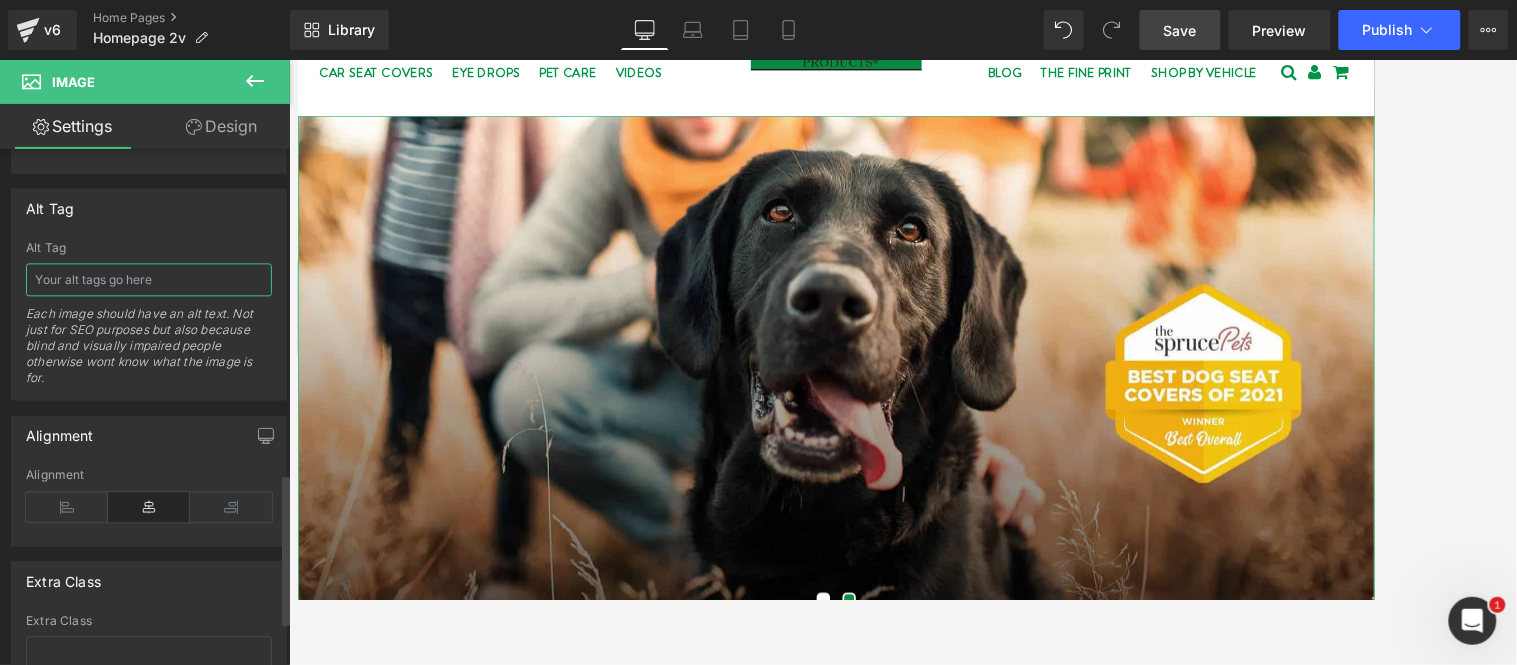paste on "Black Labrador retriever sits in a field with a happy expression, tongue out. A badge reads "Best Dog Seat Covers of 2021" by The Spruce Pets." 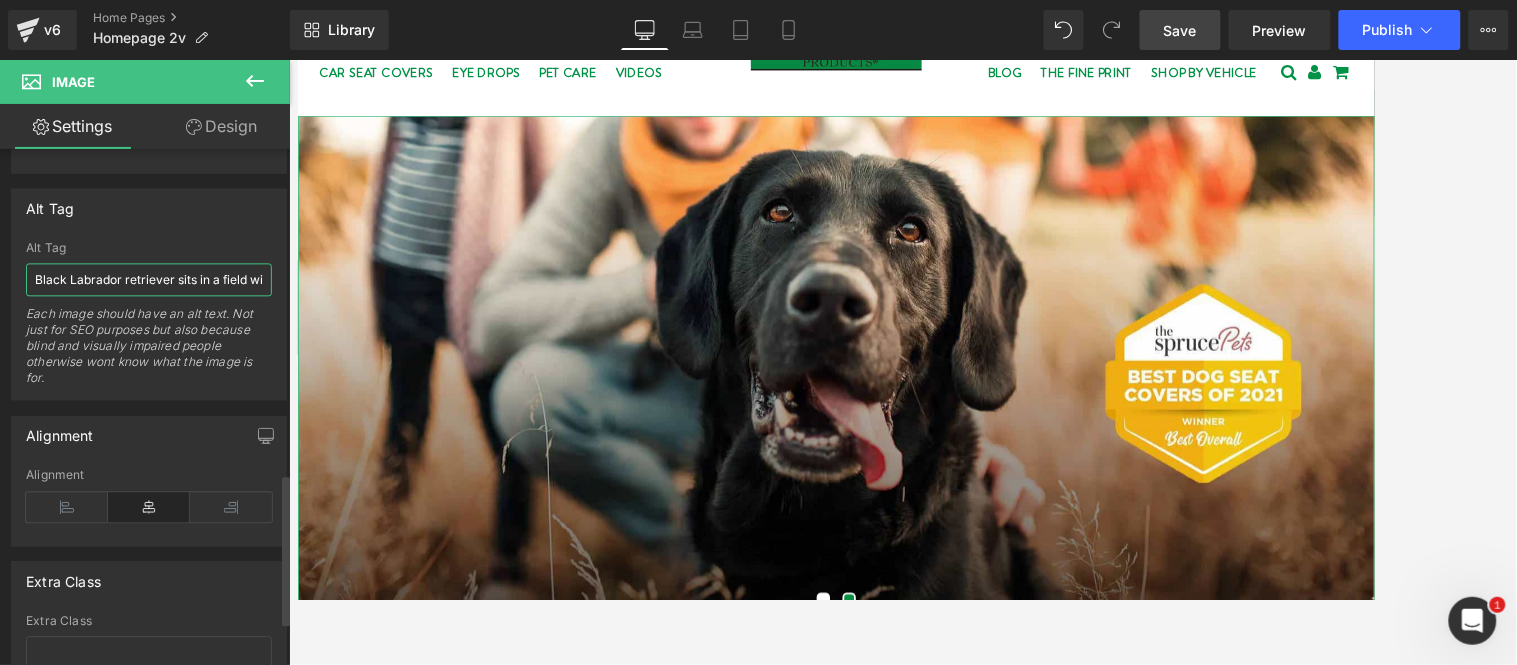 scroll, scrollTop: 0, scrollLeft: 590, axis: horizontal 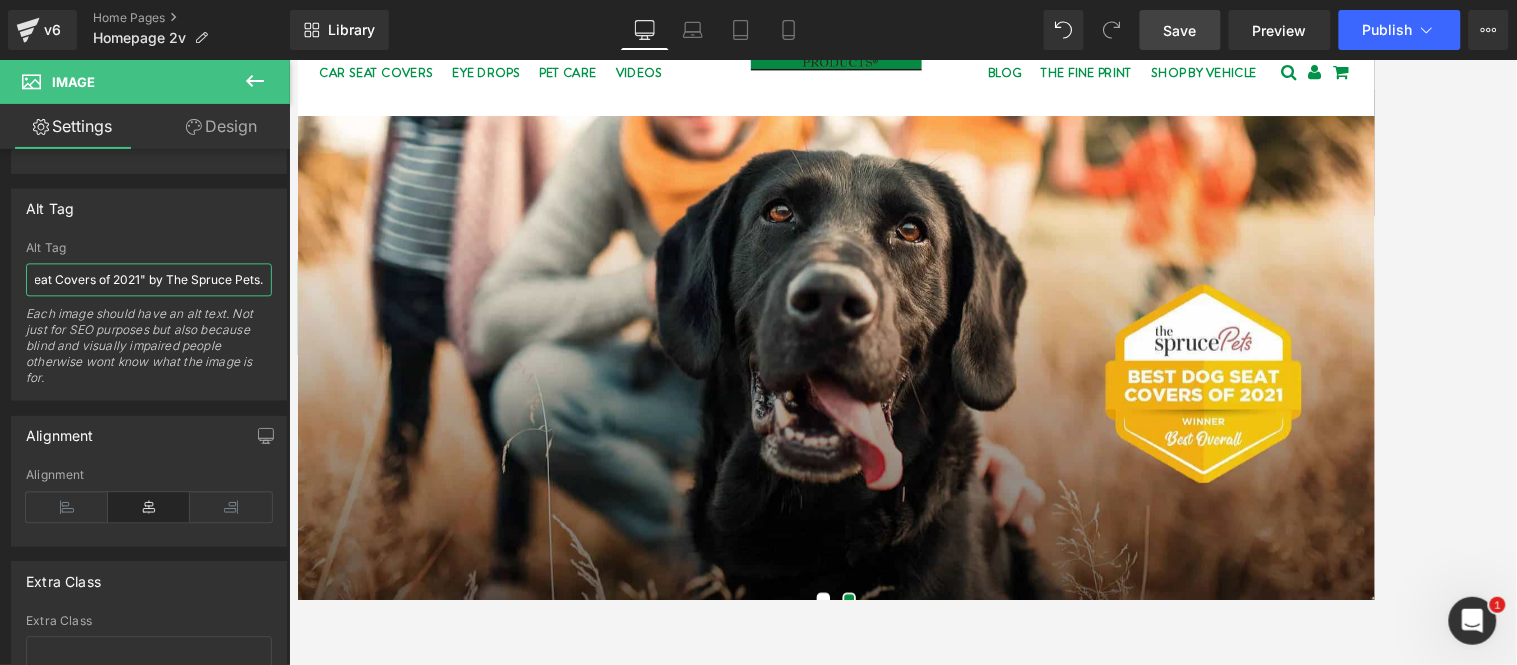 type on "Black Labrador retriever sits in a field with a happy expression, tongue out. A badge reads "Best Dog Seat Covers of 2021" by The Spruce Pets." 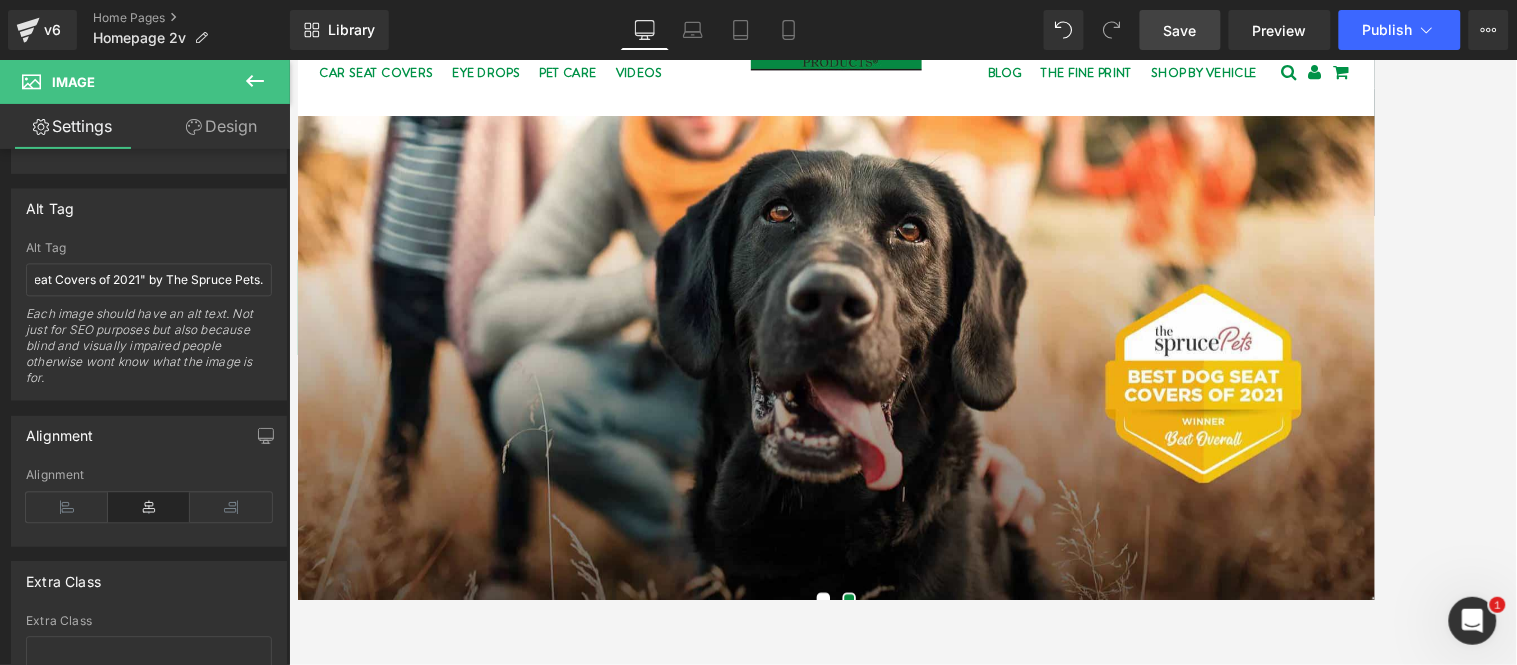 click on "Save" at bounding box center [1180, 30] 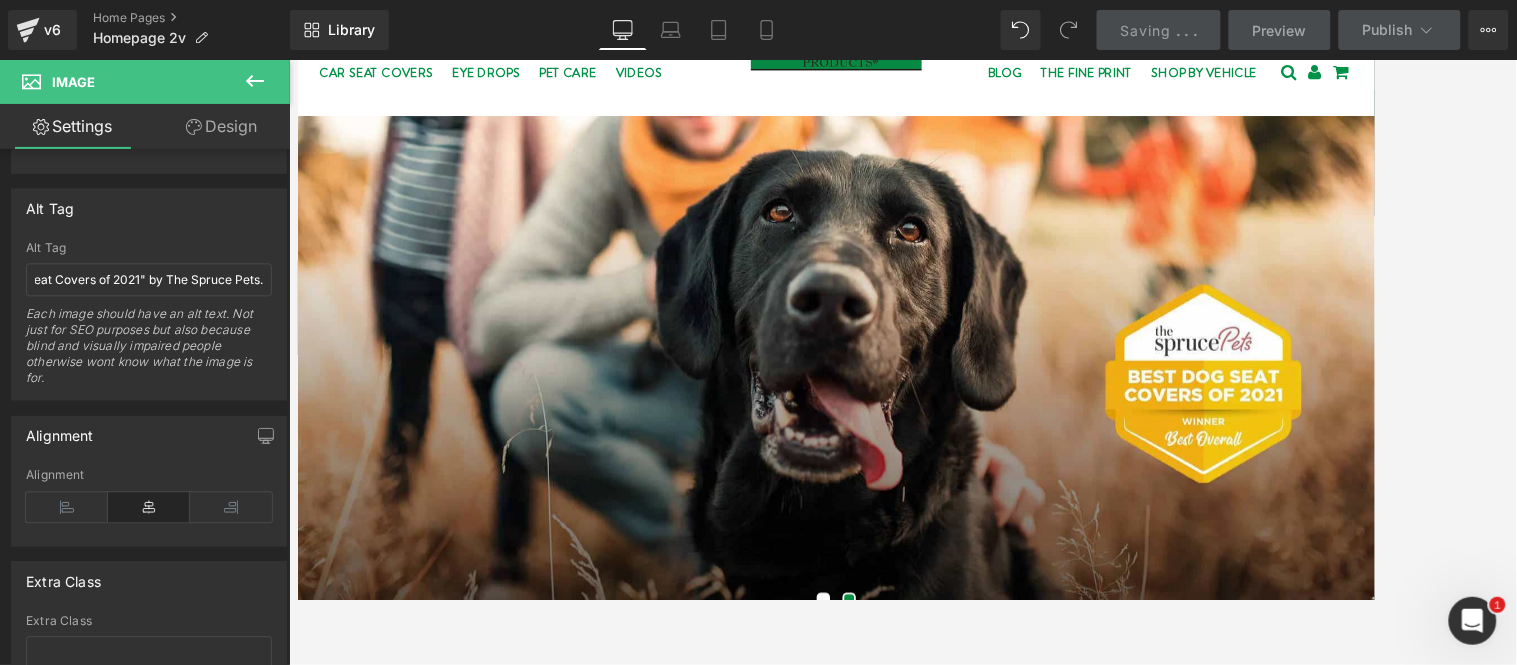 scroll, scrollTop: 0, scrollLeft: 0, axis: both 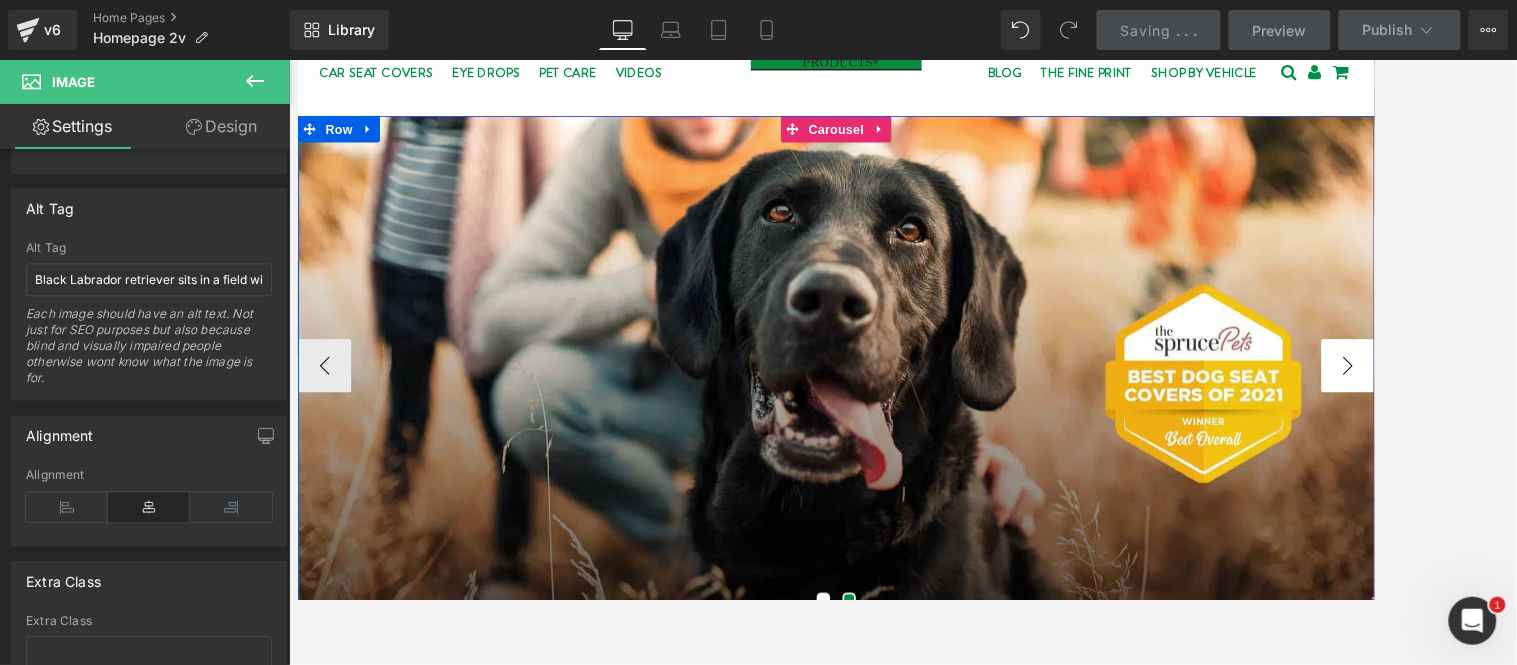 click on "›" at bounding box center (1477, 403) 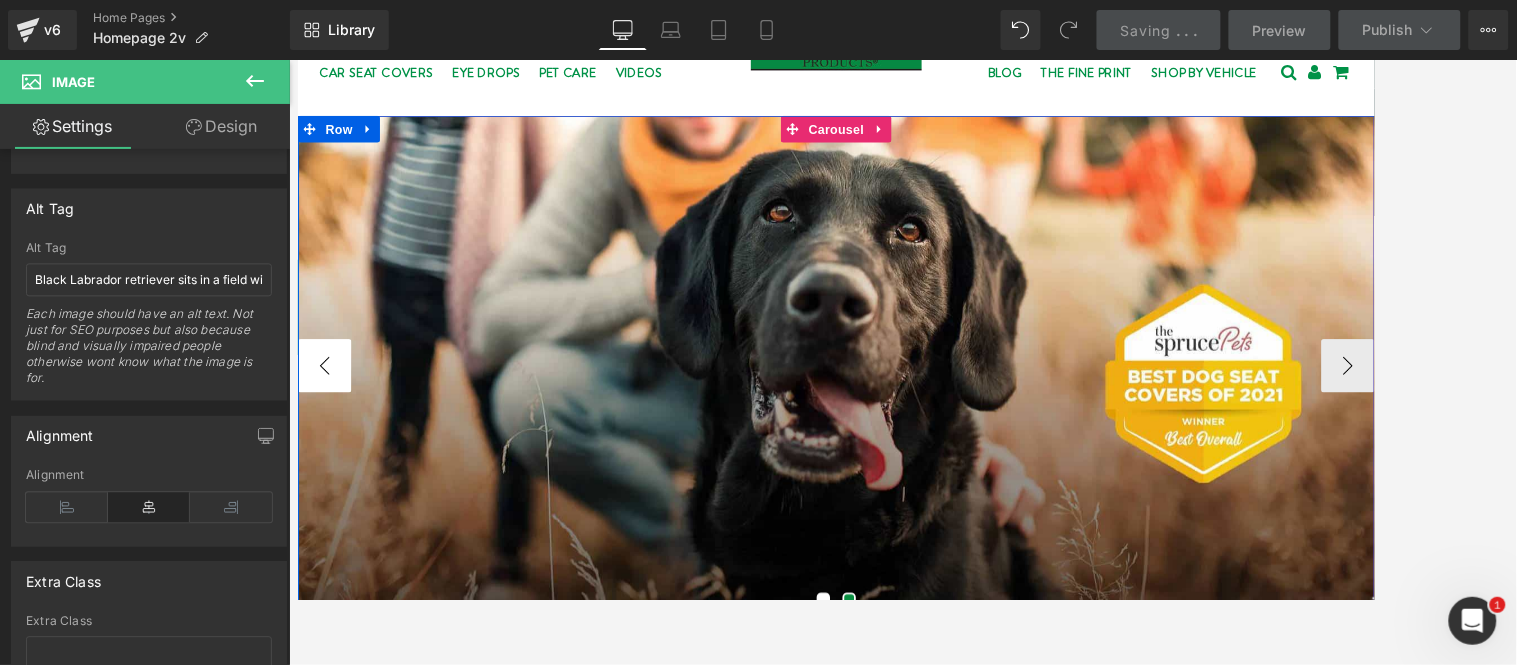 click on "‹" at bounding box center (327, 403) 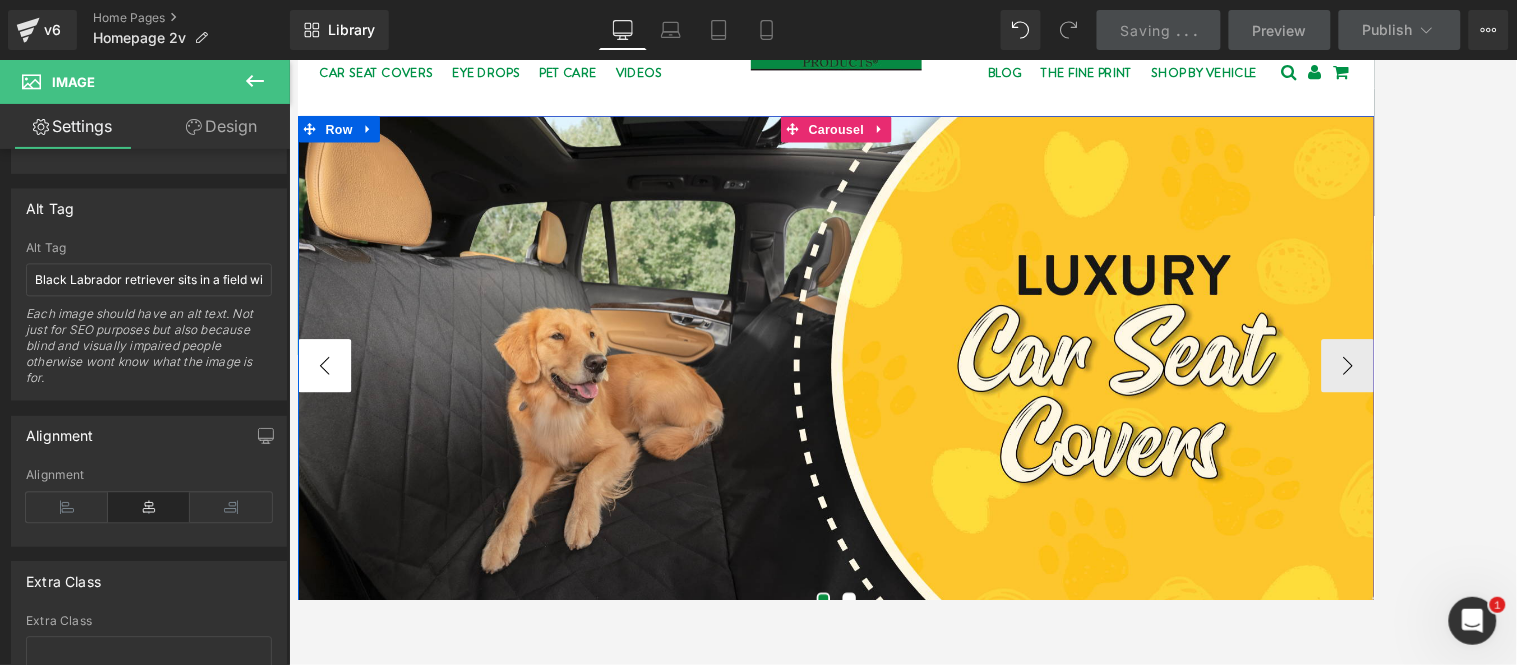 click on "‹" at bounding box center (327, 403) 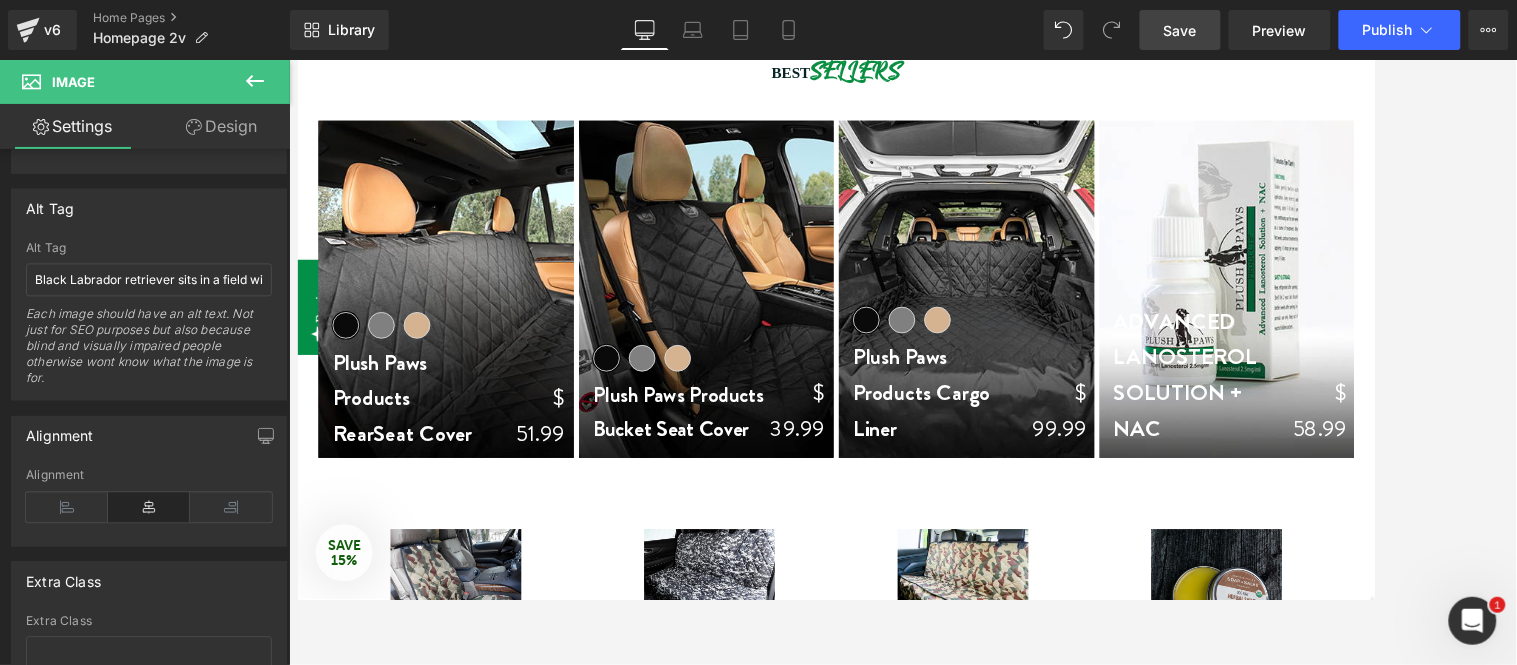scroll, scrollTop: 666, scrollLeft: 0, axis: vertical 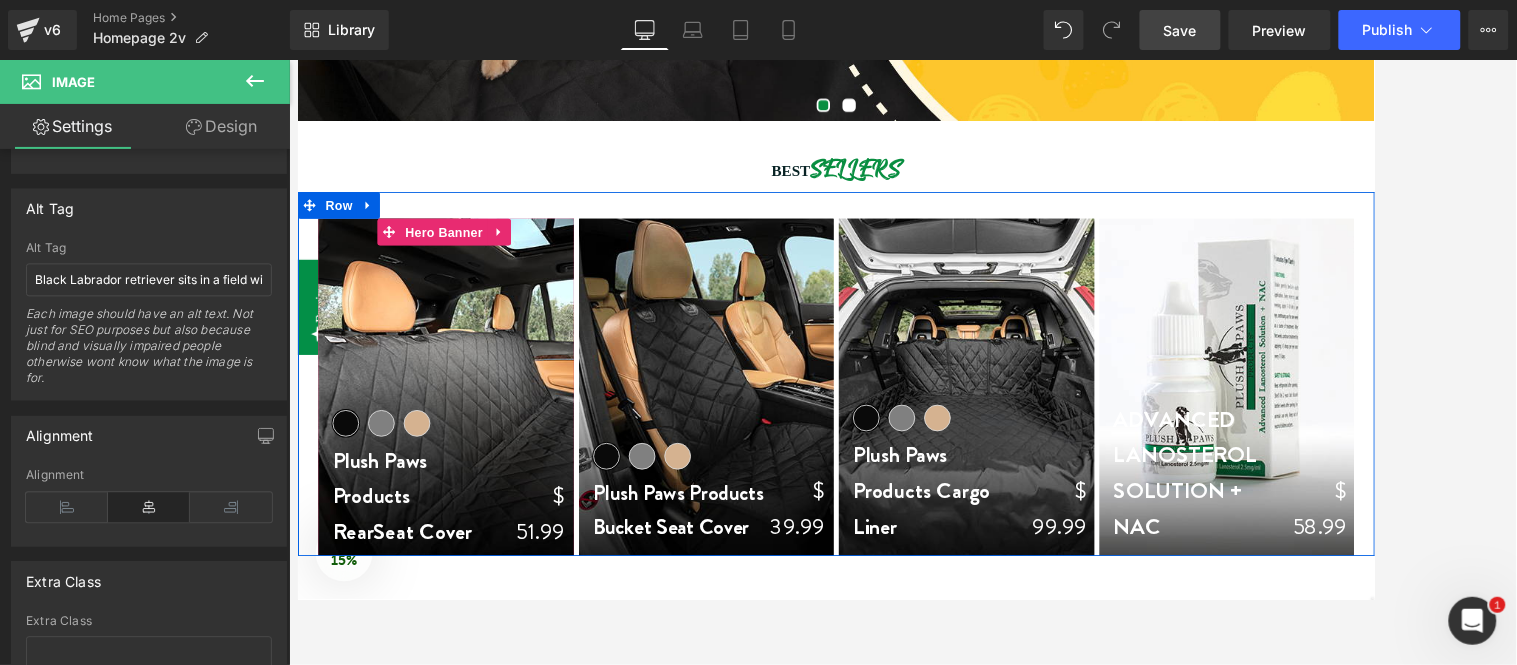 click at bounding box center [463, 427] 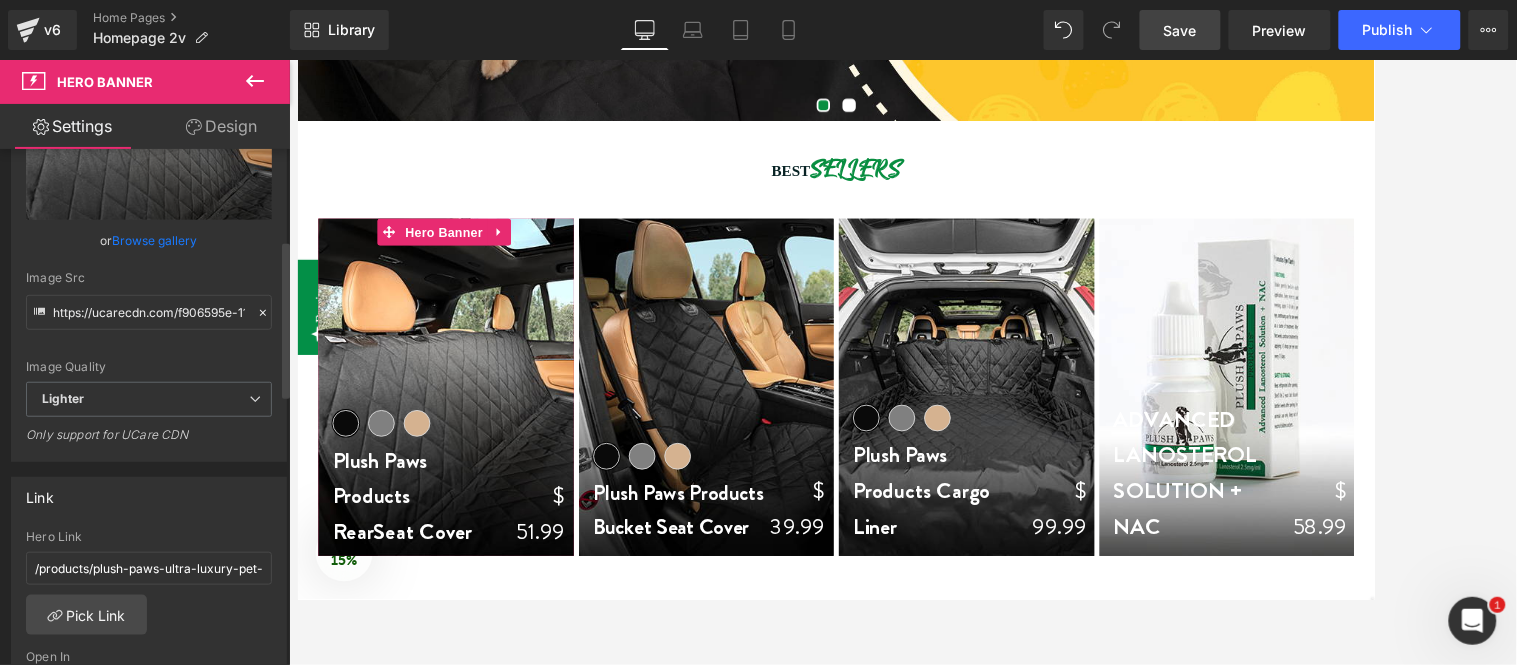 scroll, scrollTop: 0, scrollLeft: 0, axis: both 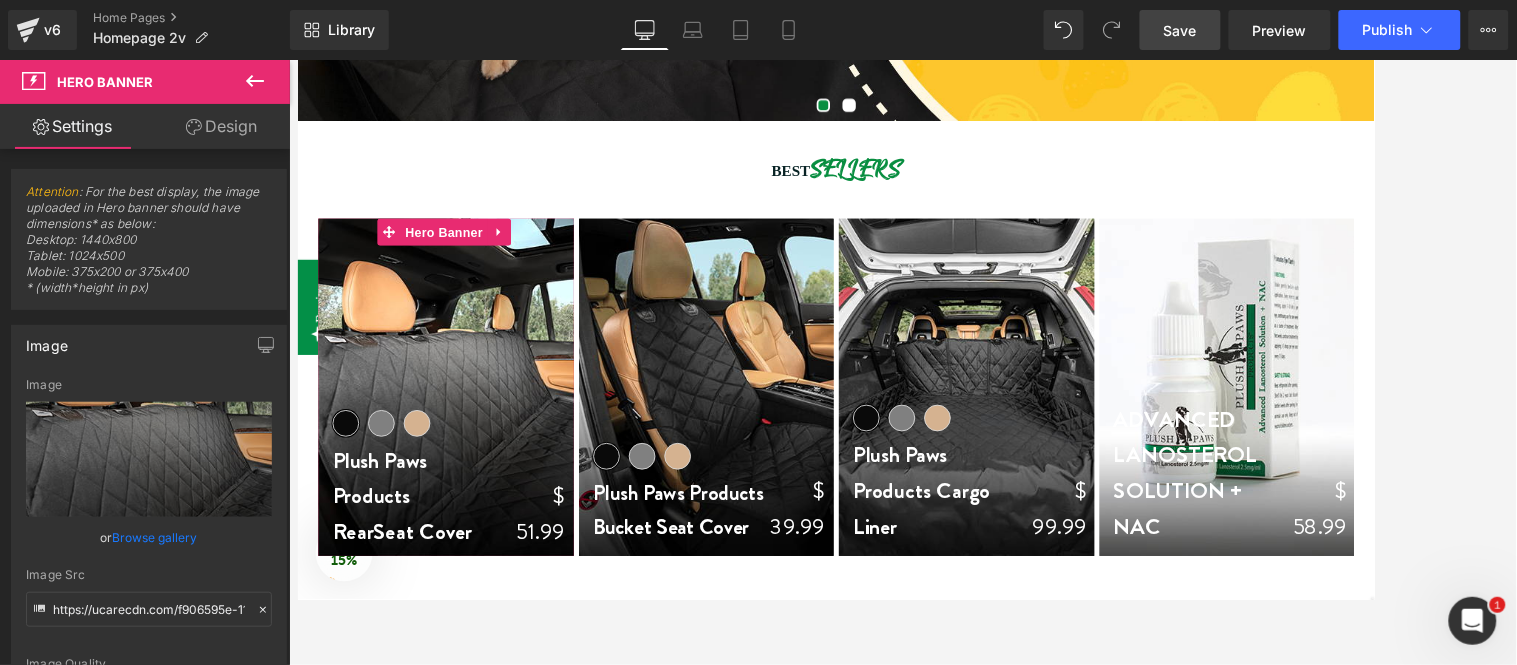 click 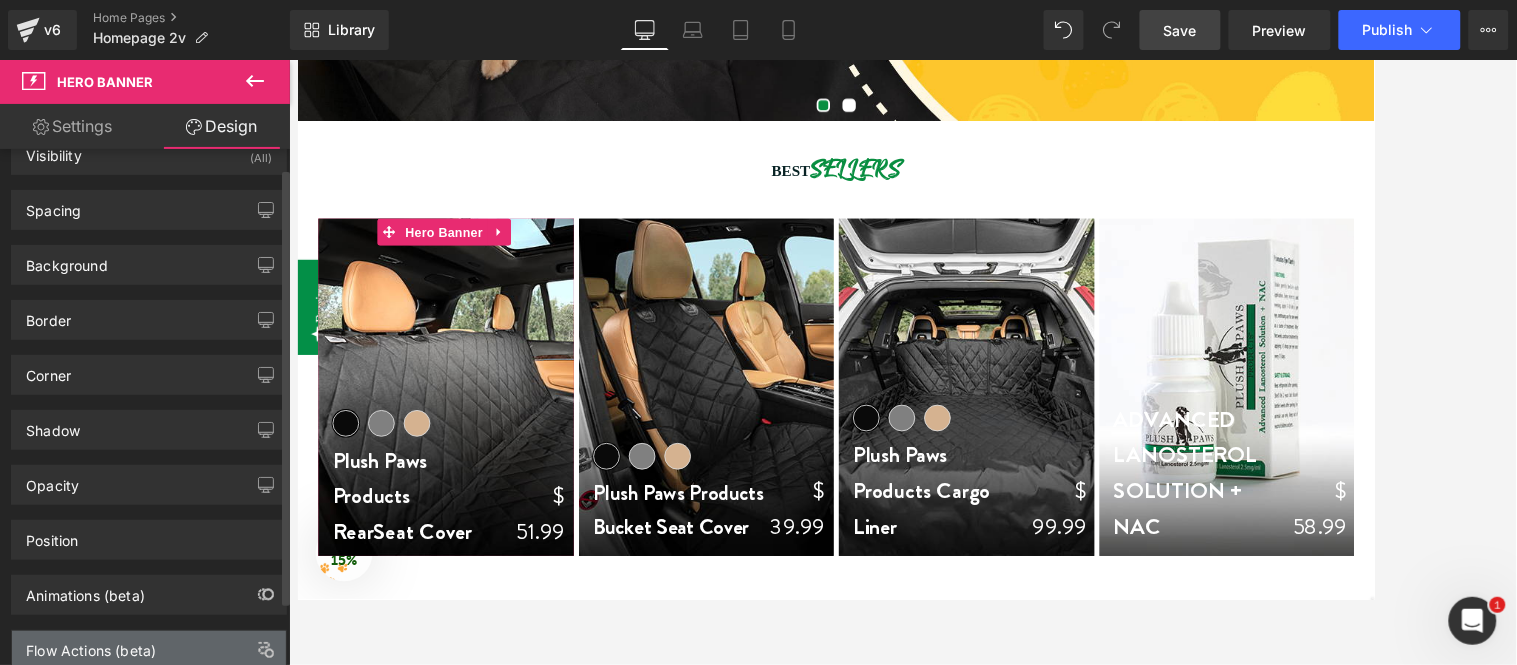 scroll, scrollTop: 0, scrollLeft: 0, axis: both 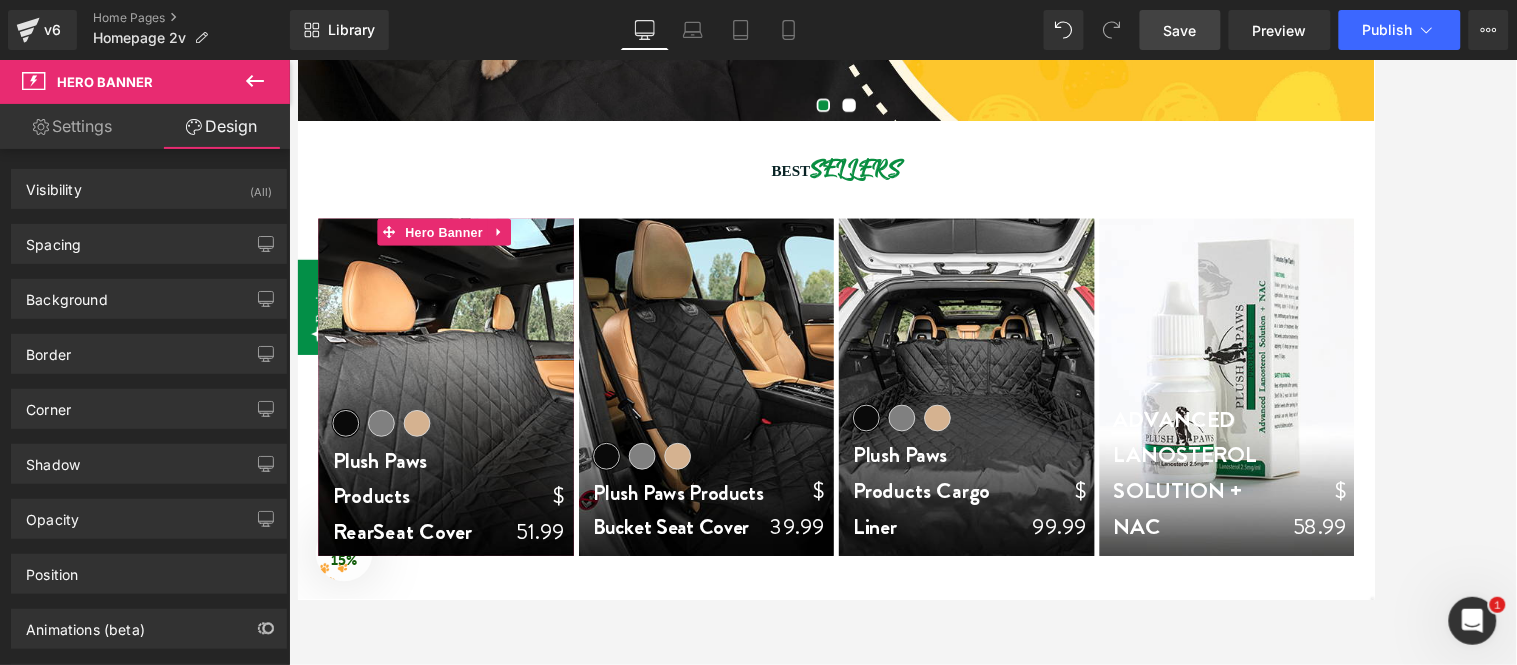 click on "Settings" at bounding box center (72, 126) 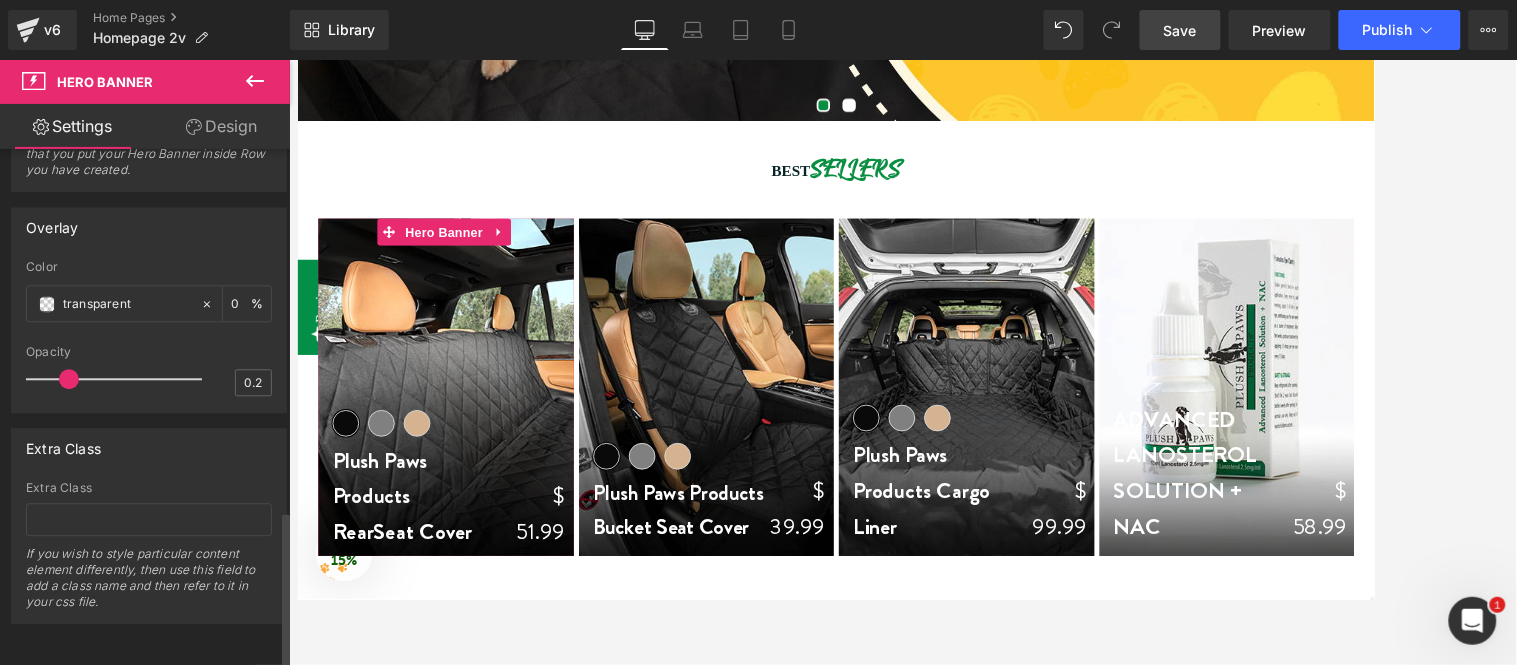 scroll, scrollTop: 1186, scrollLeft: 0, axis: vertical 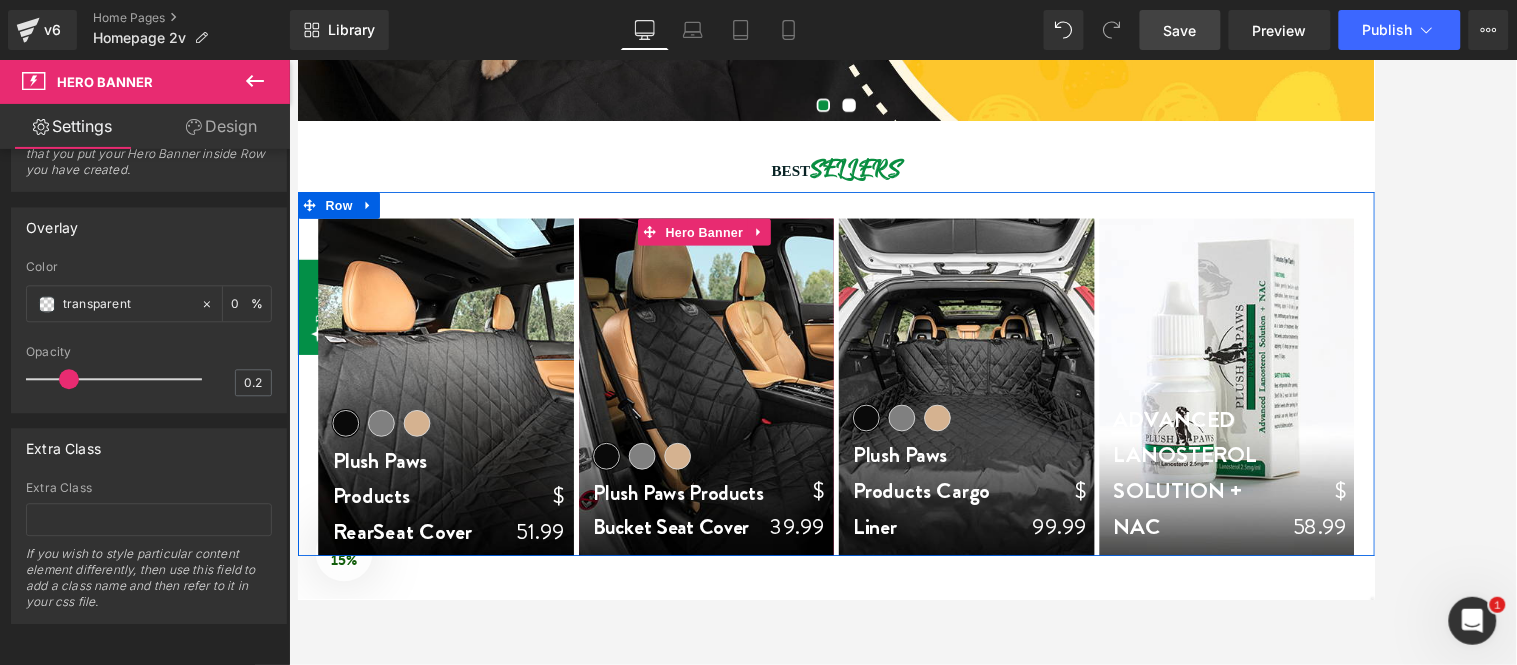 click at bounding box center (756, 427) 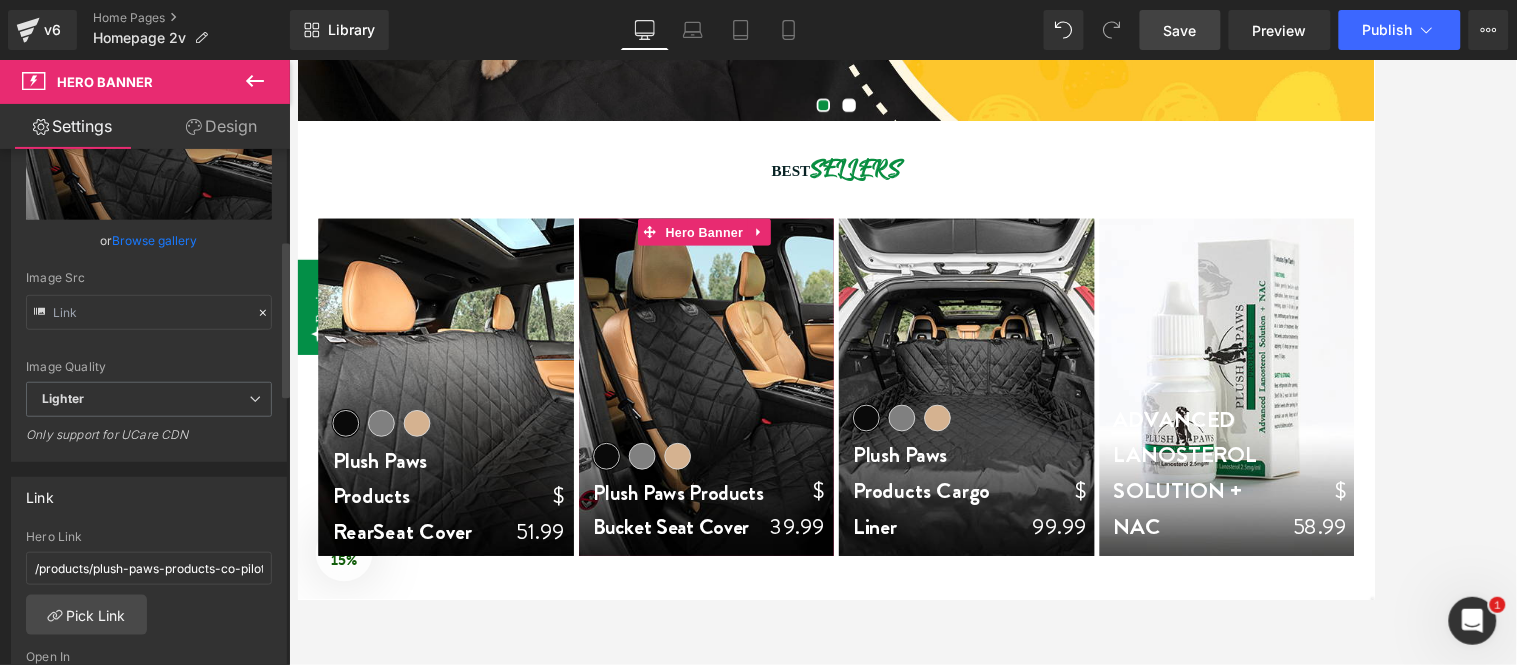scroll, scrollTop: 75, scrollLeft: 0, axis: vertical 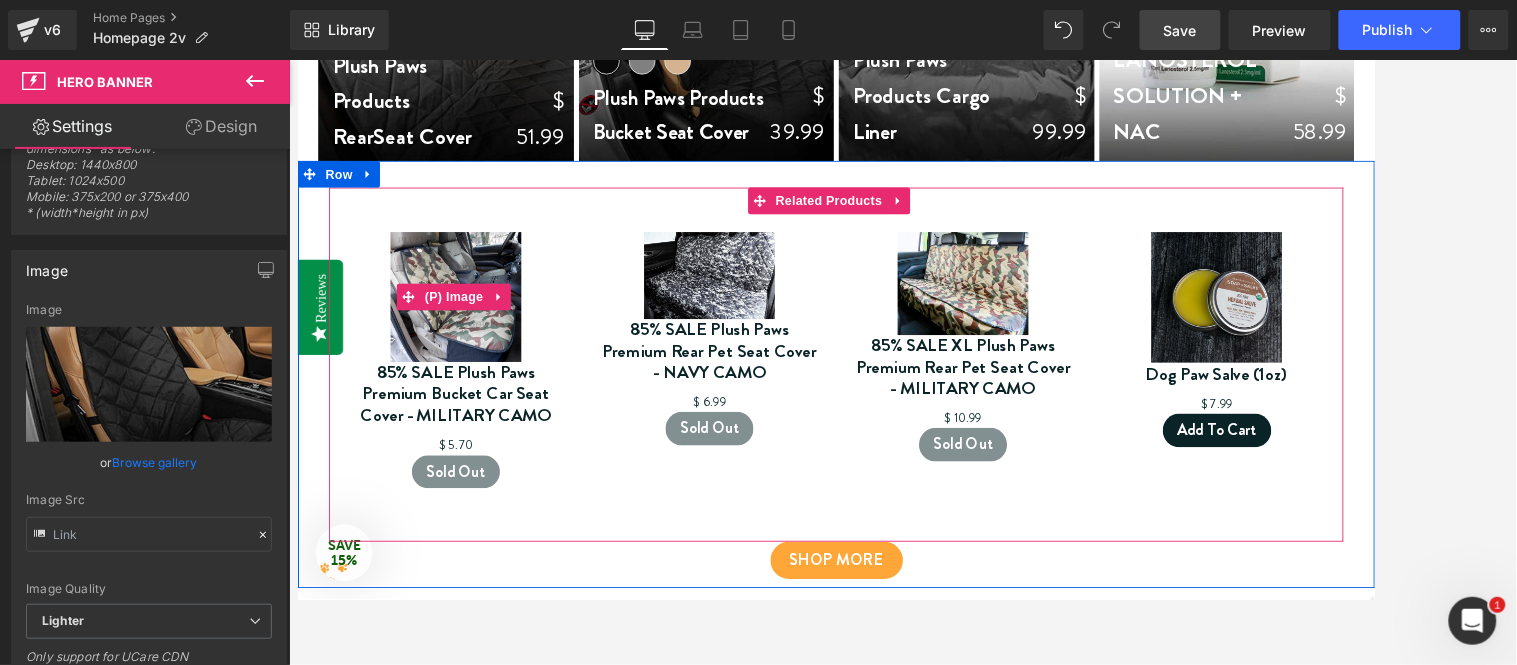click at bounding box center [474, 325] 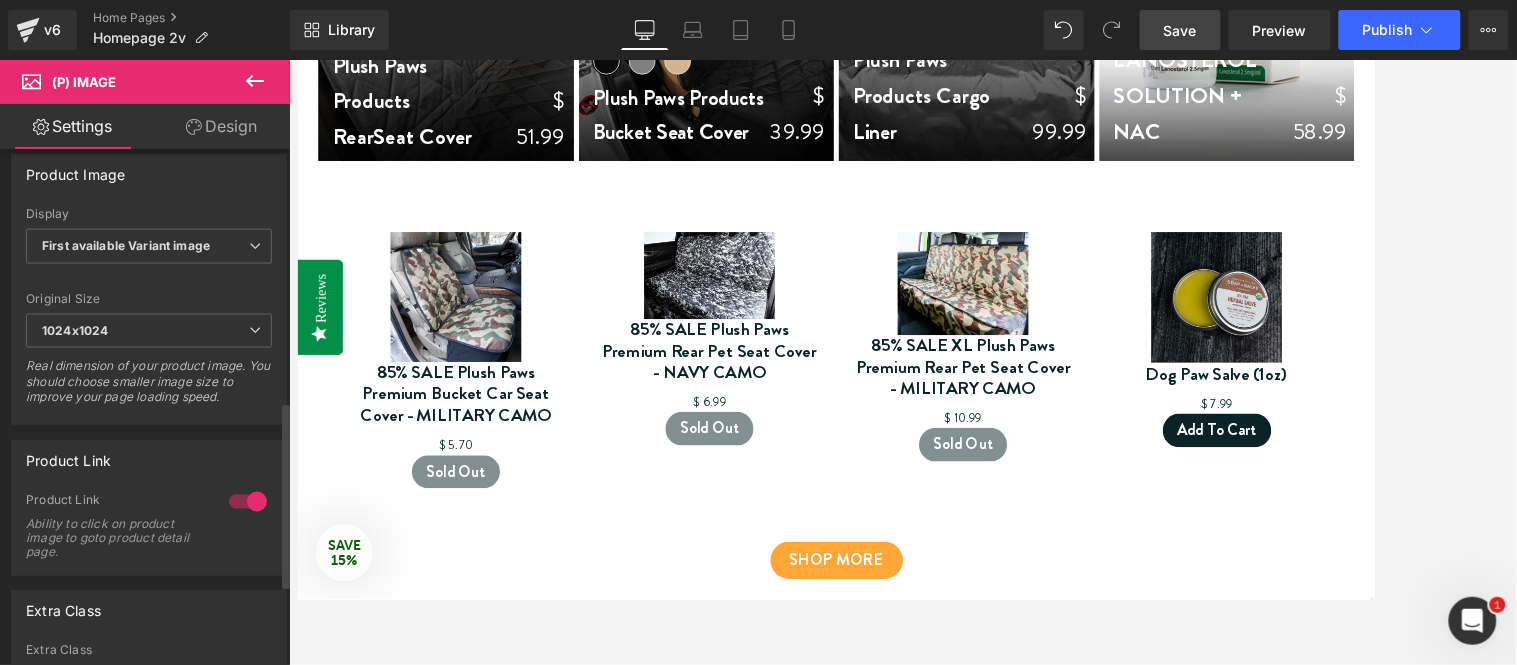 scroll, scrollTop: 696, scrollLeft: 0, axis: vertical 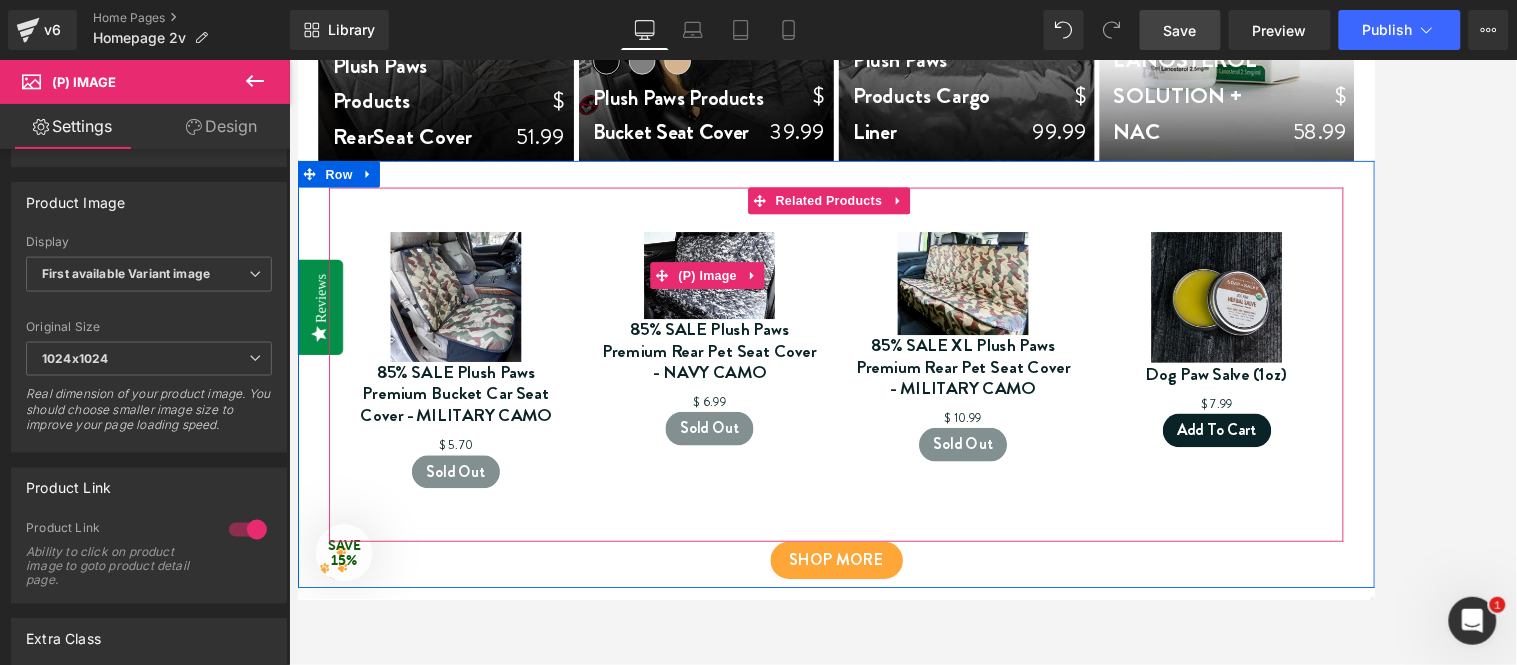 click at bounding box center [759, 301] 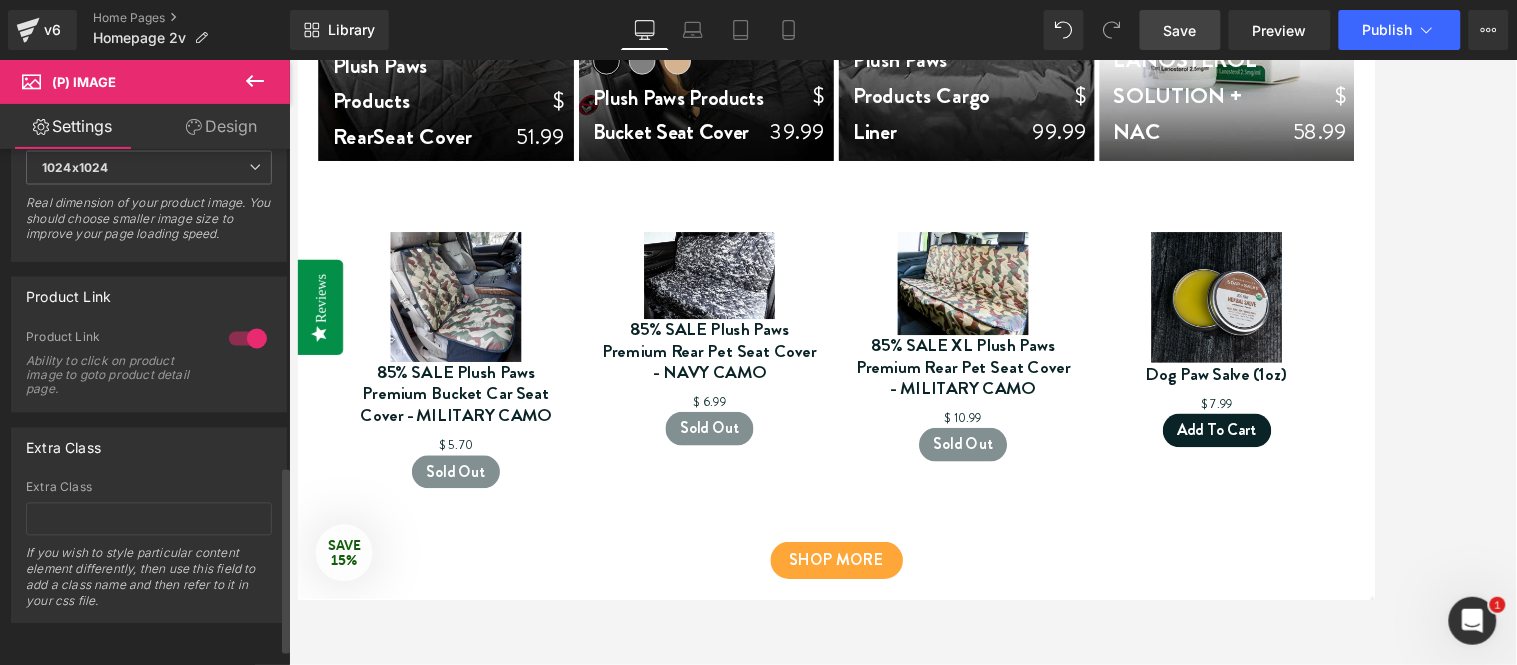 scroll, scrollTop: 917, scrollLeft: 0, axis: vertical 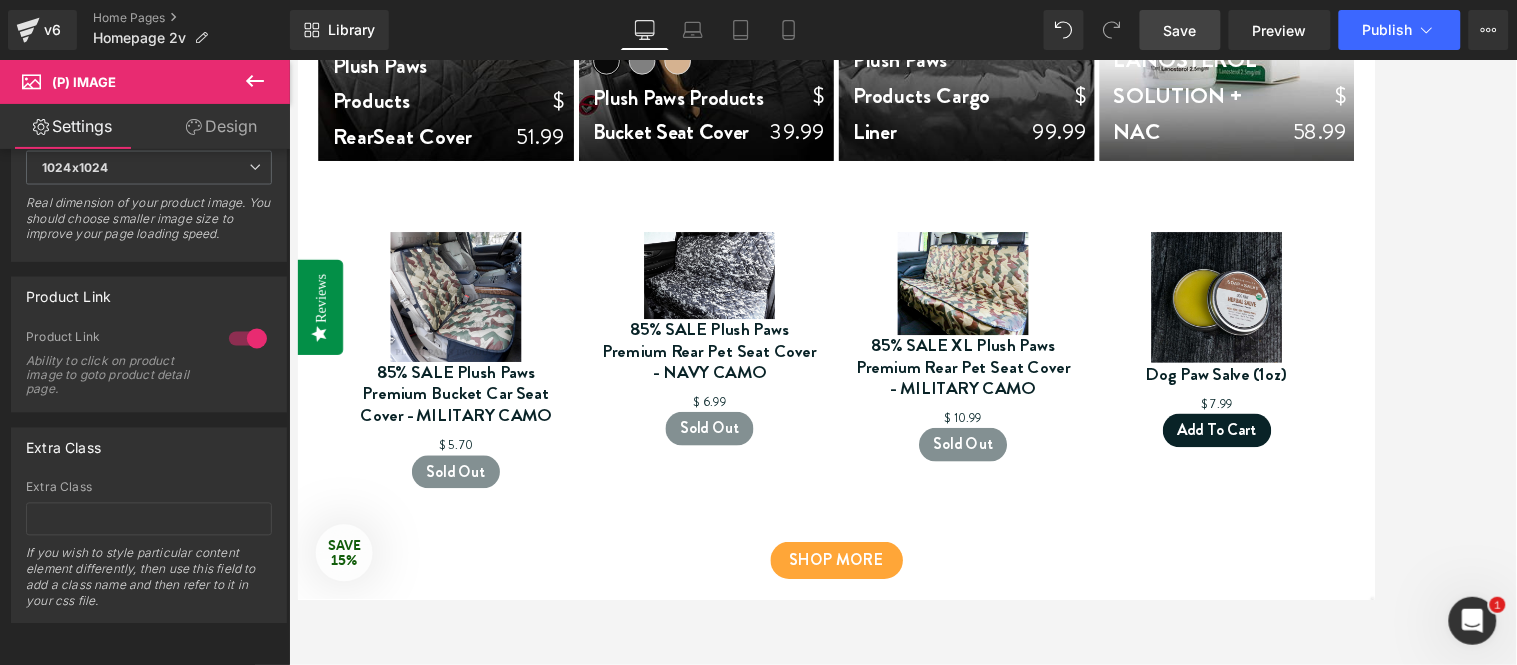 drag, startPoint x: 230, startPoint y: 120, endPoint x: 645, endPoint y: 440, distance: 524.04675 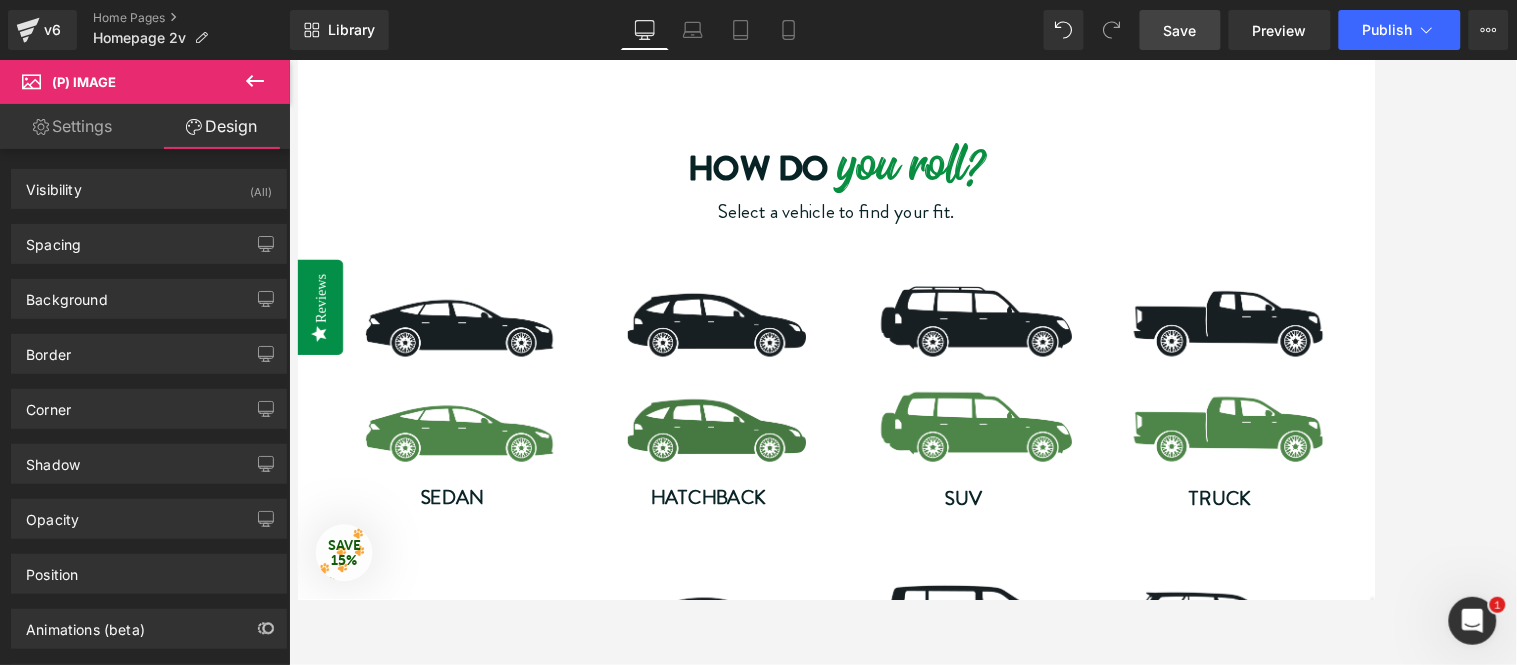 scroll, scrollTop: 1777, scrollLeft: 0, axis: vertical 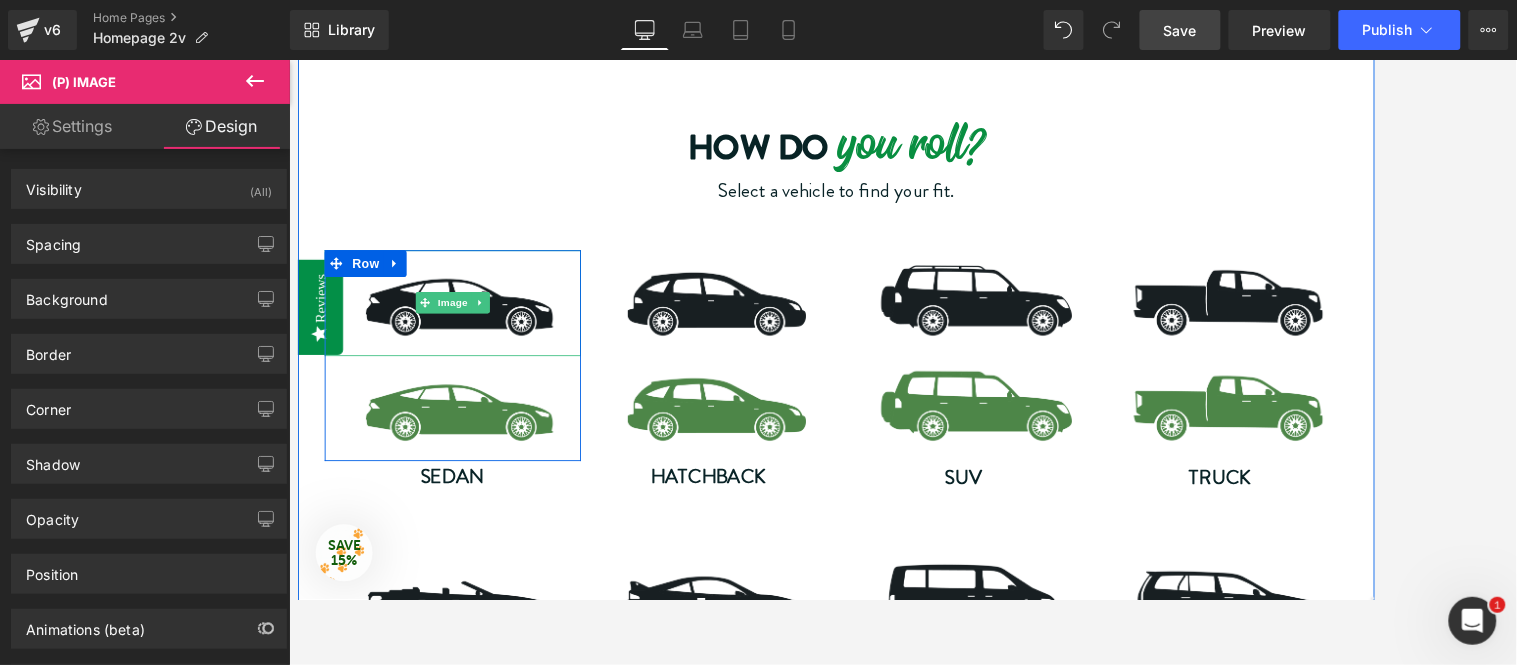 click at bounding box center [471, 332] 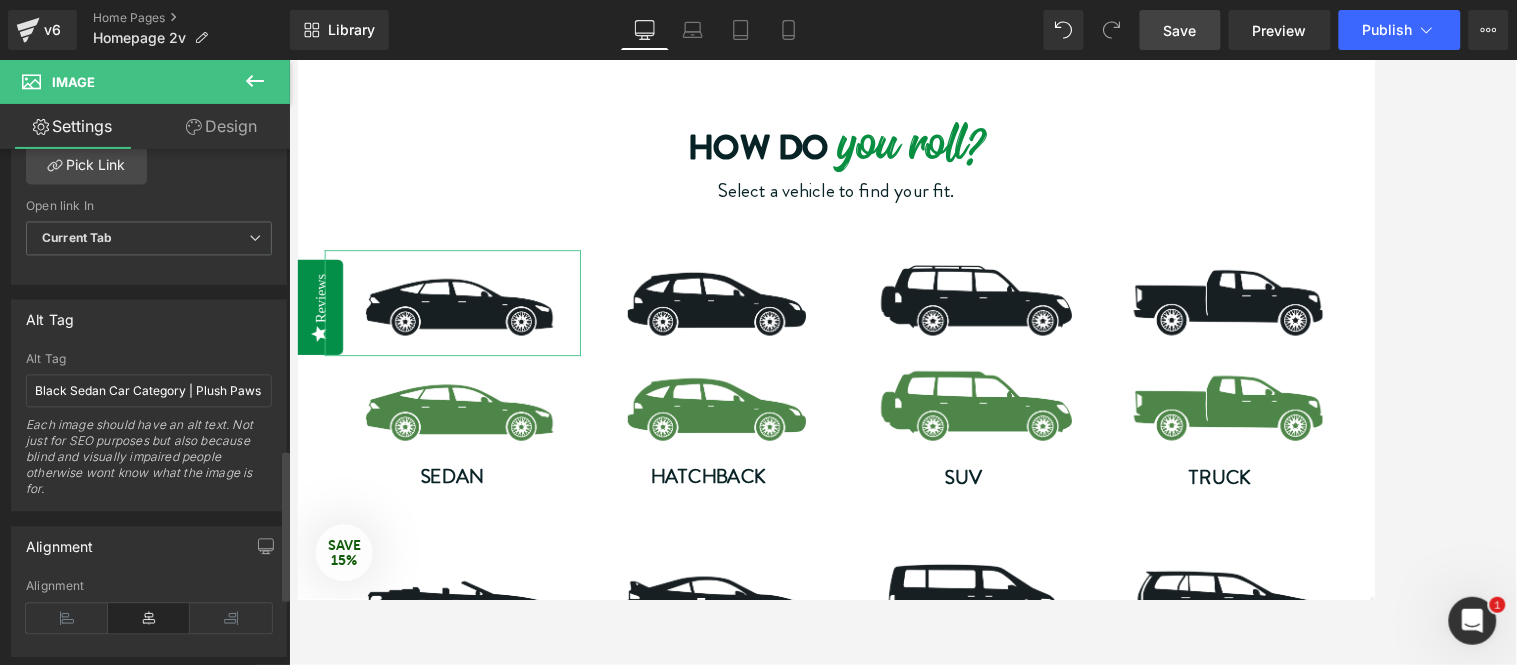 scroll, scrollTop: 1111, scrollLeft: 0, axis: vertical 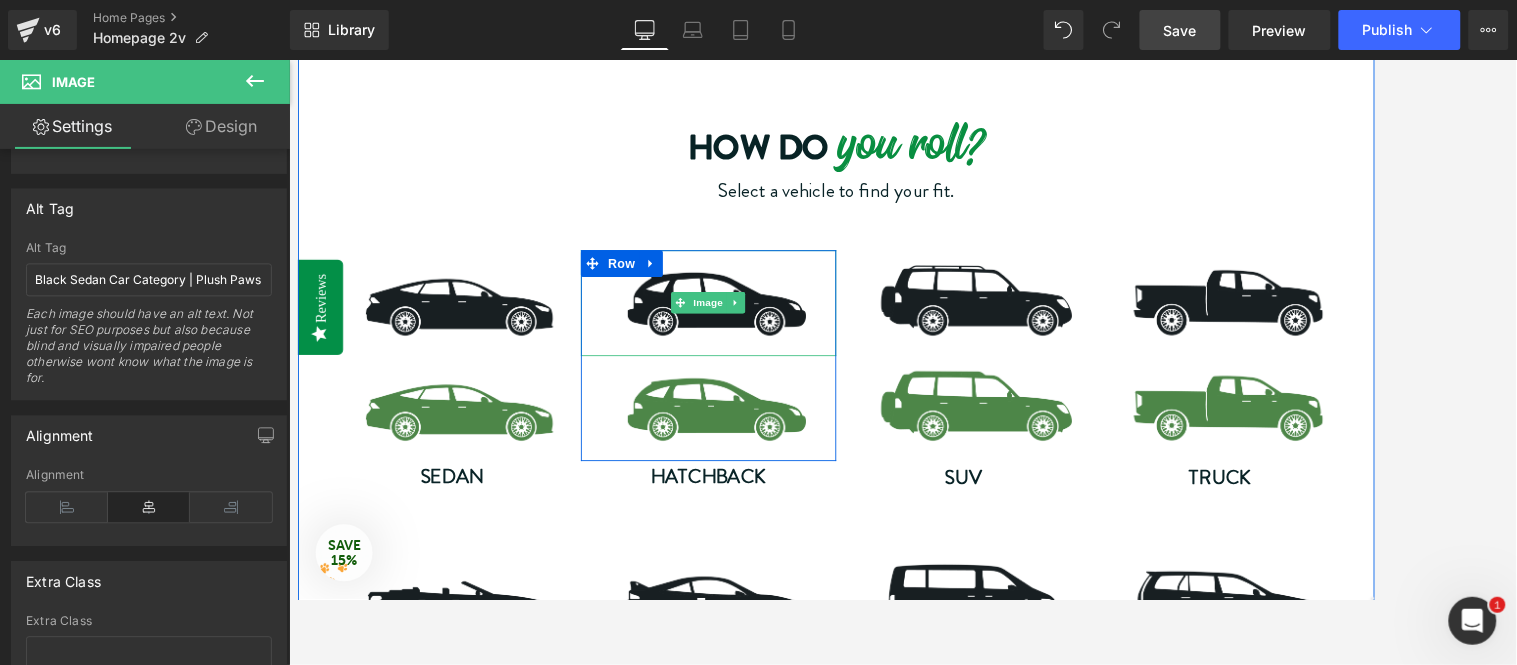 click at bounding box center [759, 332] 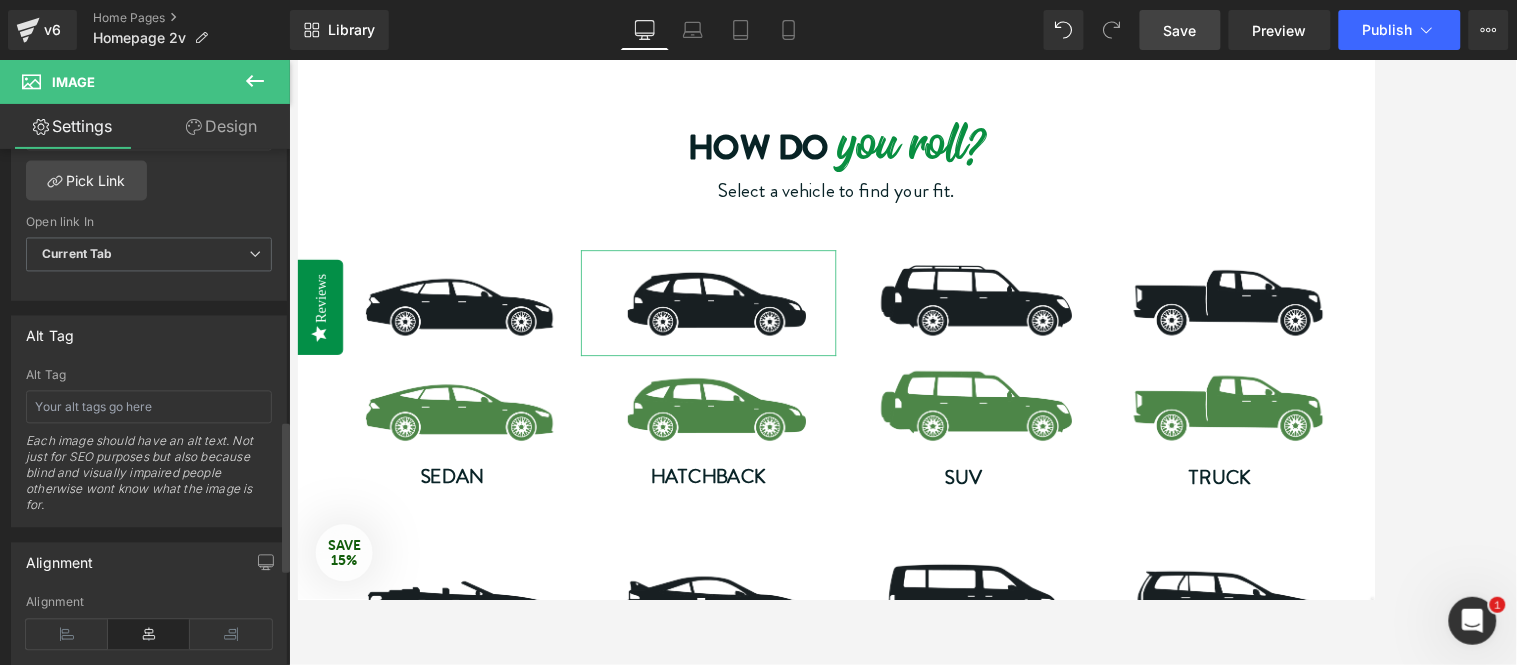scroll, scrollTop: 927, scrollLeft: 0, axis: vertical 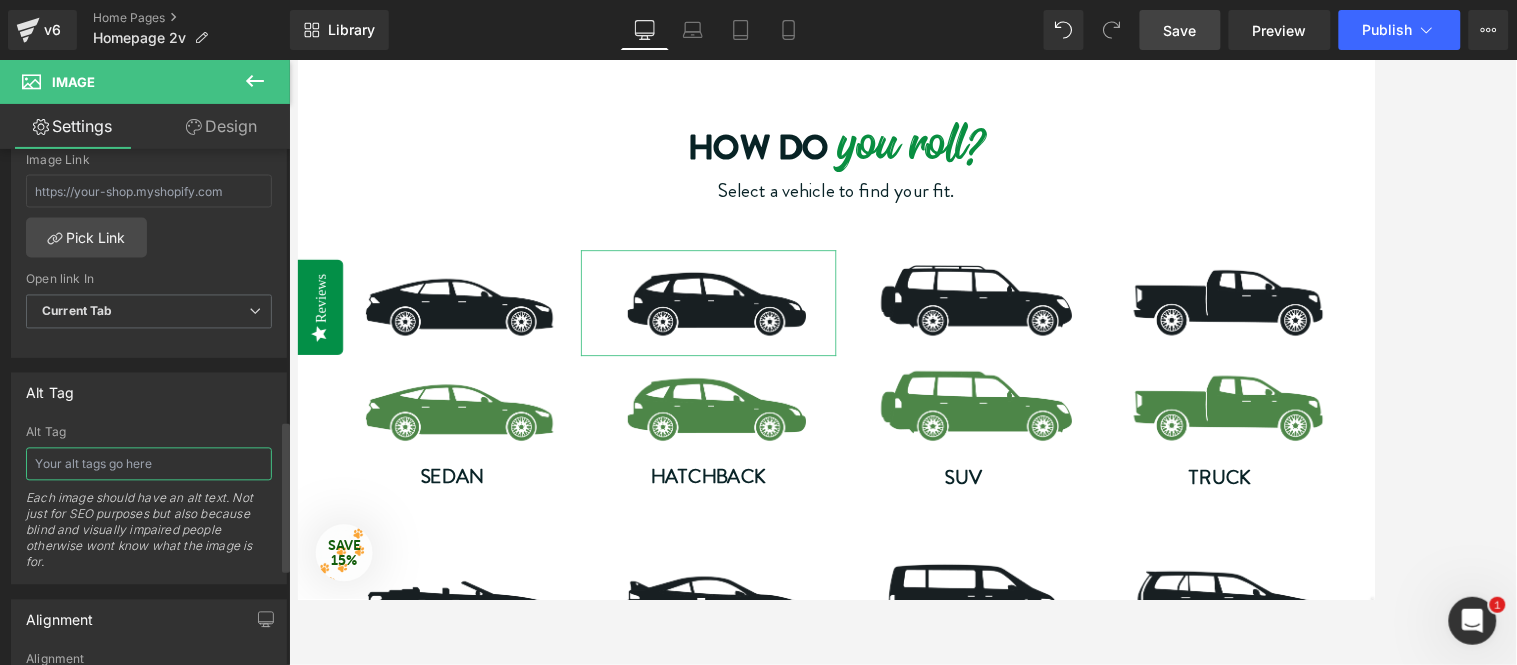 click at bounding box center [149, 464] 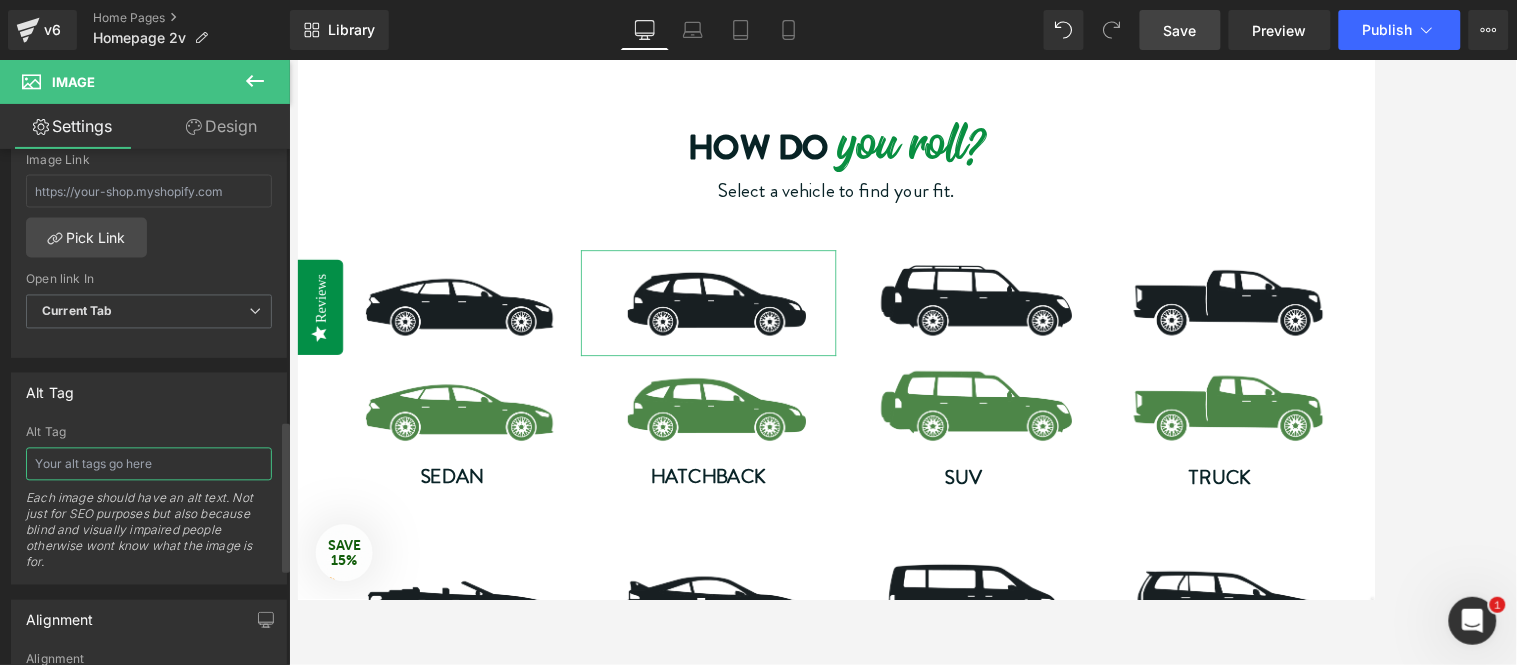 paste on "Silhouette of a black hatchback car displayed in profile on a white background, showcasing its sleek design and stylized wheels." 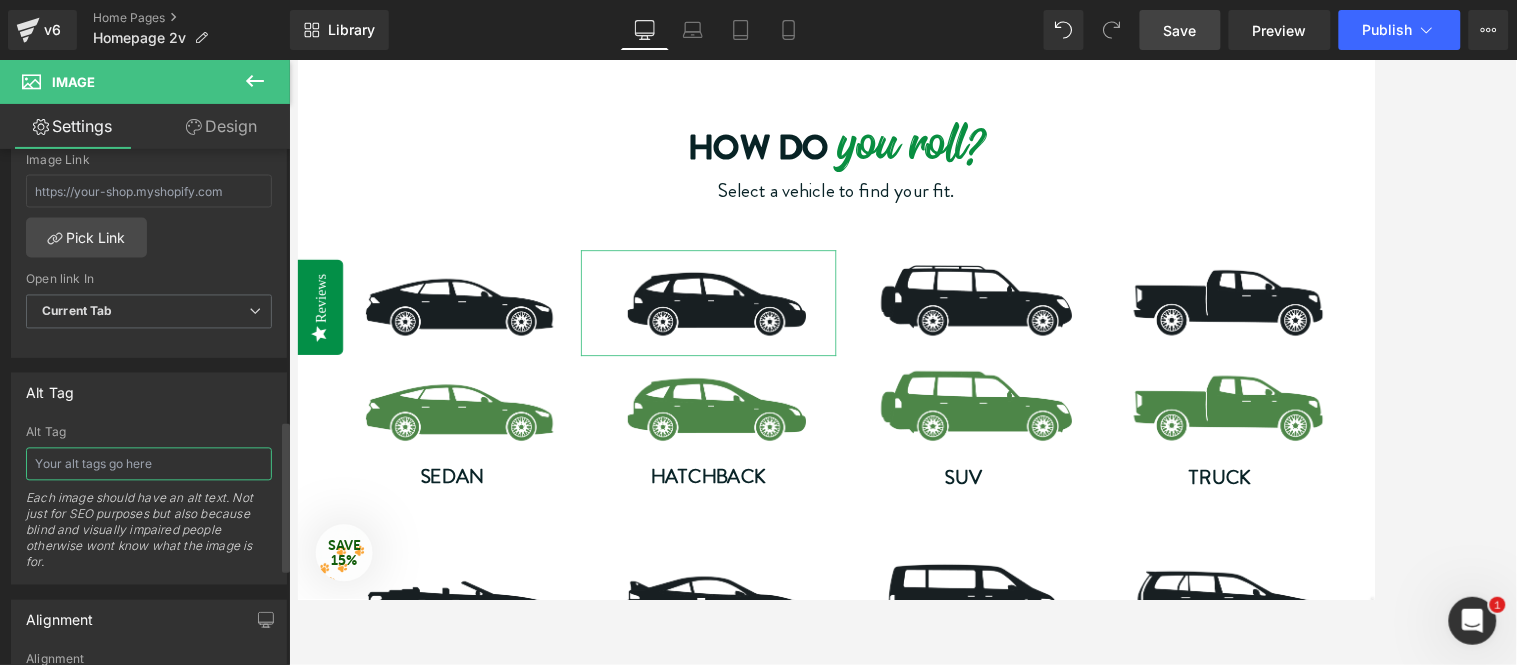 type on "Silhouette of a black hatchback car displayed in profile on a white background, showcasing its sleek design and stylized wheels." 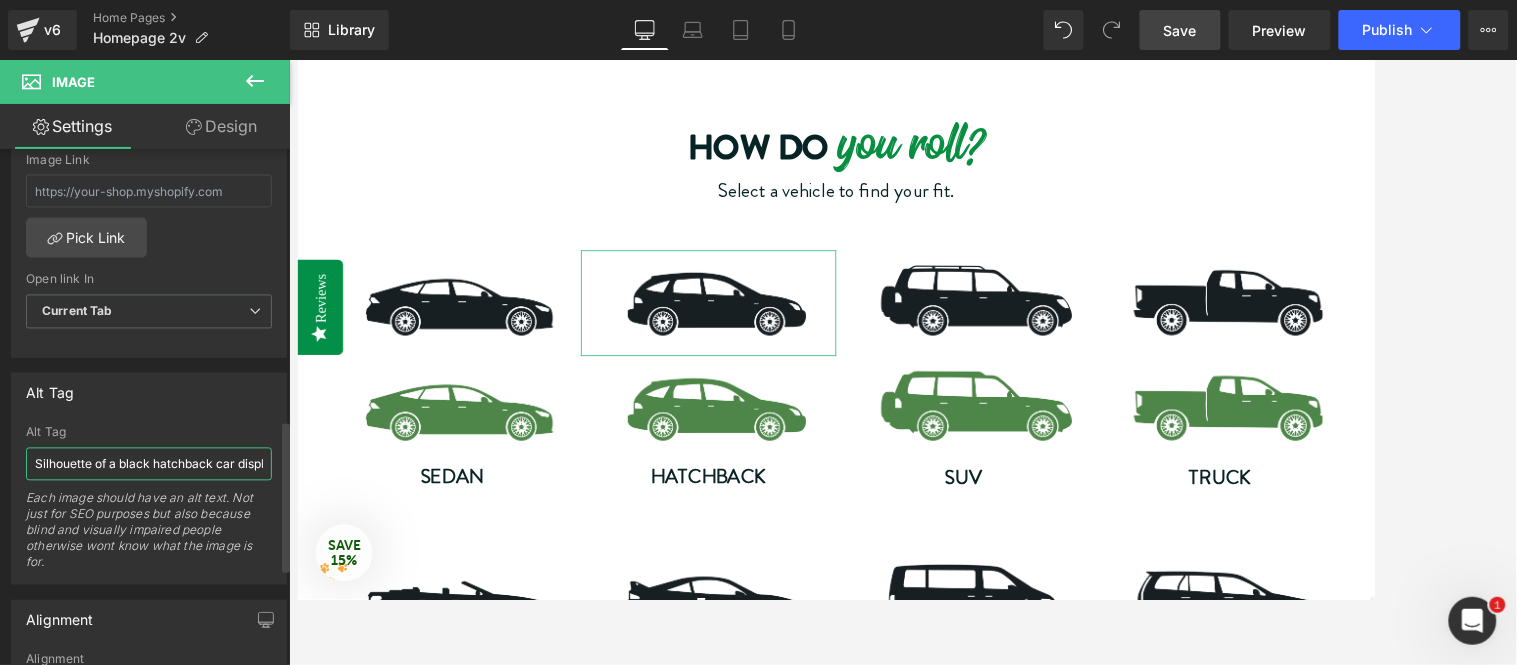 scroll, scrollTop: 0, scrollLeft: 506, axis: horizontal 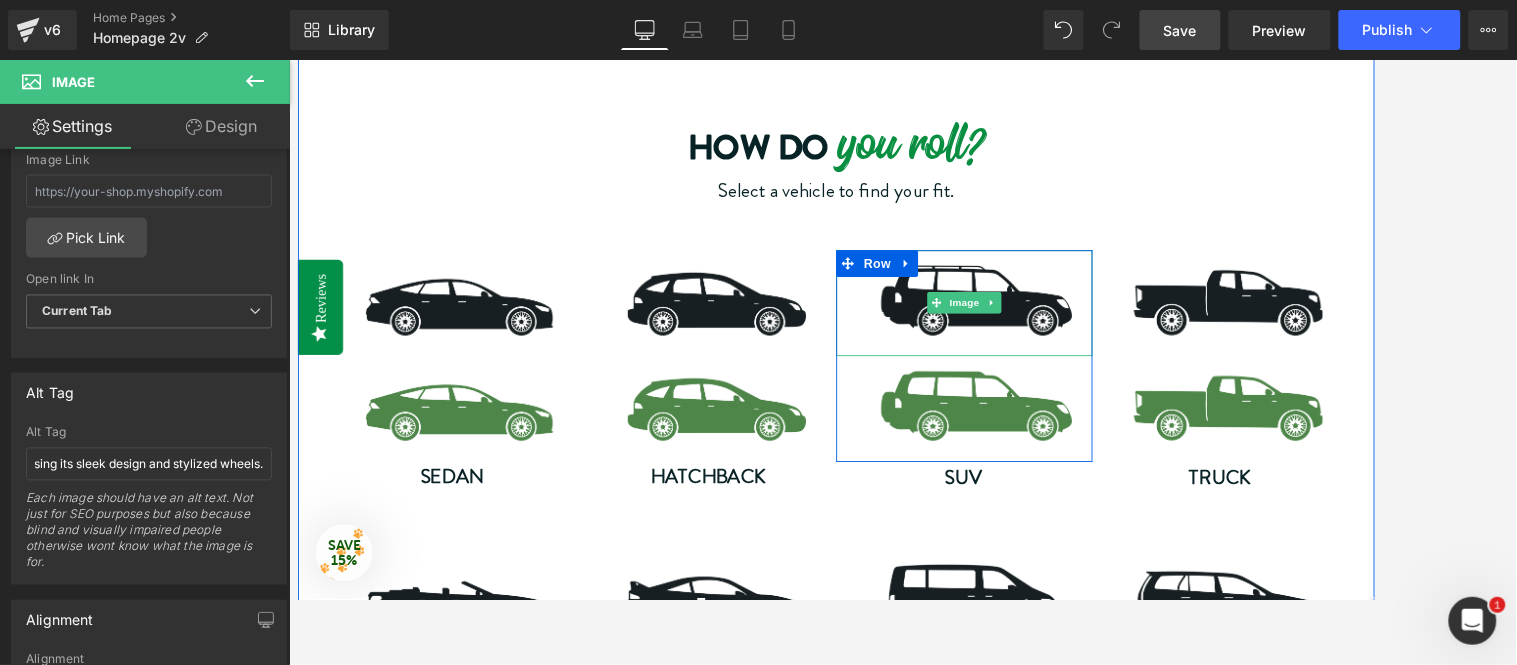 click at bounding box center [1046, 332] 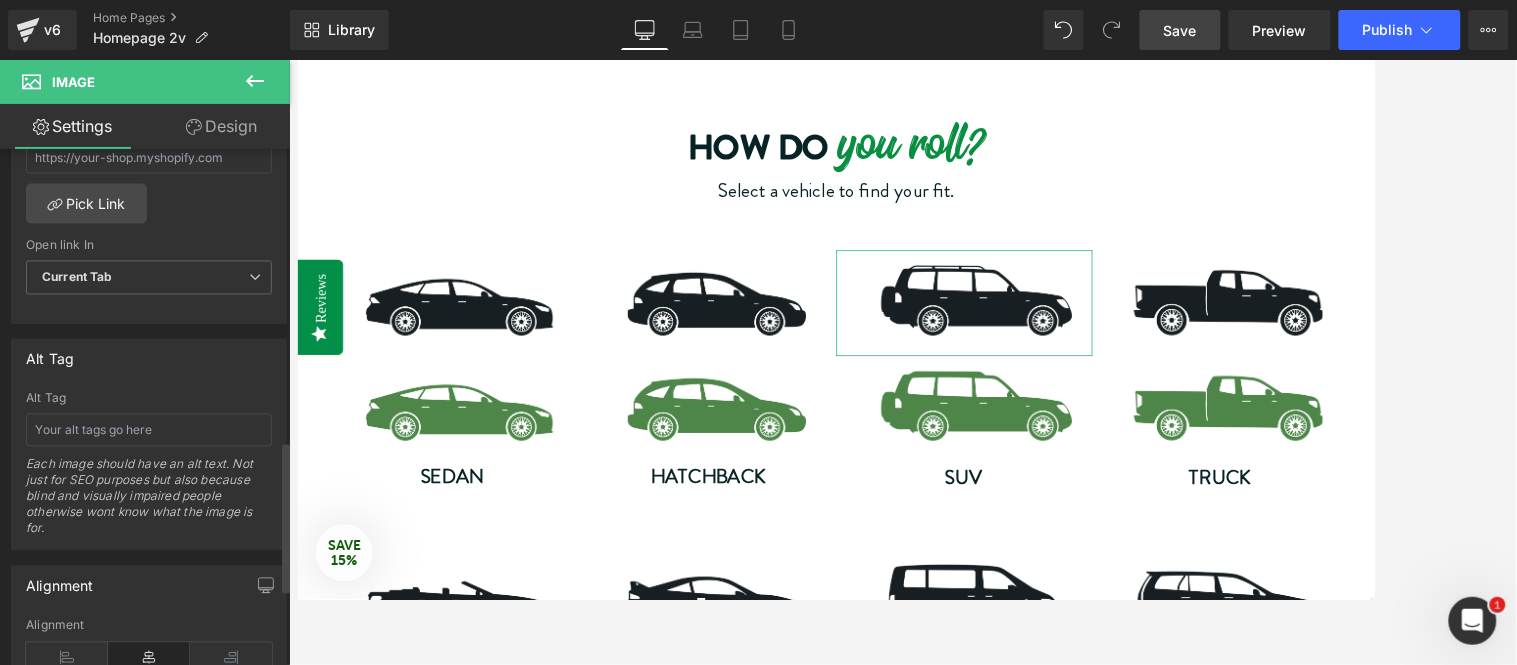 scroll, scrollTop: 1000, scrollLeft: 0, axis: vertical 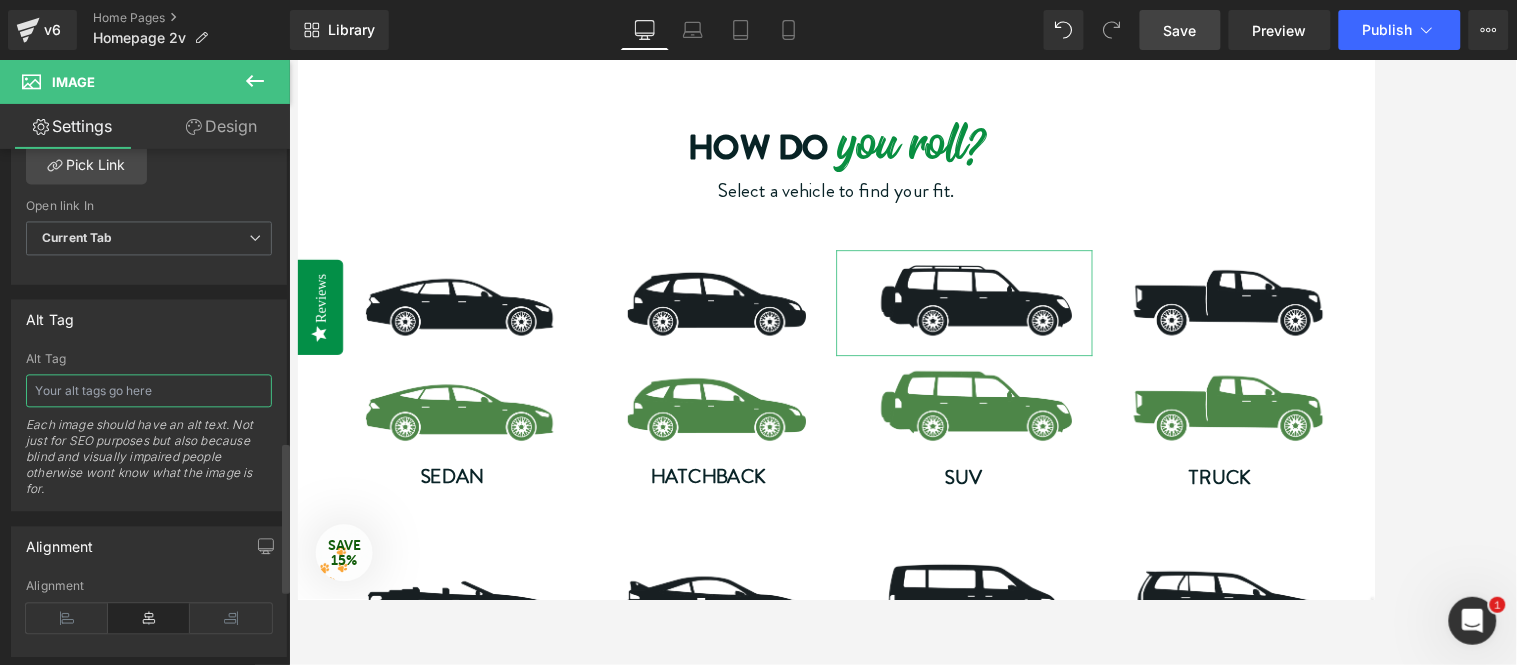 click at bounding box center [149, 391] 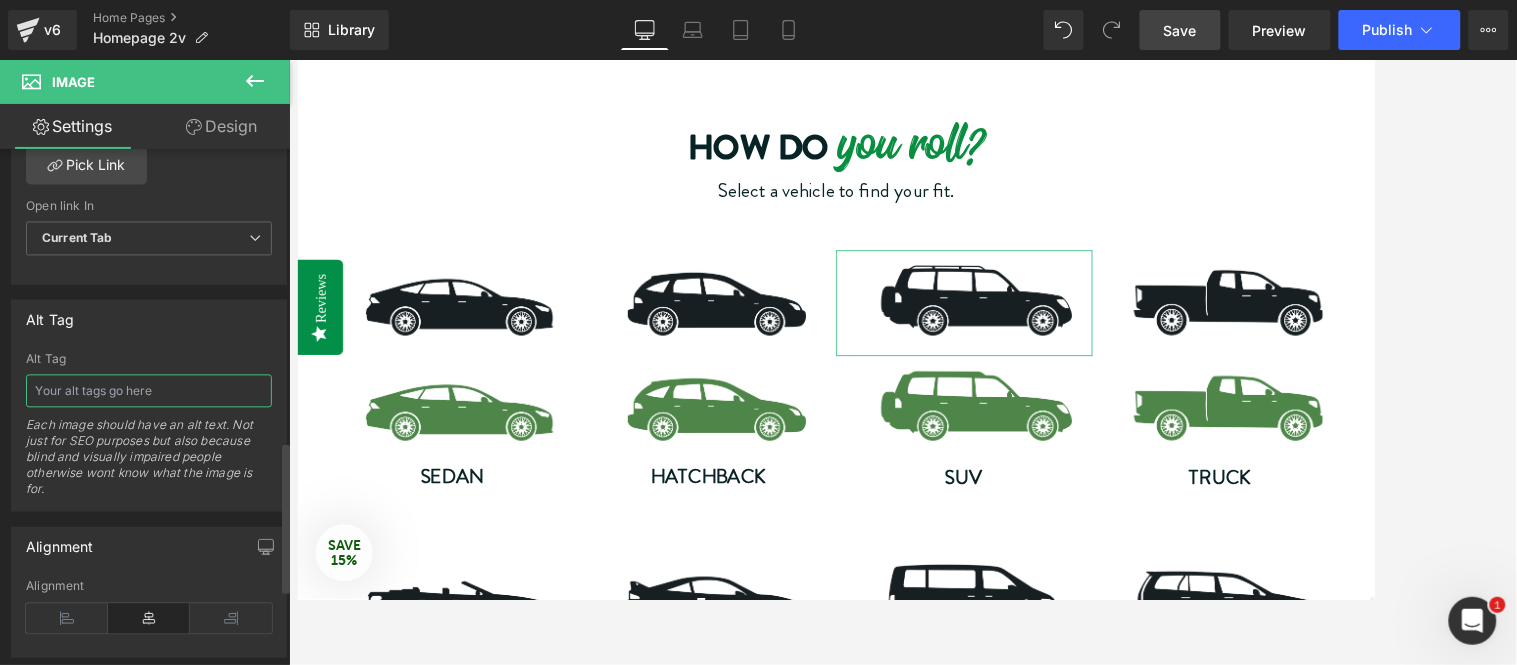 paste on "Silhouette of a black SUV facing right. The vehicle has prominent wheels and roof rails, projecting a strong, reliable presence against a white background." 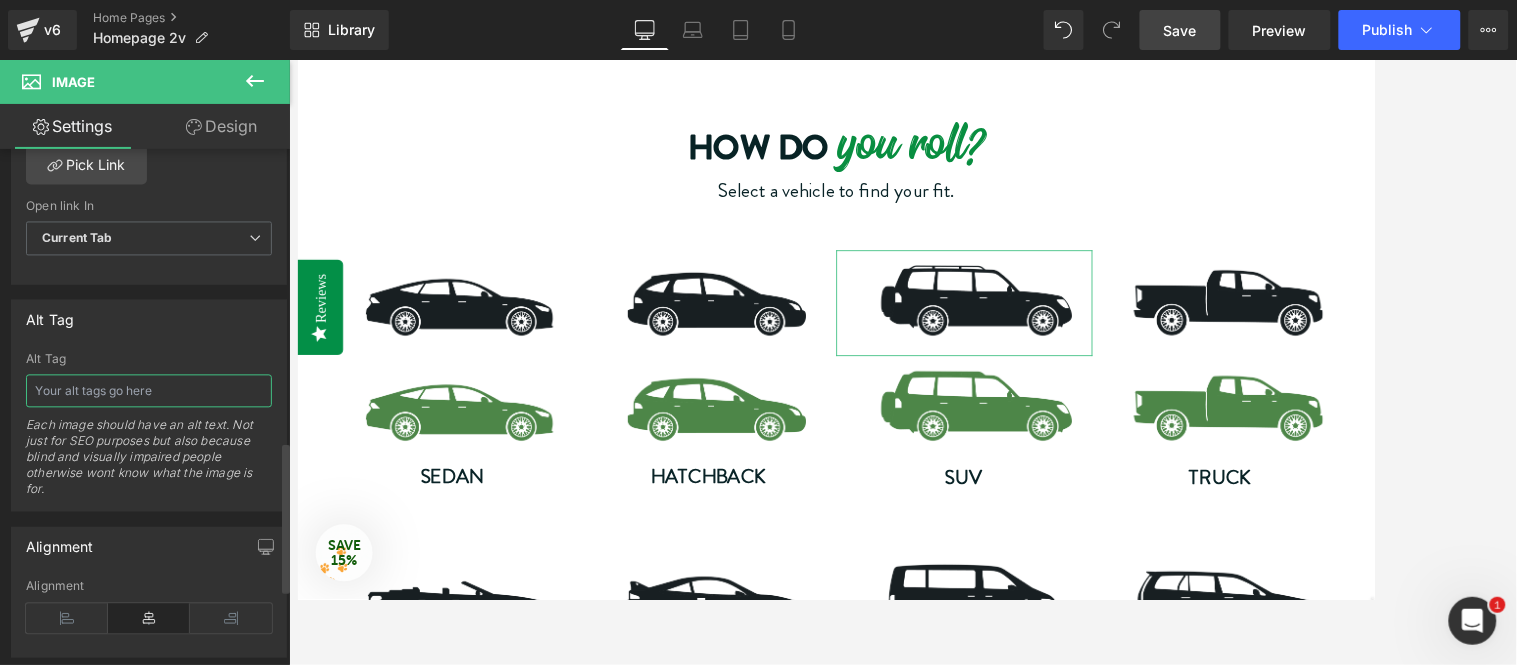 type on "Silhouette of a black SUV facing right. The vehicle has prominent wheels and roof rails, projecting a strong, reliable presence against a white background." 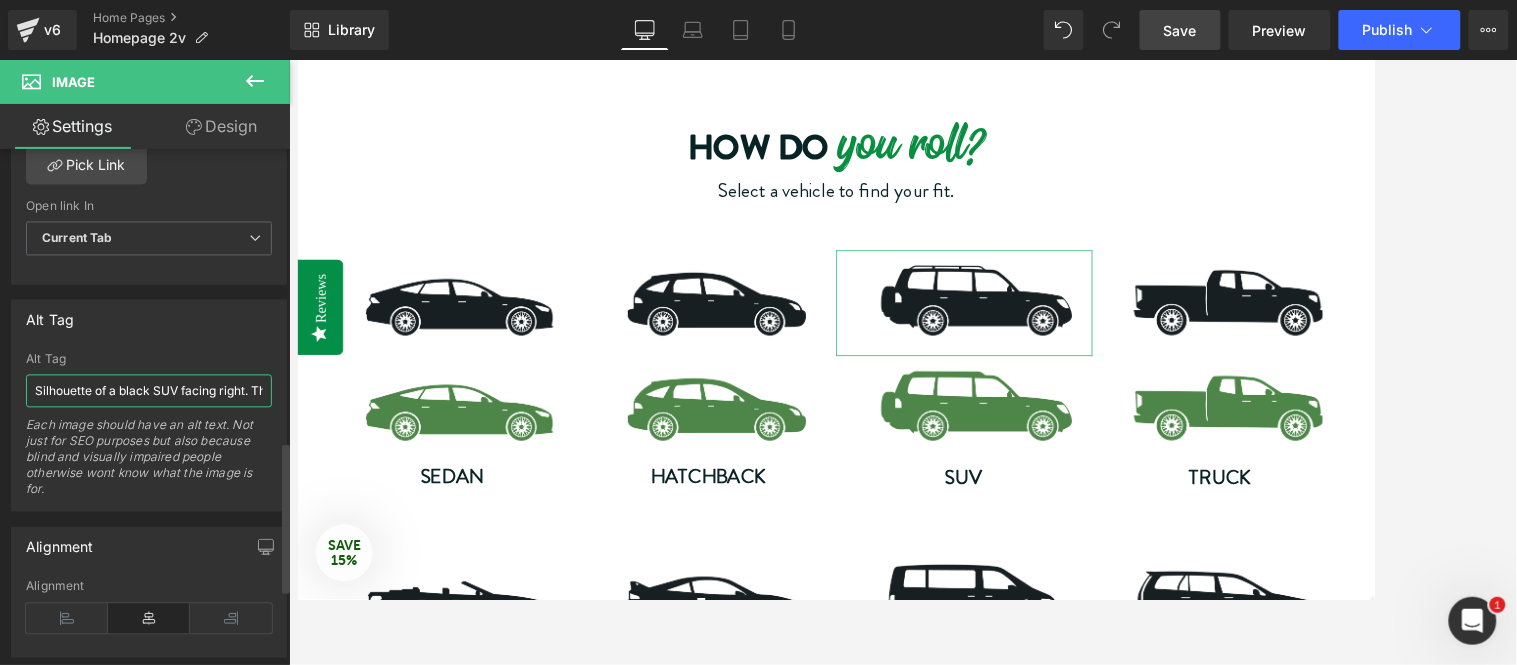 scroll, scrollTop: 0, scrollLeft: 648, axis: horizontal 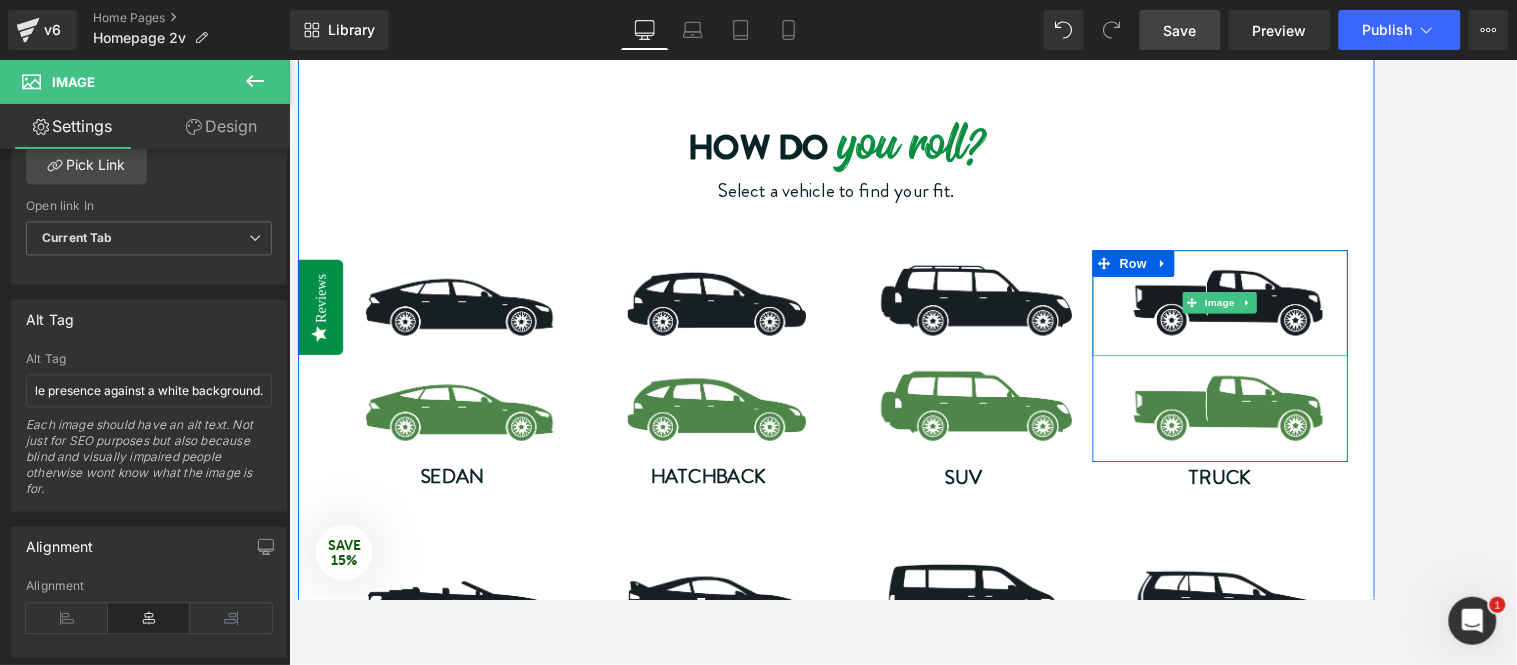 click at bounding box center [1334, 332] 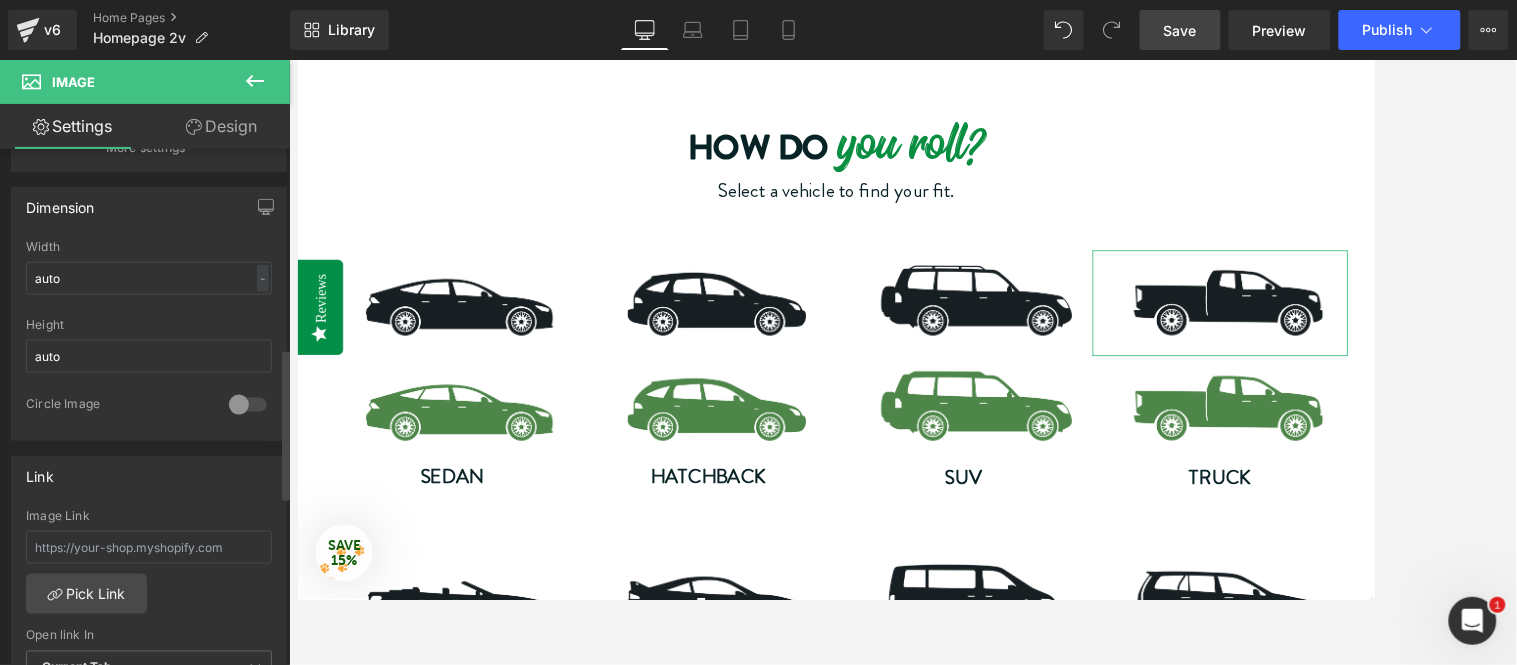 scroll, scrollTop: 888, scrollLeft: 0, axis: vertical 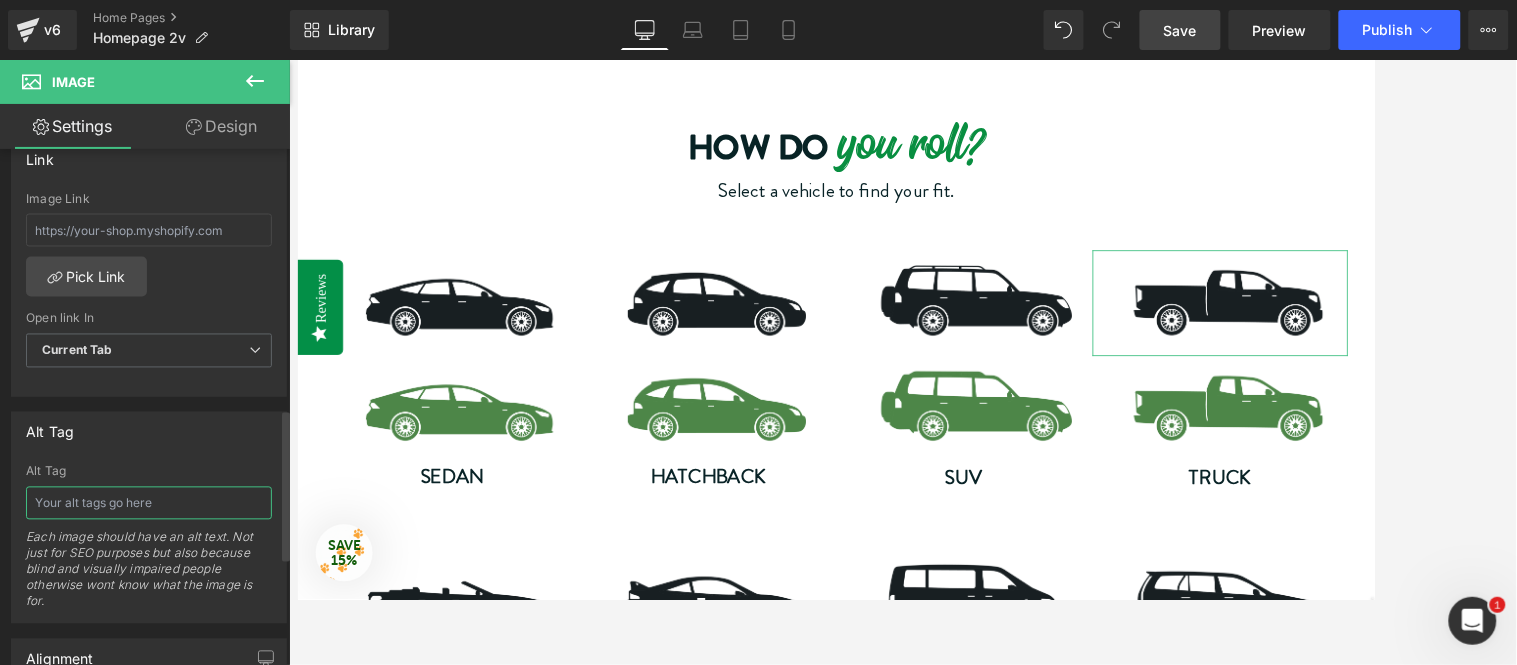click at bounding box center (149, 503) 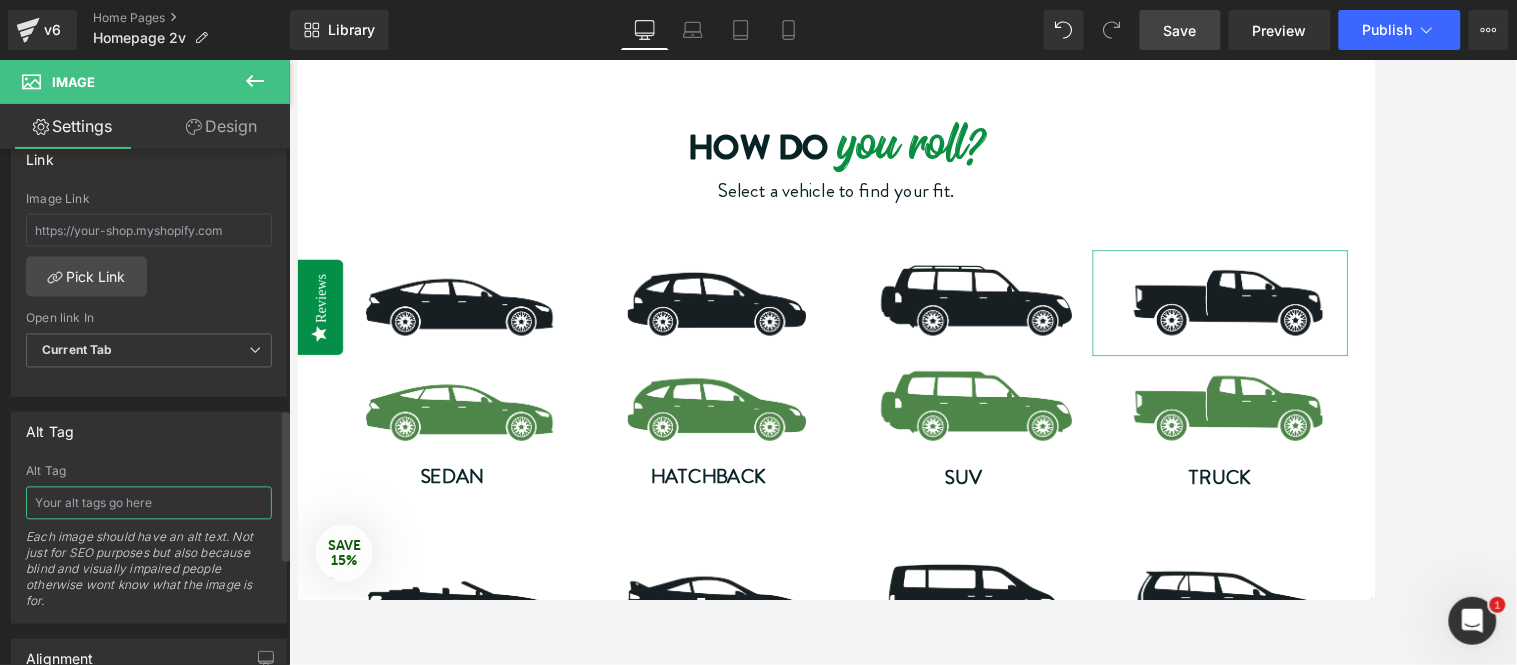 paste on "Silhouette of a pickup truck facing right. The simple black design emphasizes the vehicle's distinct shape and large wheels on a white background." 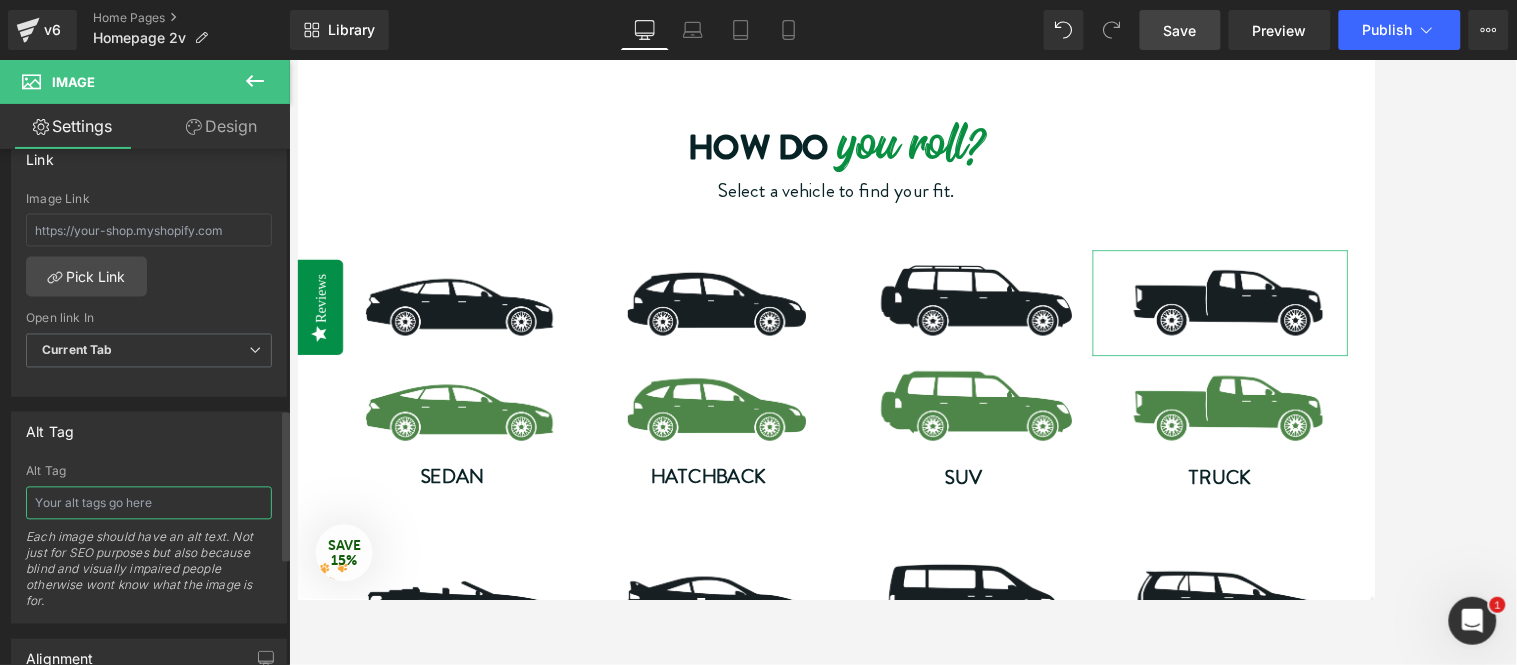 type on "Silhouette of a pickup truck facing right. The simple black design emphasizes the vehicle's distinct shape and large wheels on a white background." 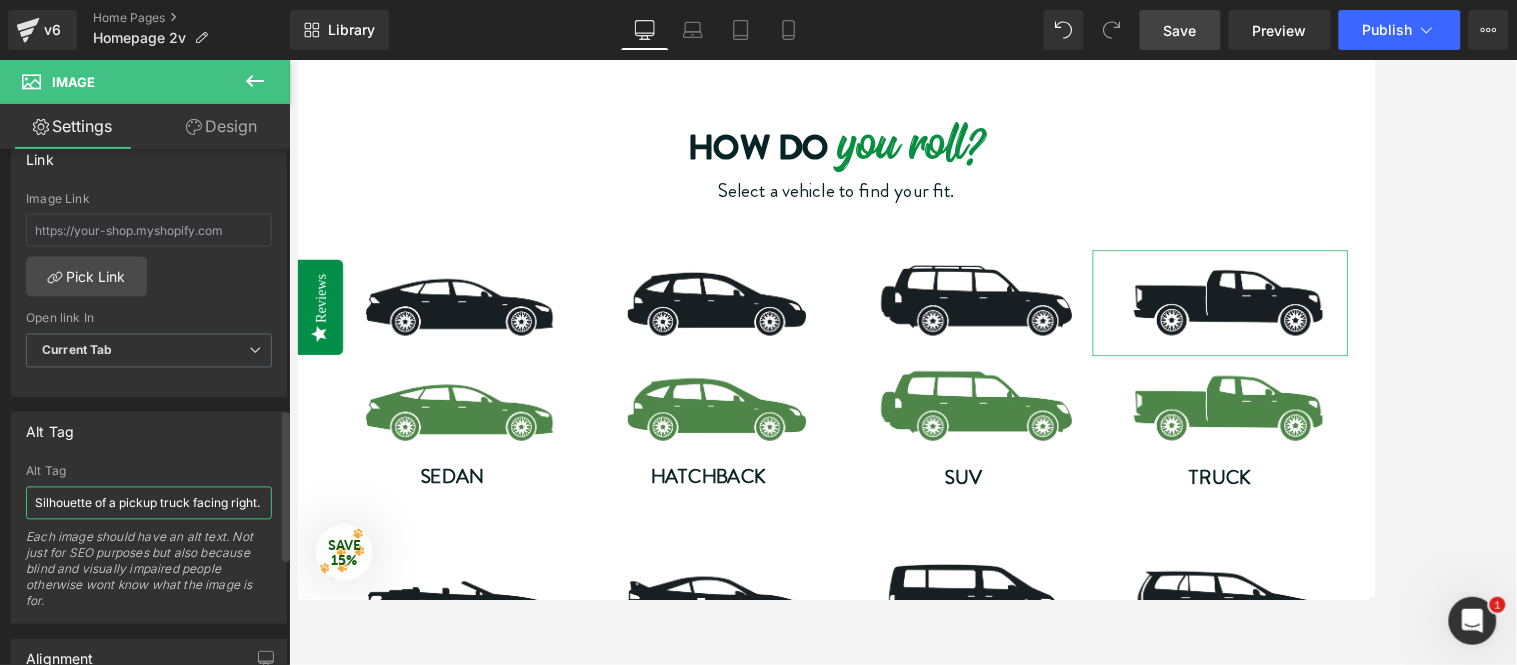 scroll, scrollTop: 0, scrollLeft: 611, axis: horizontal 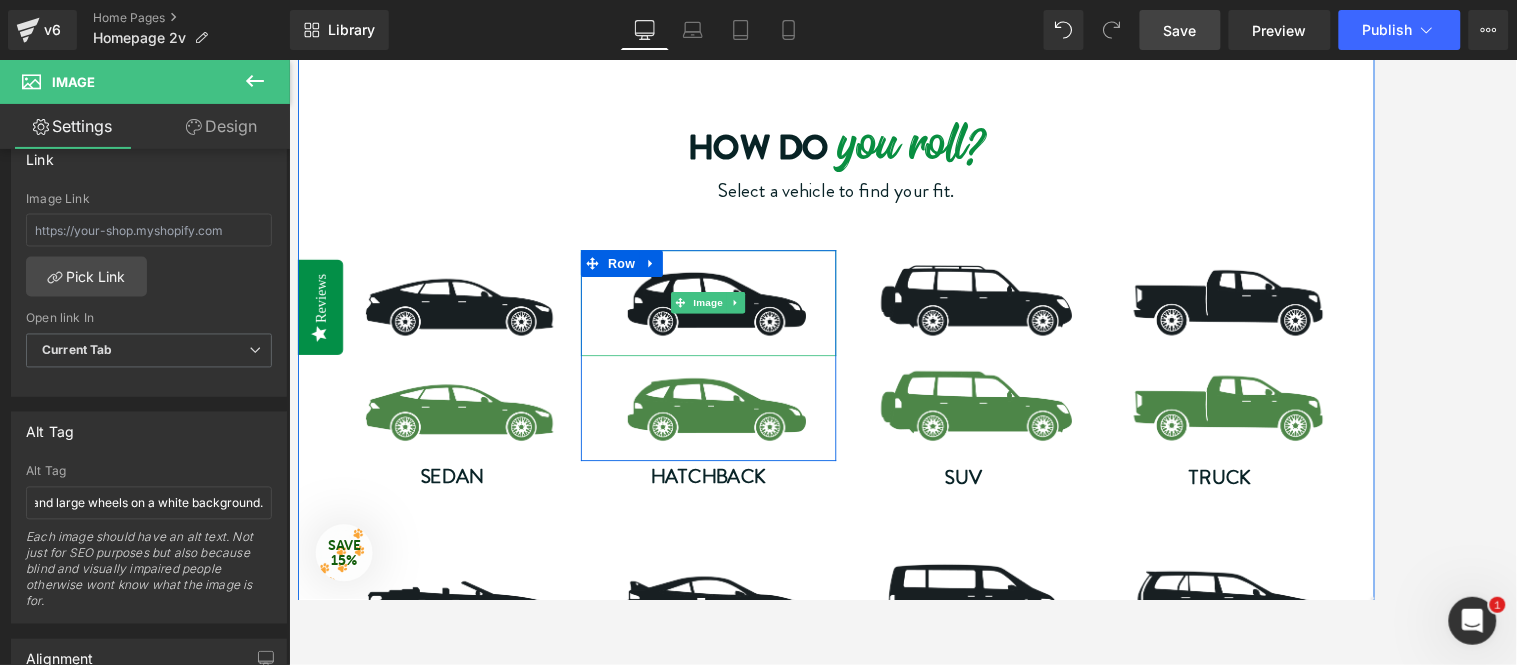 click at bounding box center [759, 332] 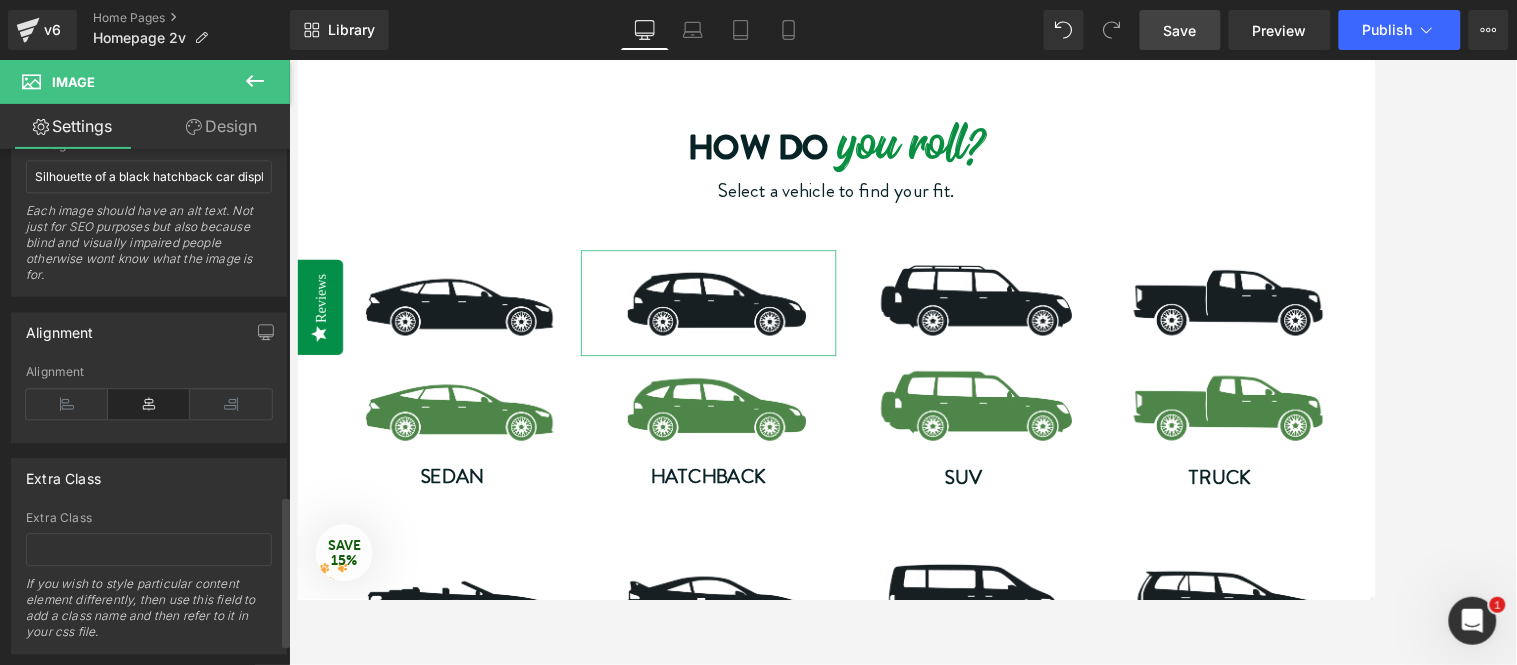 scroll, scrollTop: 1261, scrollLeft: 0, axis: vertical 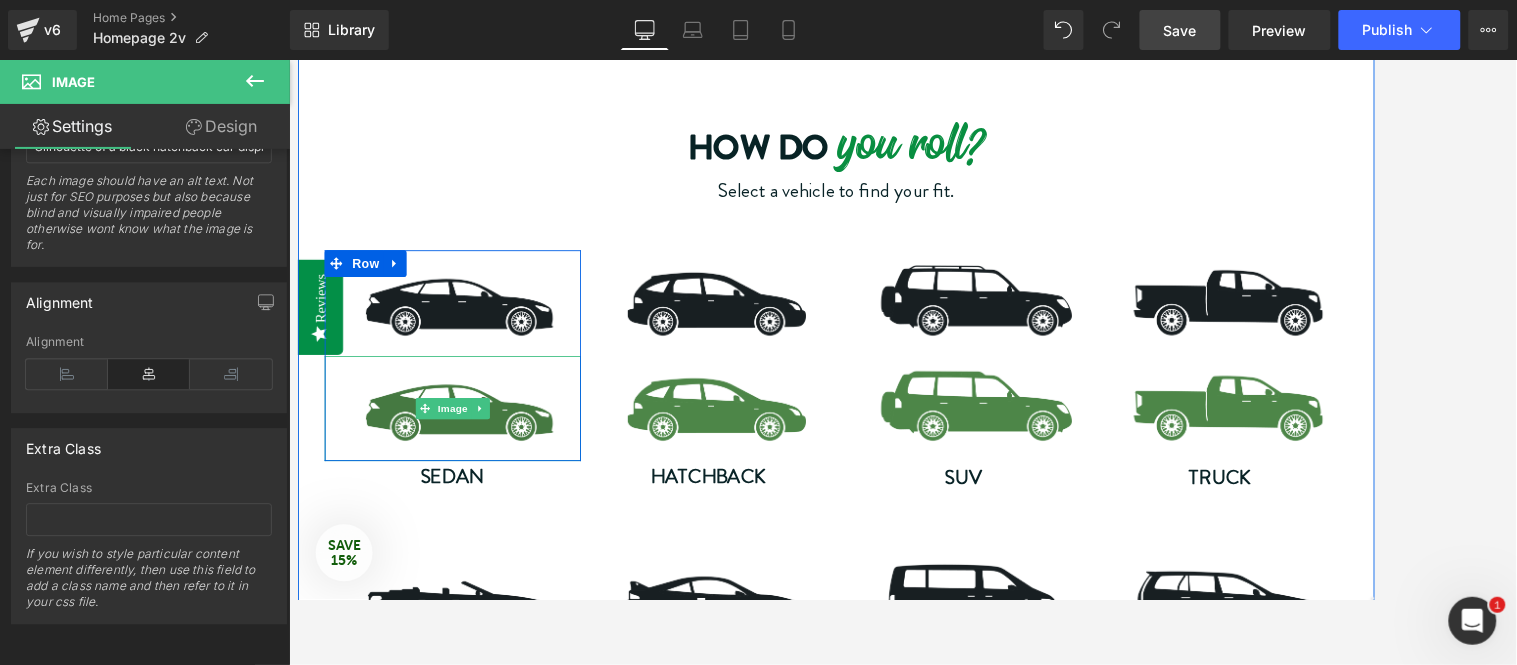 click at bounding box center (471, 451) 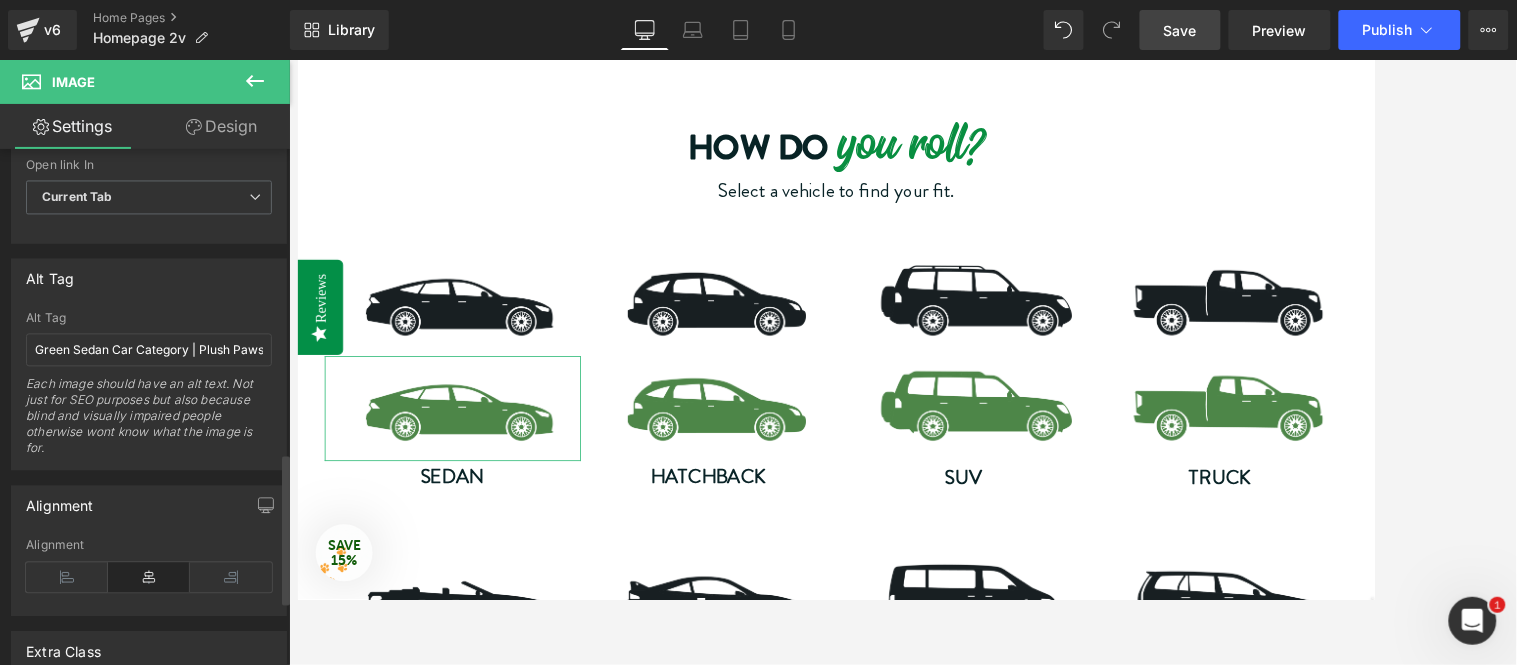 scroll, scrollTop: 1040, scrollLeft: 0, axis: vertical 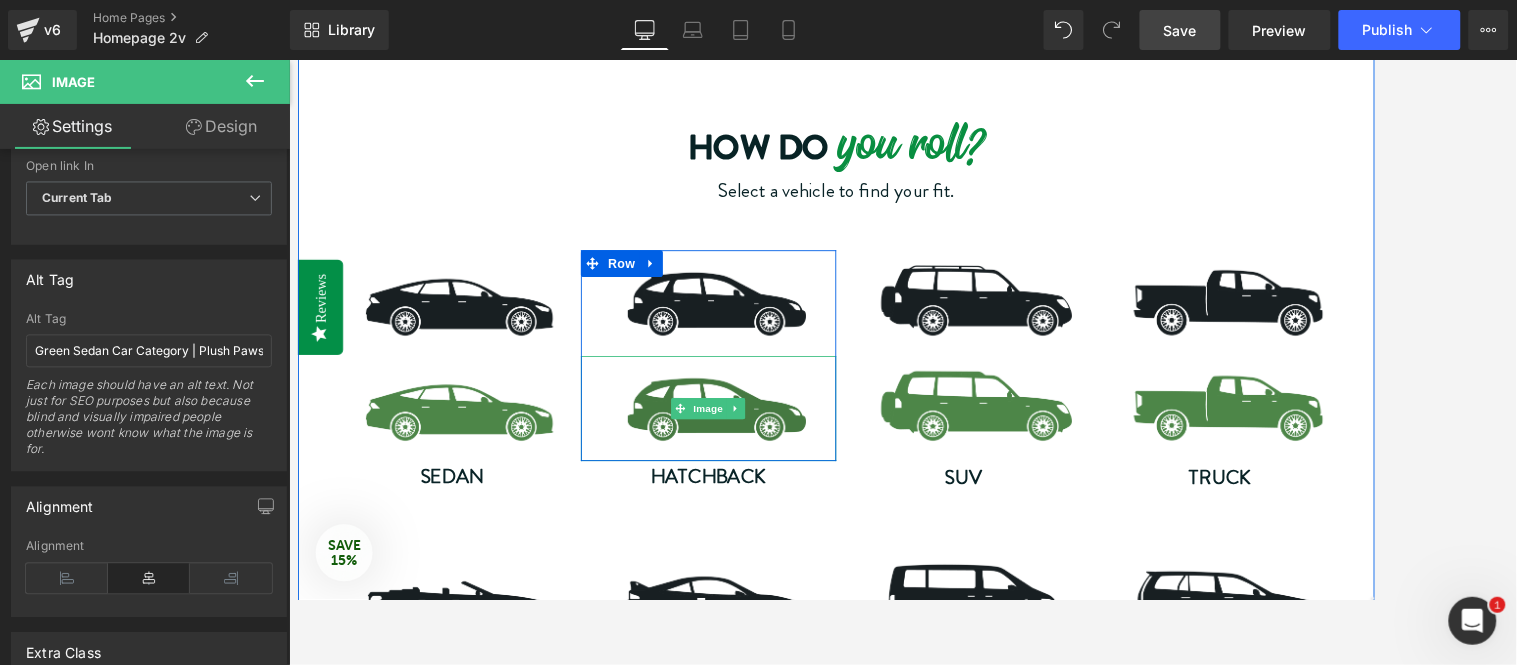 click at bounding box center (759, 451) 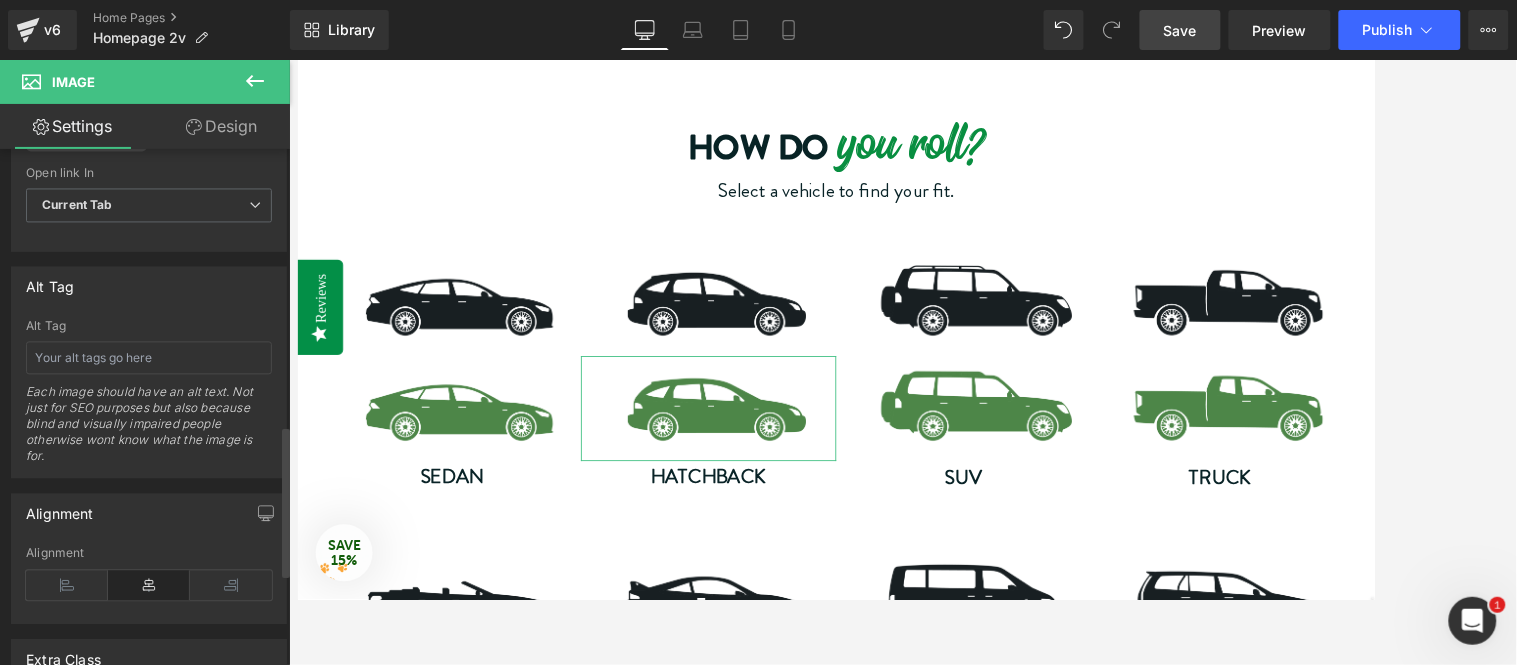 scroll, scrollTop: 927, scrollLeft: 0, axis: vertical 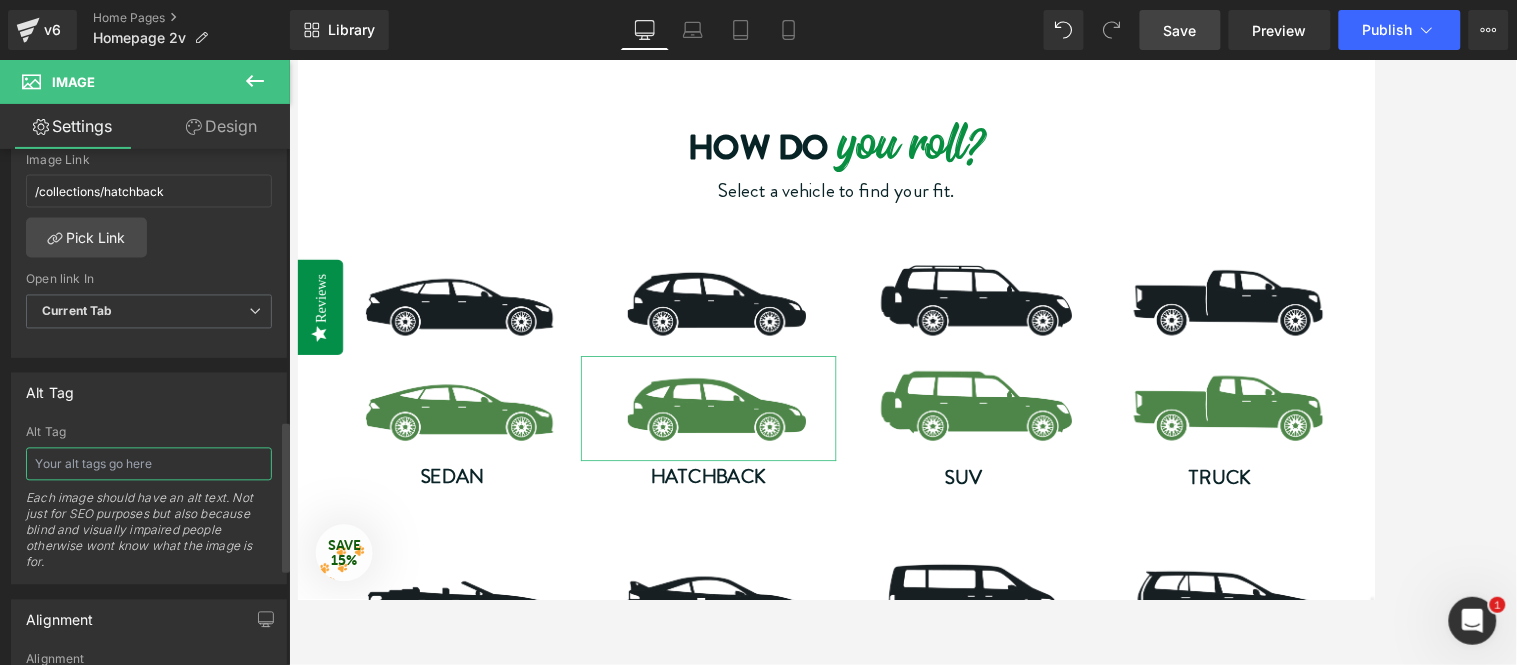 click at bounding box center (149, 464) 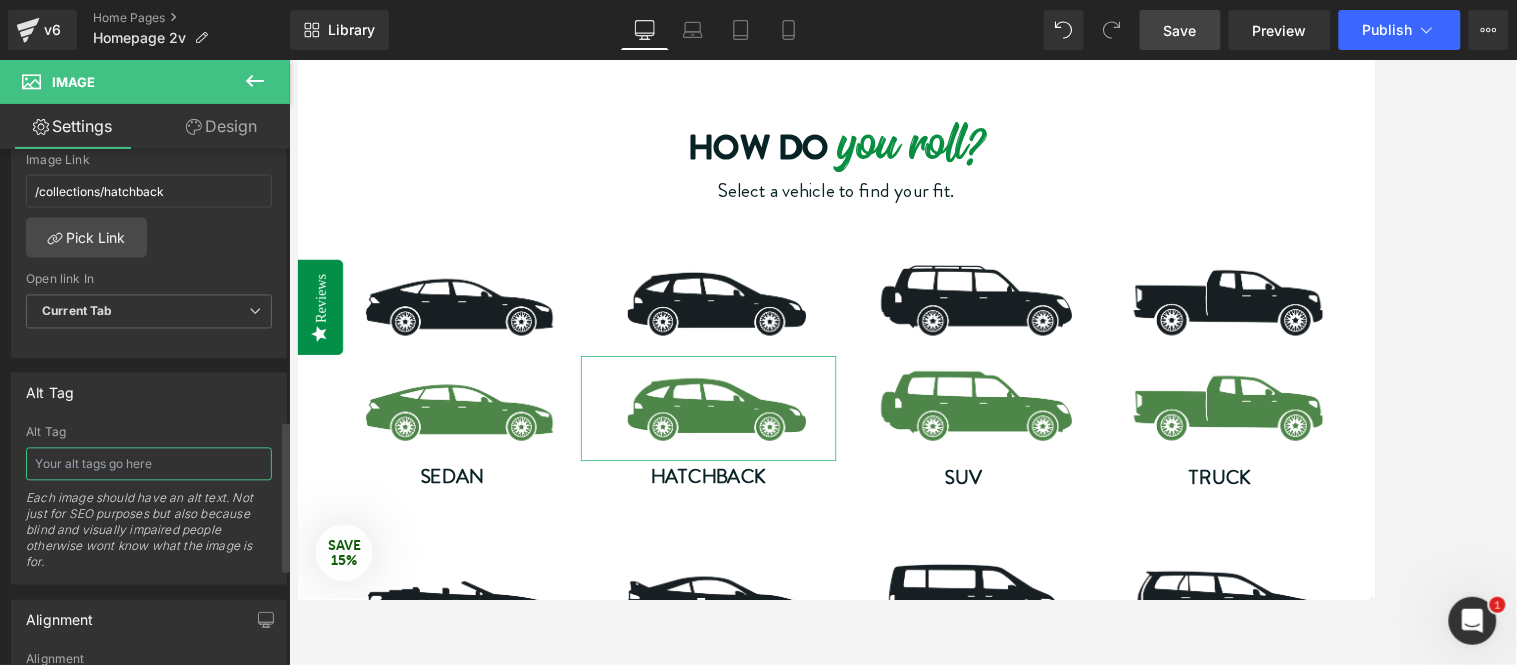 type on "Green silhouette of a station wagon car facing right. Simple design with visible windows and detailed wheels, conveying a clean and modern look." 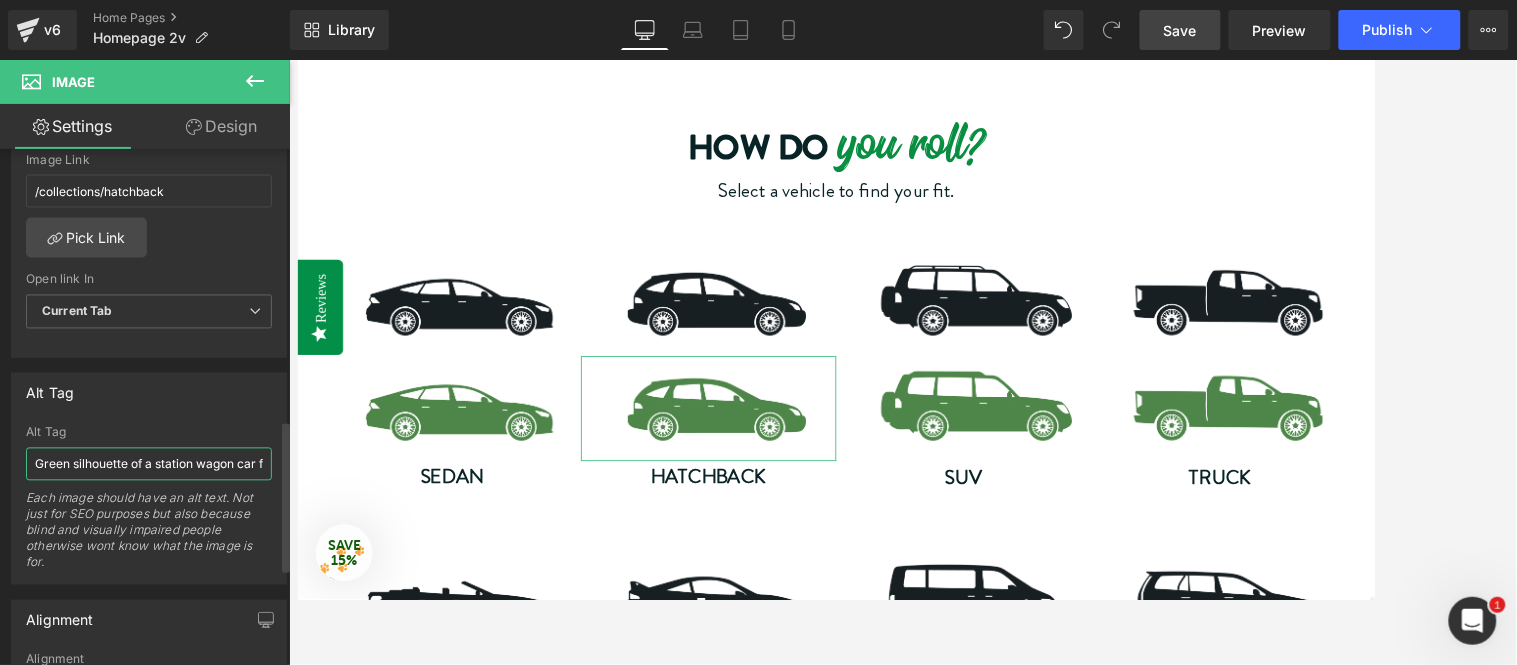 scroll, scrollTop: 0, scrollLeft: 604, axis: horizontal 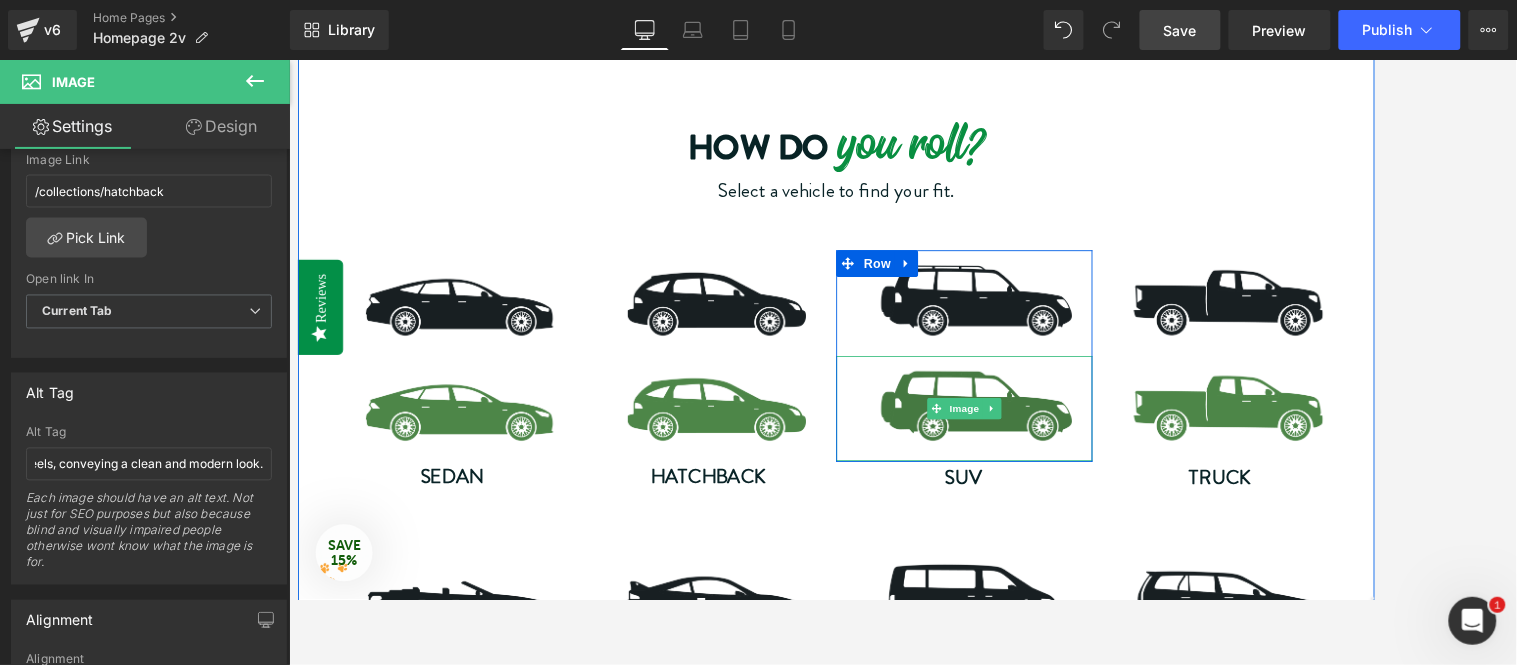click at bounding box center (1046, 451) 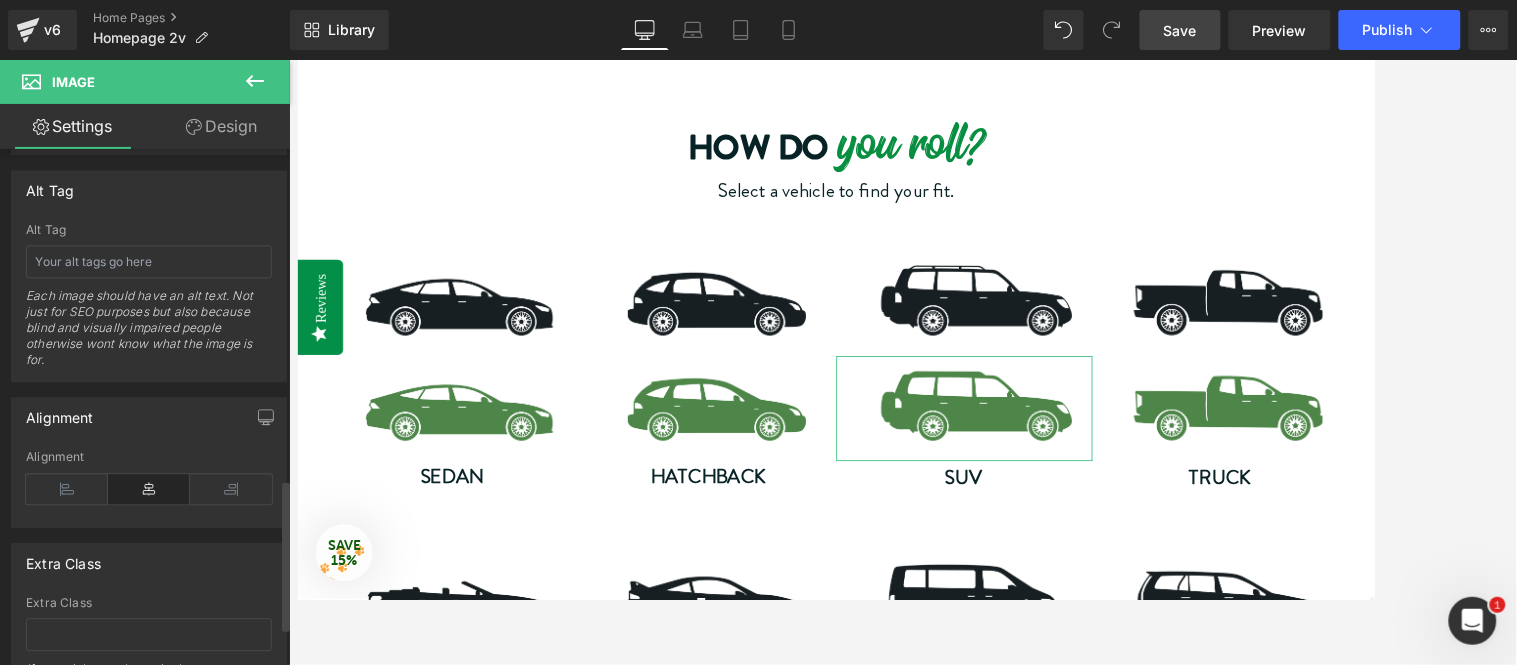 scroll, scrollTop: 1038, scrollLeft: 0, axis: vertical 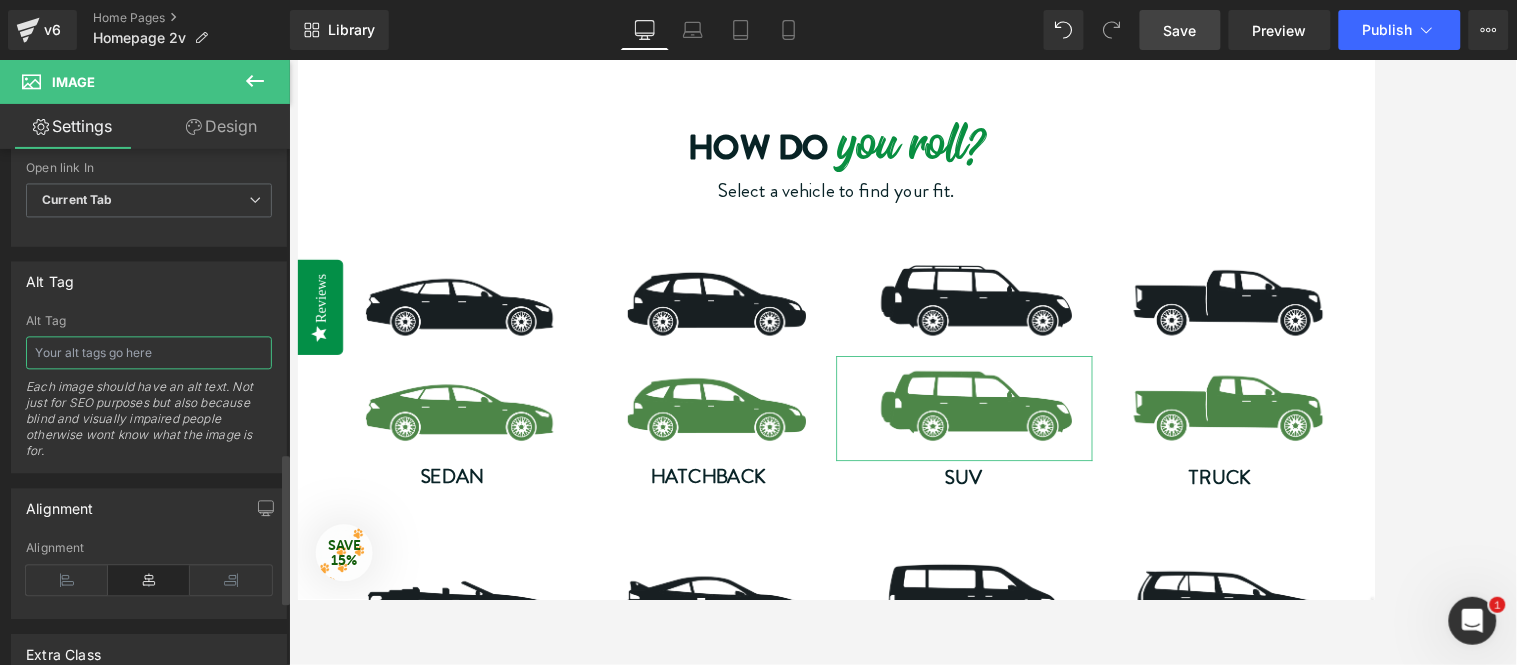 click at bounding box center [149, 353] 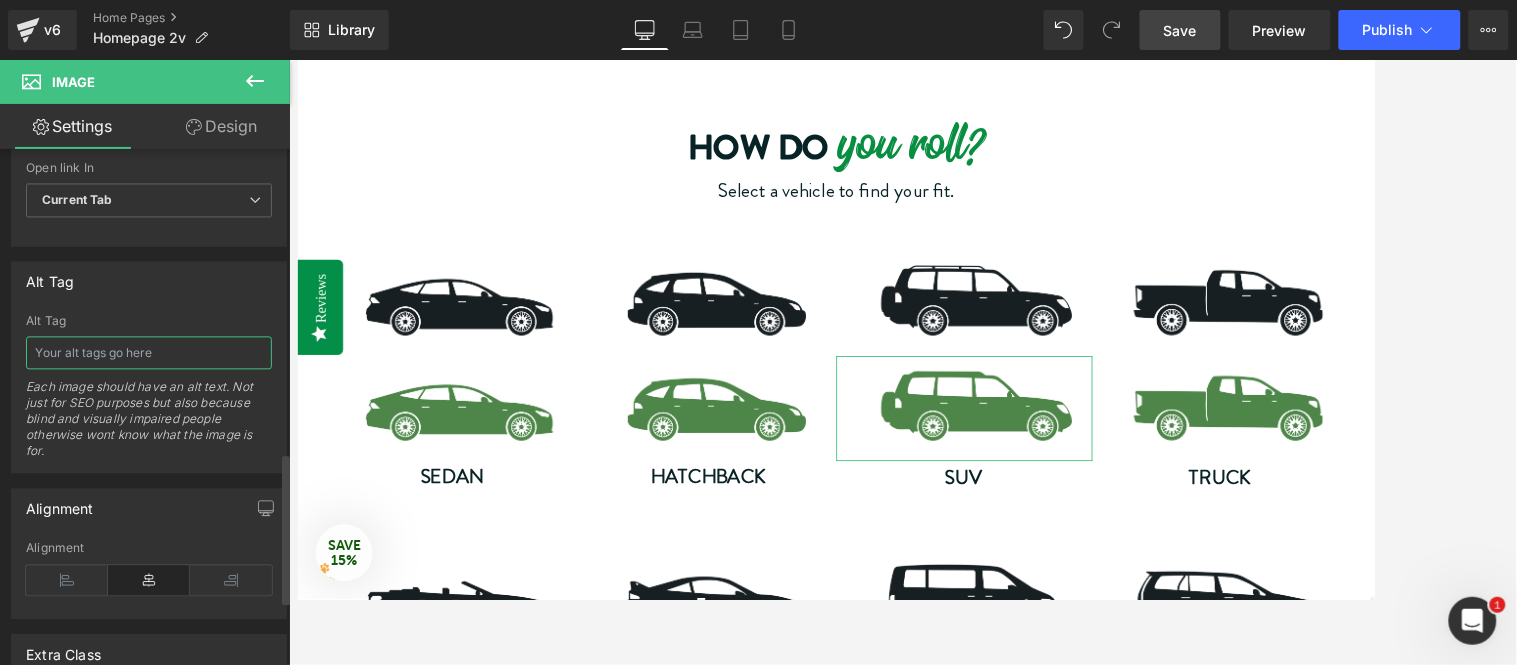 paste on "Green silhouette of a station wagon with detailed wheels, showcasing a classic design. The image evokes a simple, nostalgic feel." 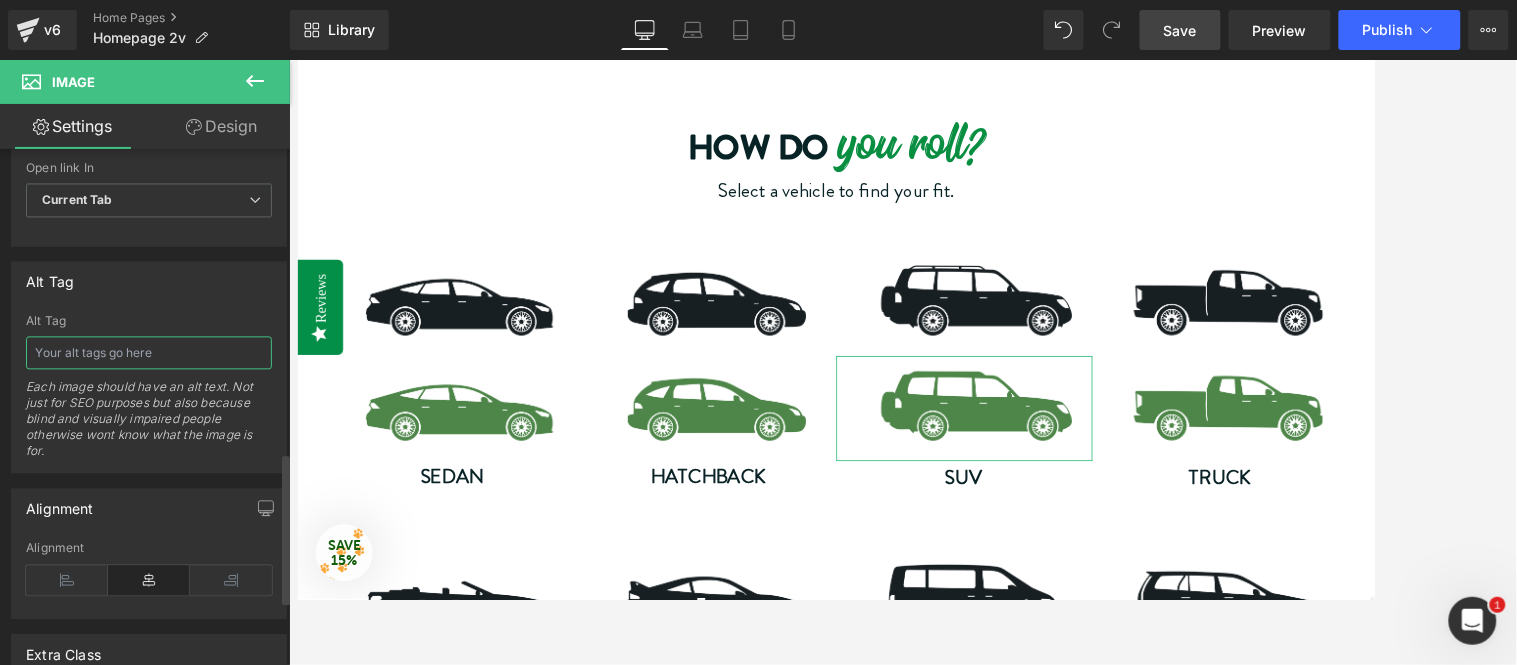 type on "Green silhouette of a station wagon with detailed wheels, showcasing a classic design. The image evokes a simple, nostalgic feel." 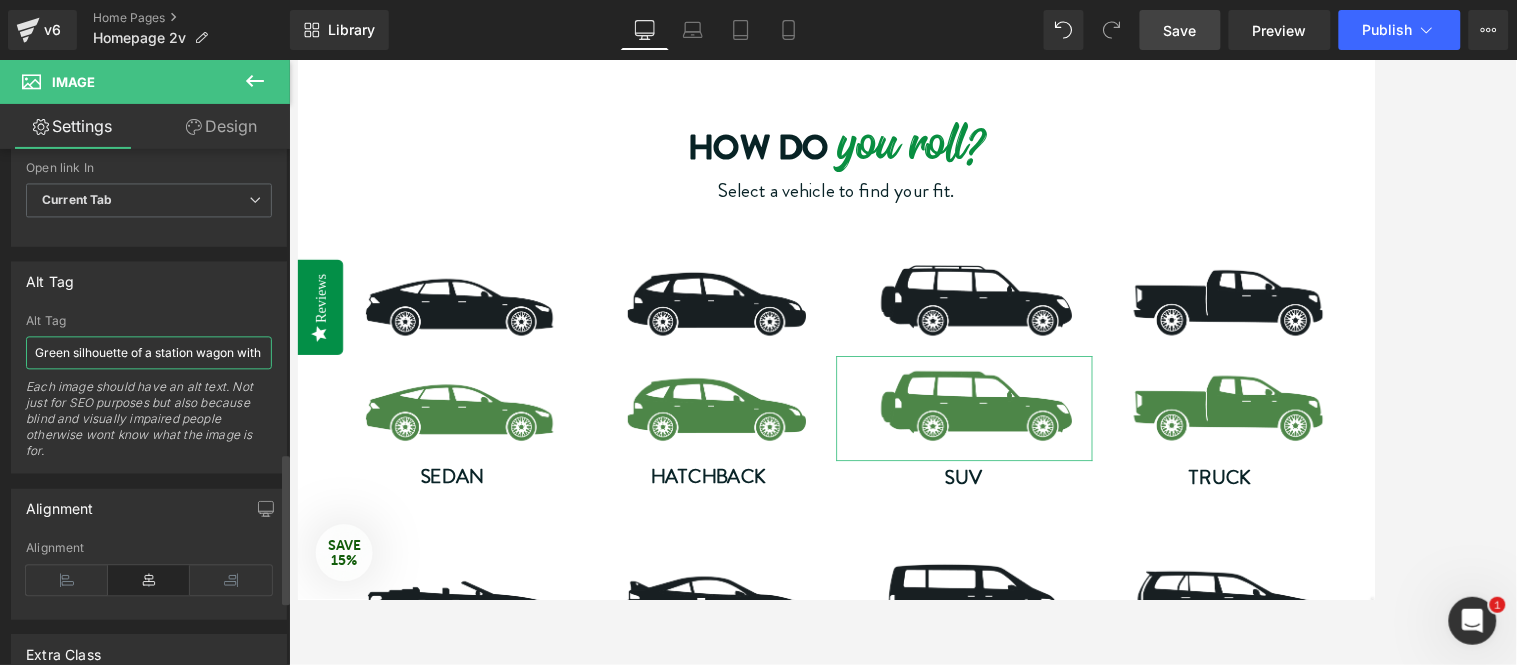 scroll, scrollTop: 0, scrollLeft: 514, axis: horizontal 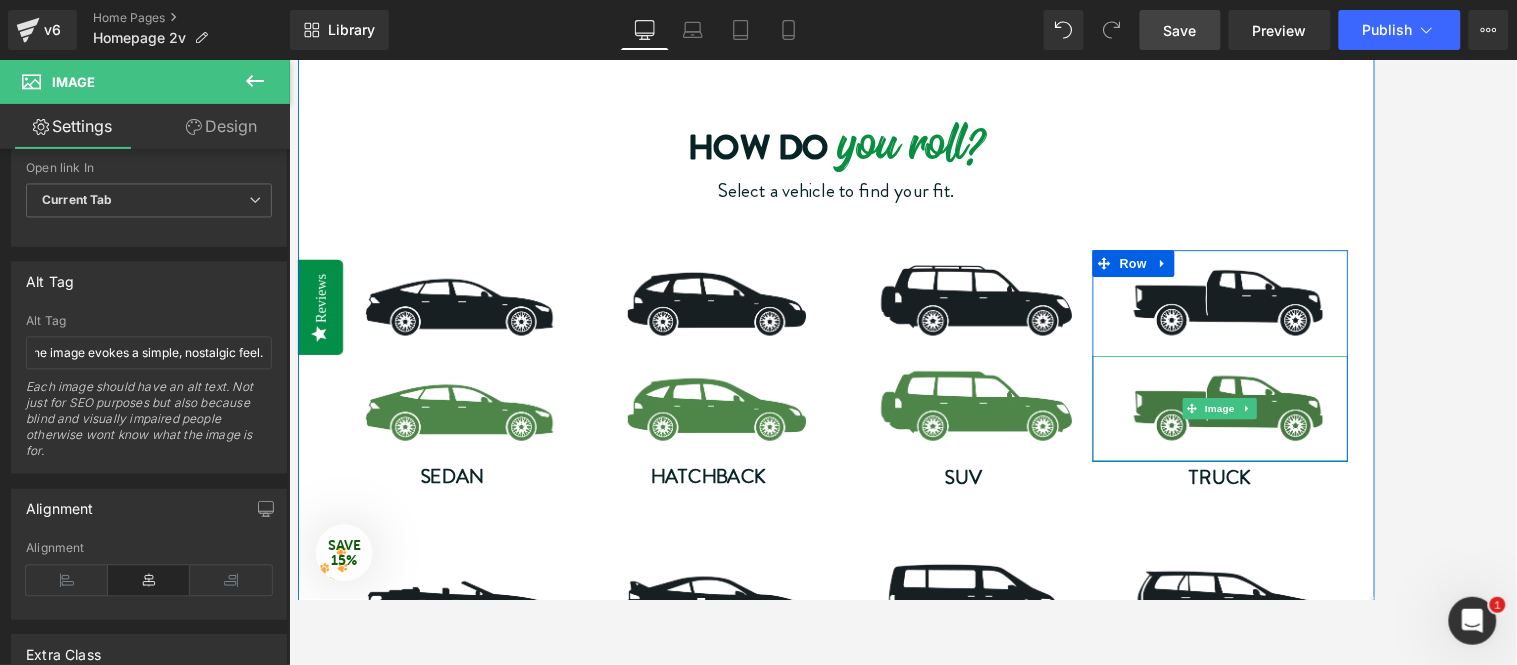 click at bounding box center (1334, 451) 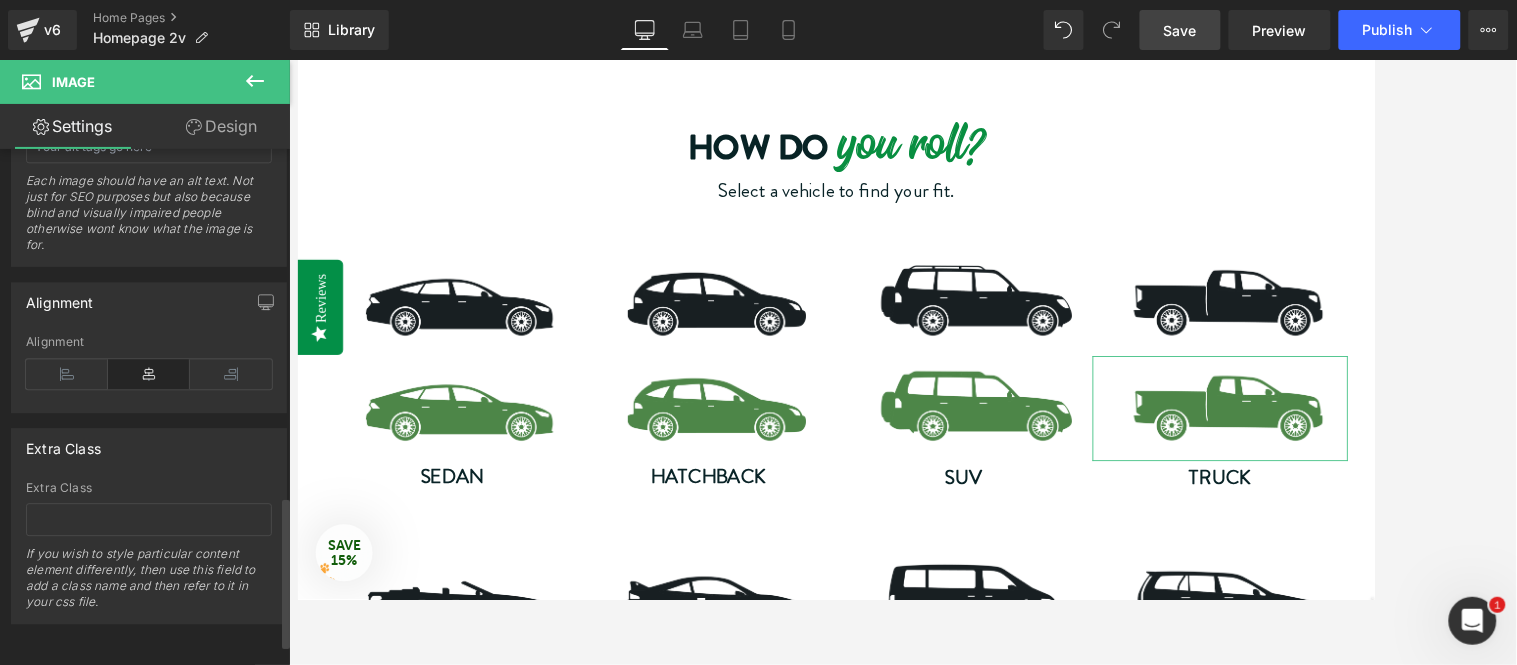 scroll, scrollTop: 1038, scrollLeft: 0, axis: vertical 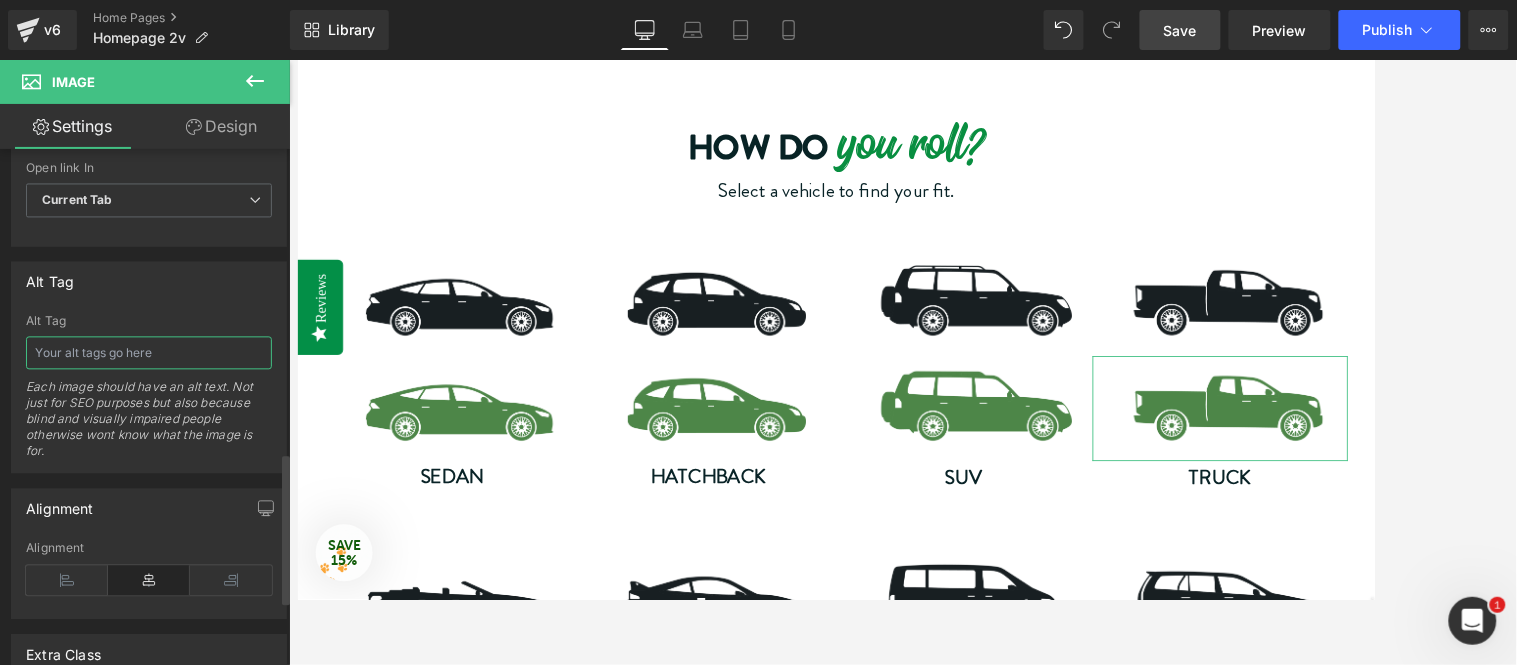 click at bounding box center (149, 353) 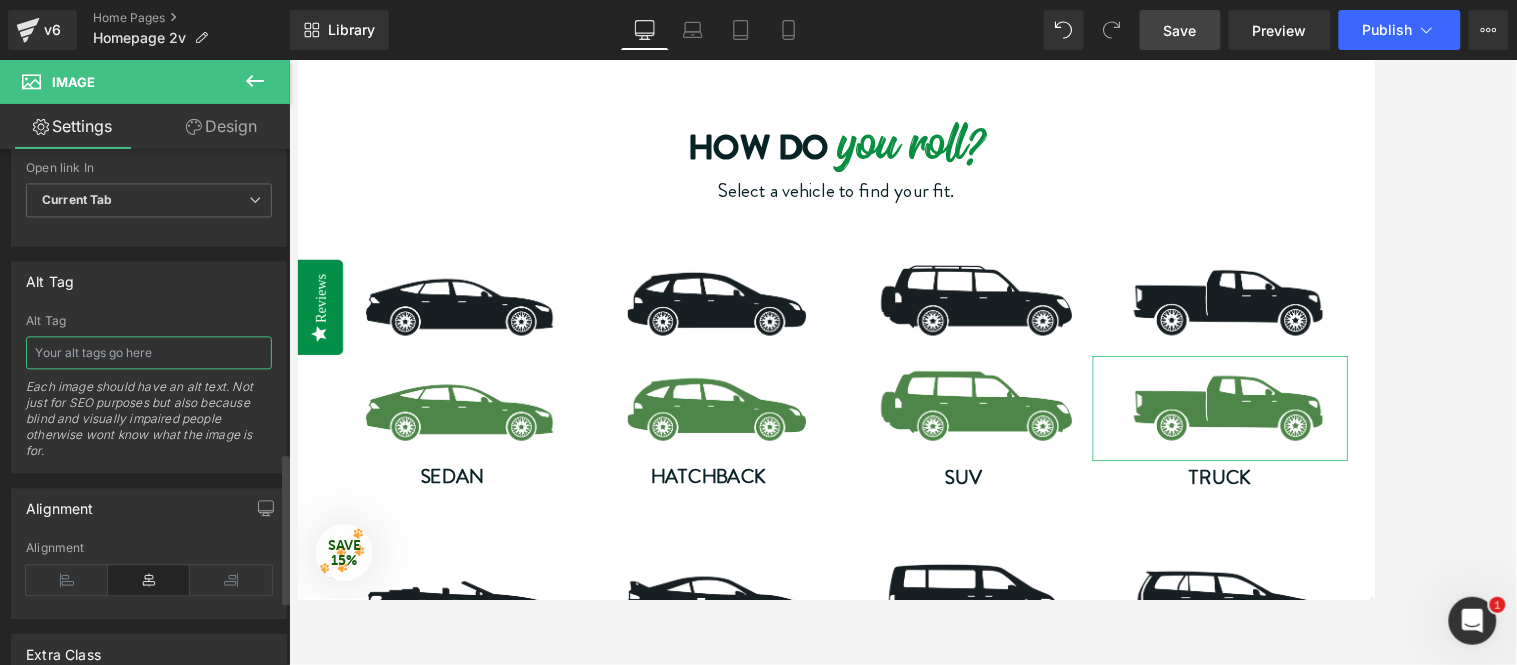 paste on "Green silhouette of a pickup truck facing right. The image is simplified, emphasizing the vehicle's outline and shape, conveying a calm tone." 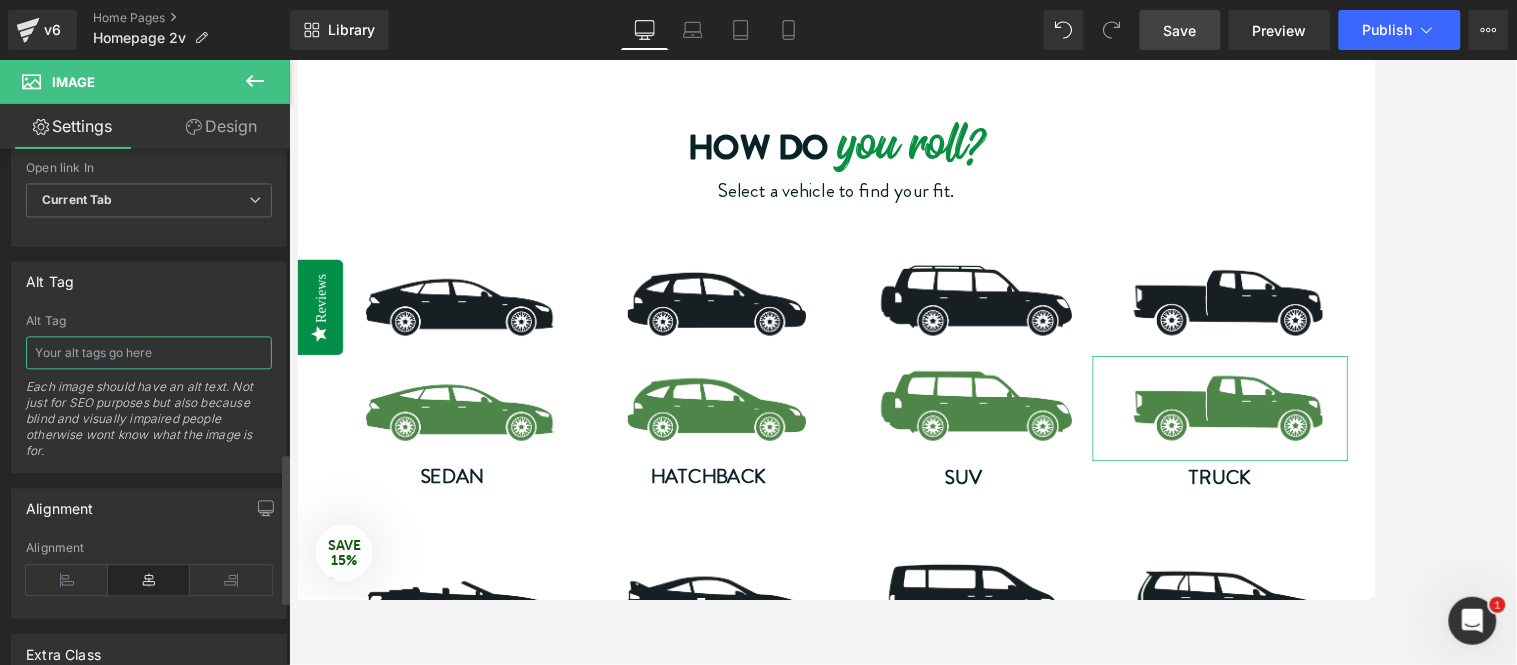 type on "Green silhouette of a pickup truck facing right. The image is simplified, emphasizing the vehicle's outline and shape, conveying a calm tone." 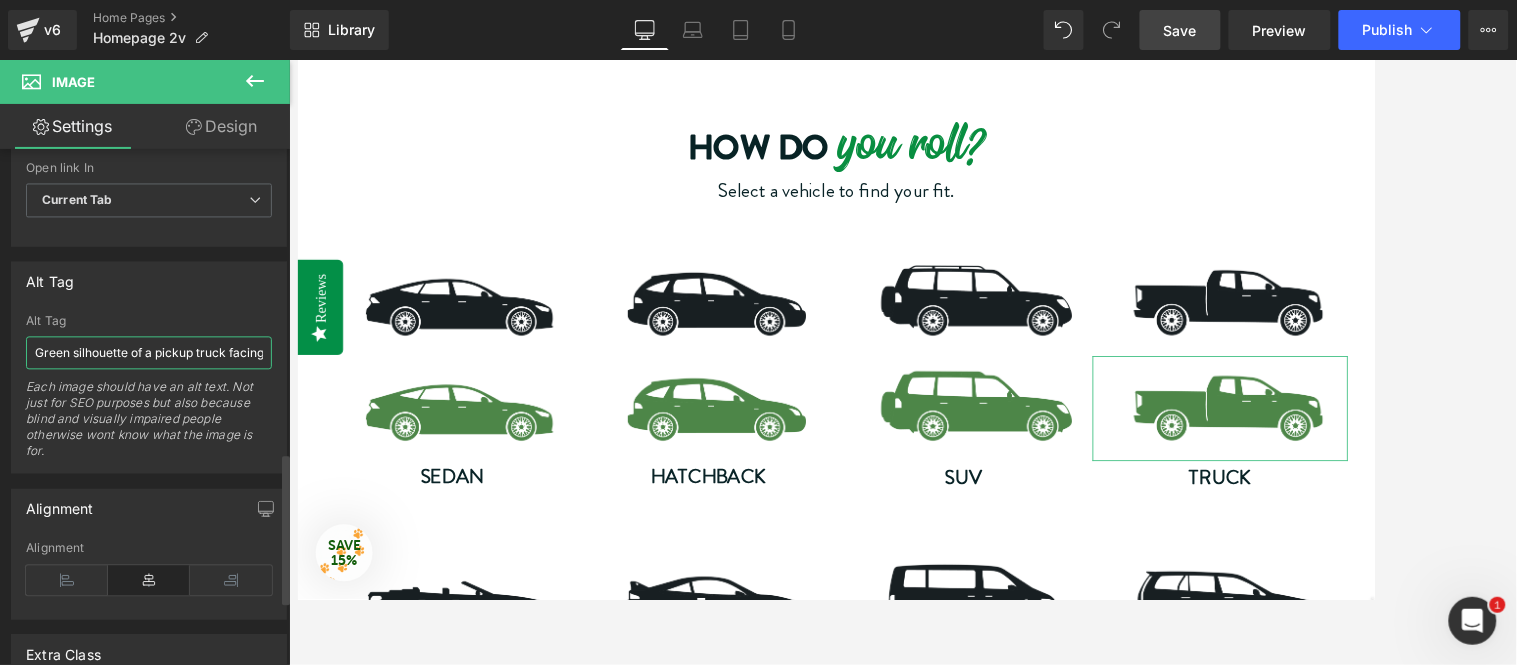 scroll, scrollTop: 0, scrollLeft: 571, axis: horizontal 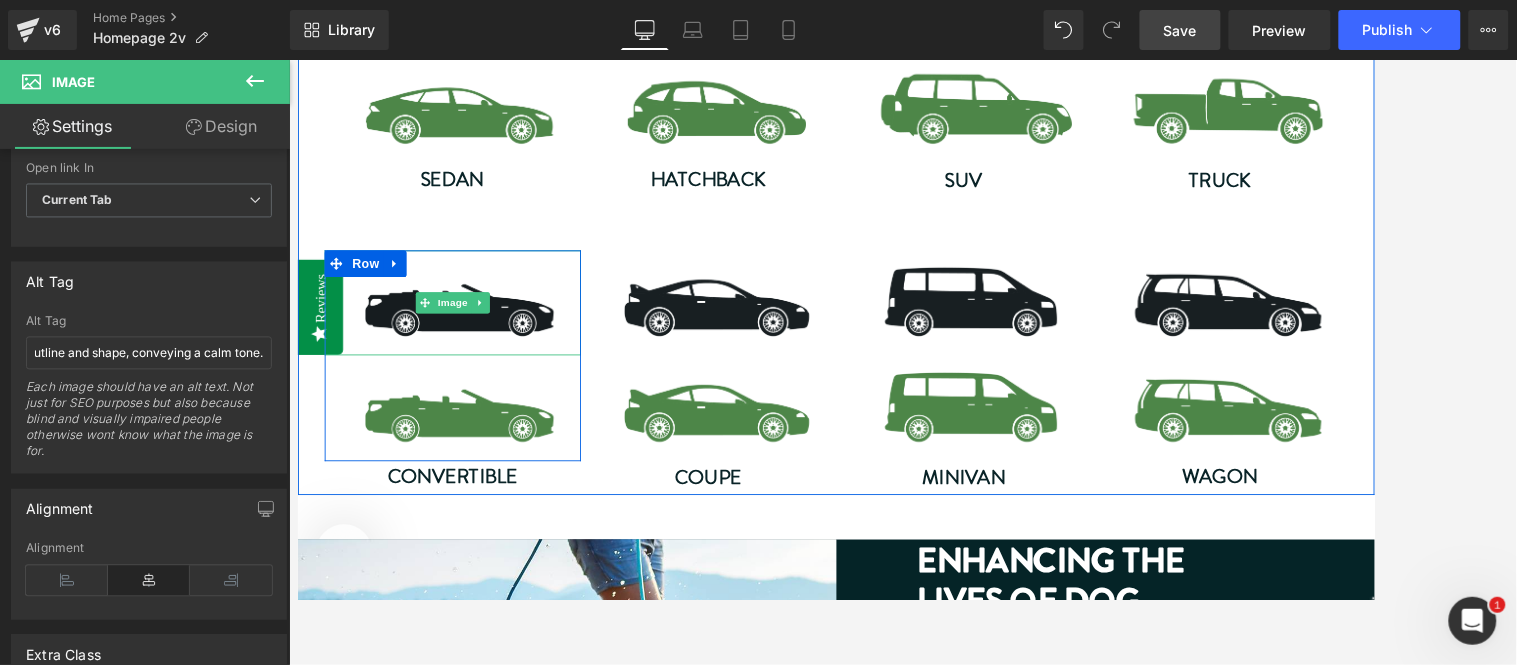 click at bounding box center (471, 332) 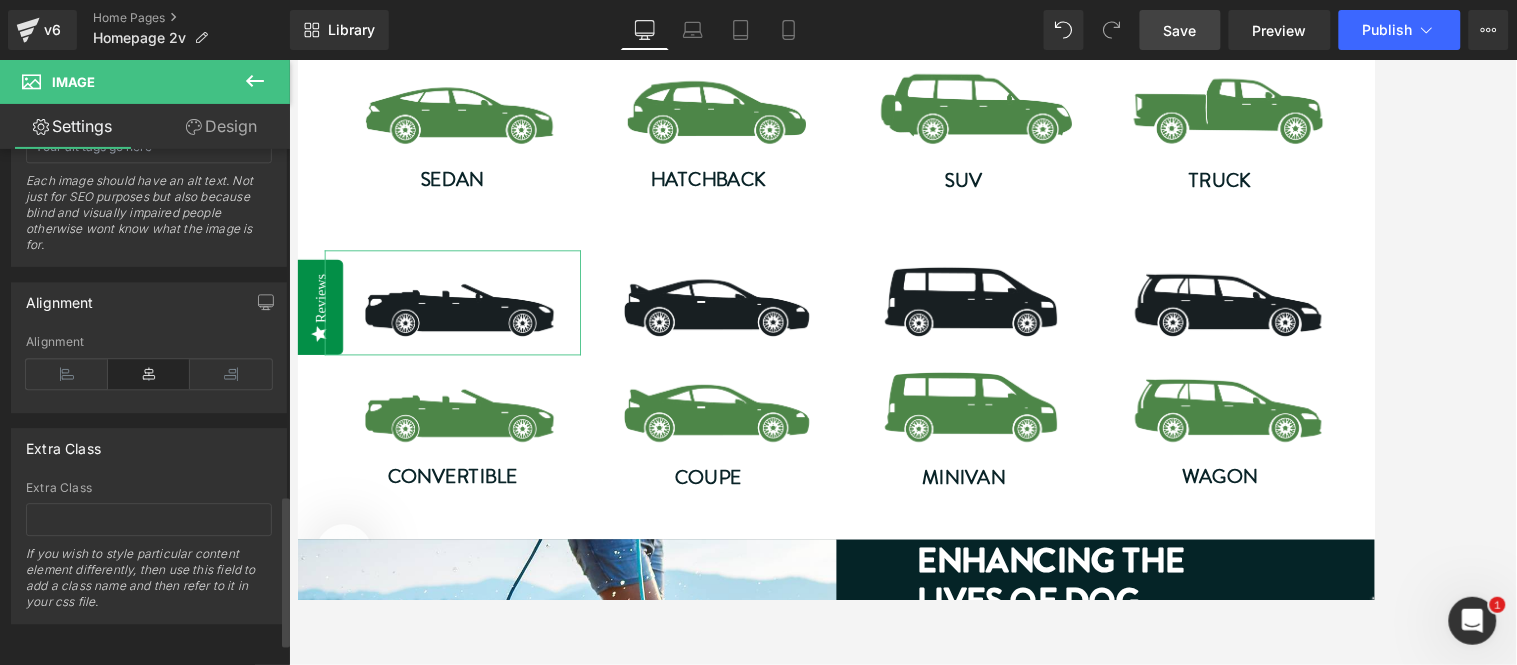 scroll, scrollTop: 1038, scrollLeft: 0, axis: vertical 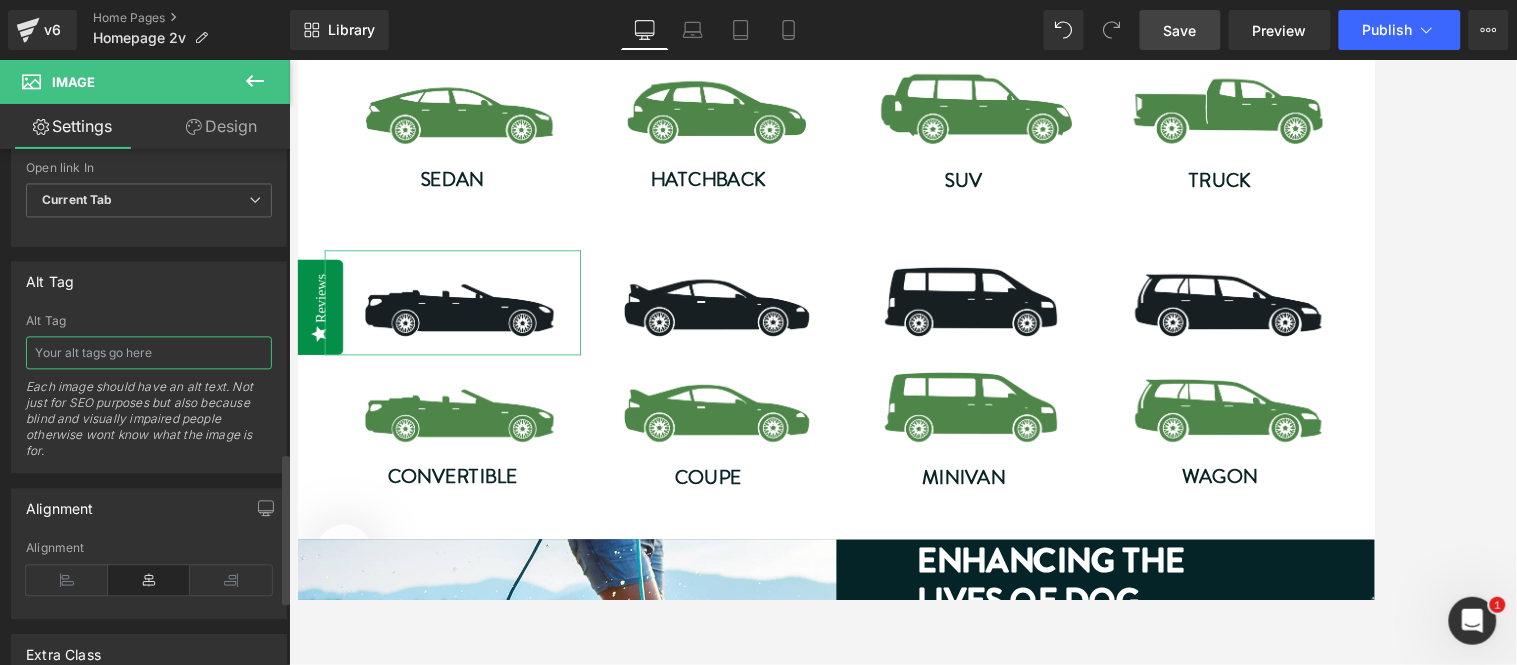 click at bounding box center (149, 353) 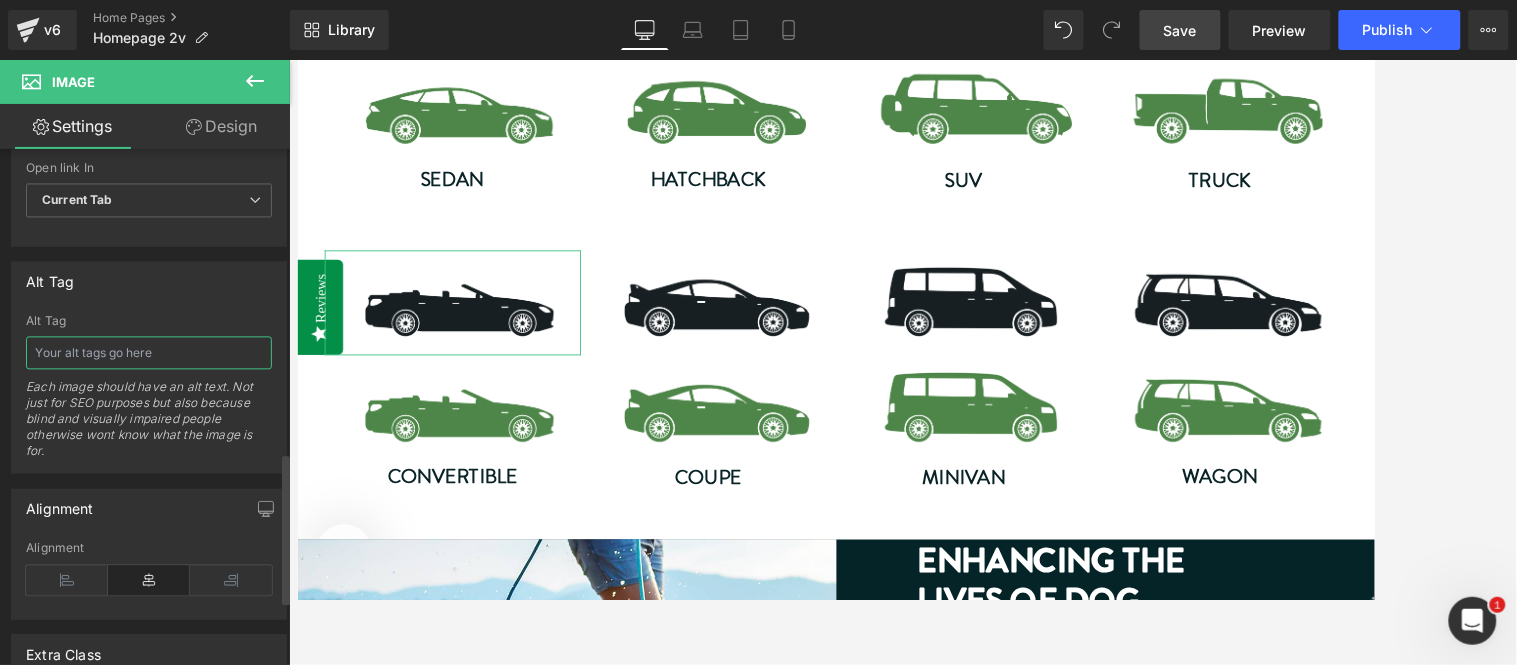paste on "Silhouette of a sleek convertible car in black and white, facing right. The minimalist design emphasizes the sporty and modern appearance." 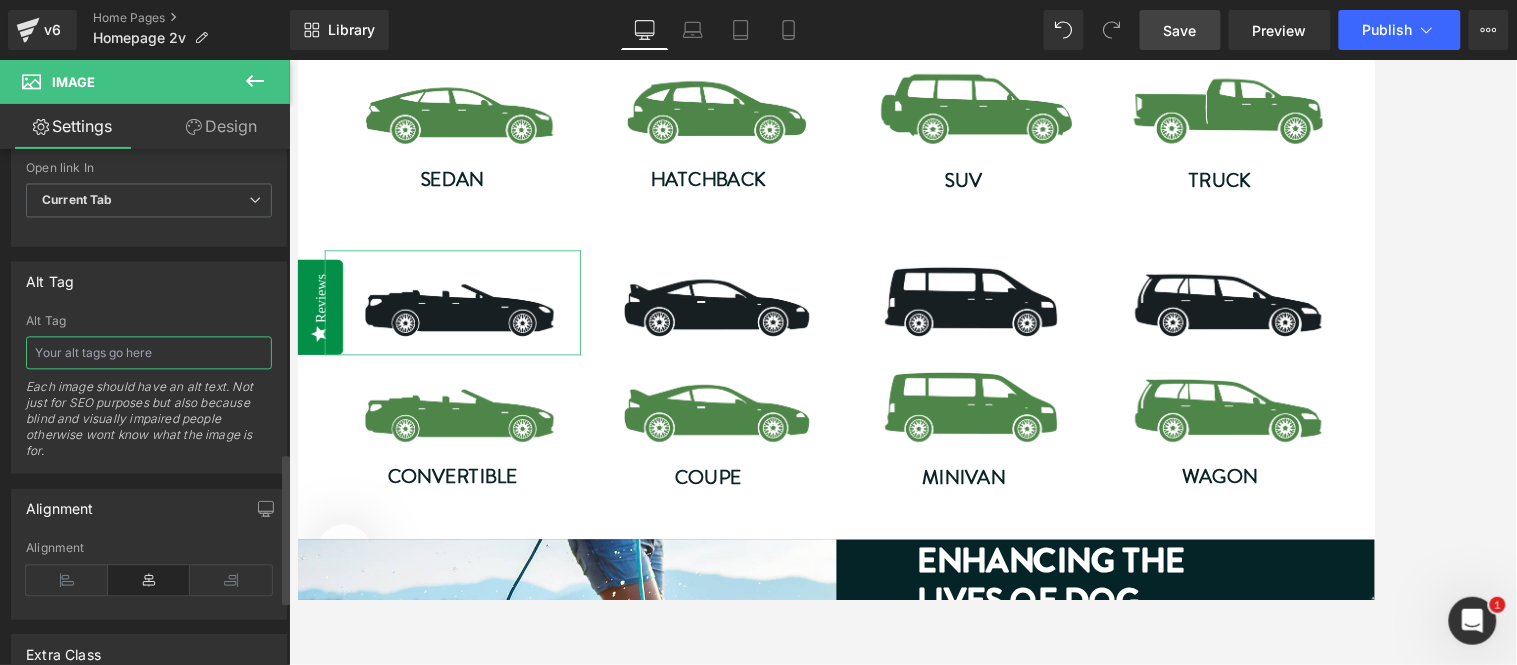 type on "Silhouette of a sleek convertible car in black and white, facing right. The minimalist design emphasizes the sporty and modern appearance." 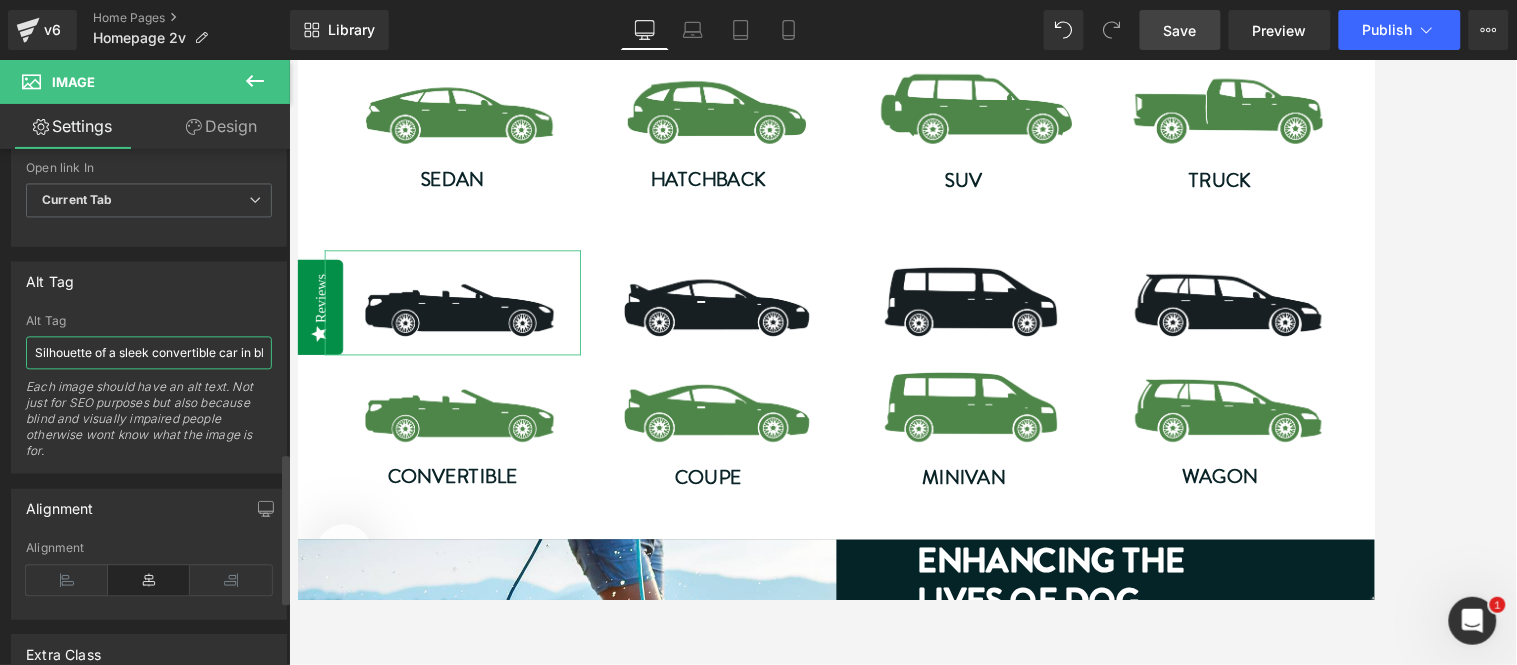scroll, scrollTop: 0, scrollLeft: 567, axis: horizontal 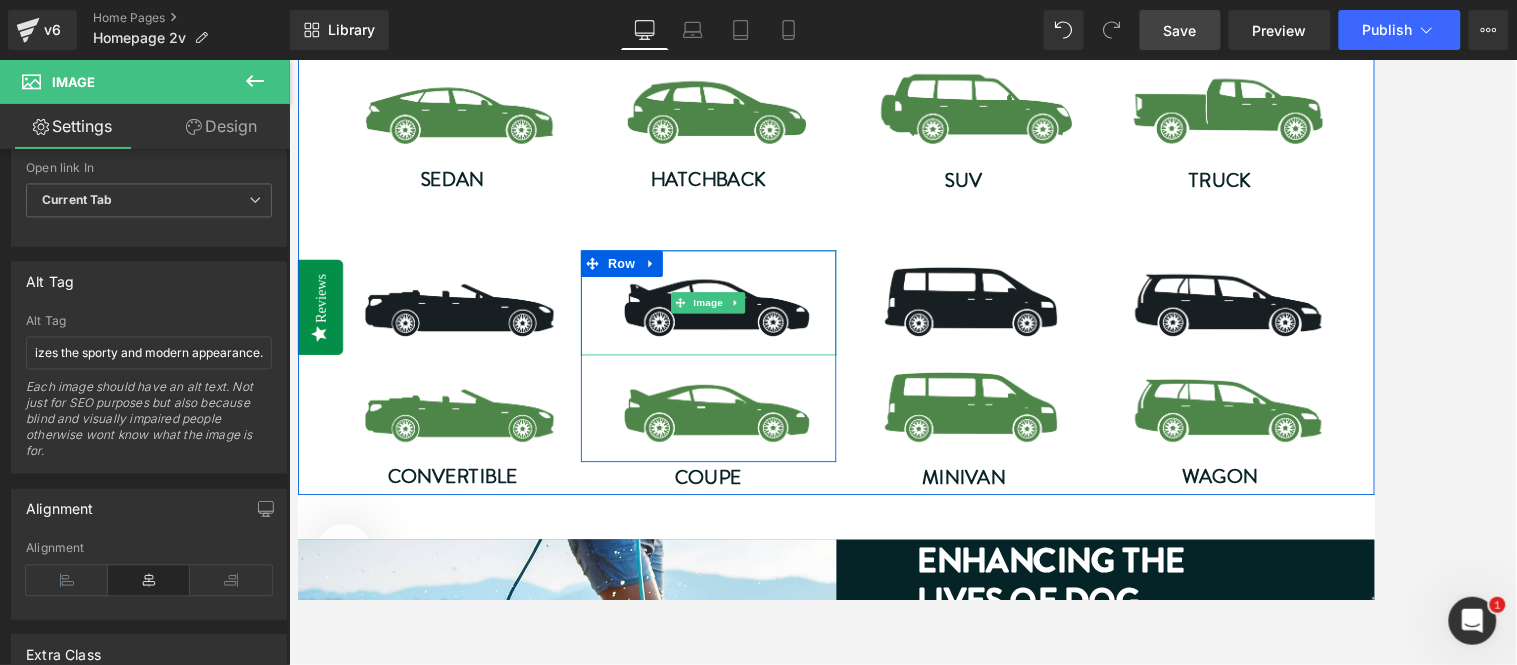 click at bounding box center (759, 332) 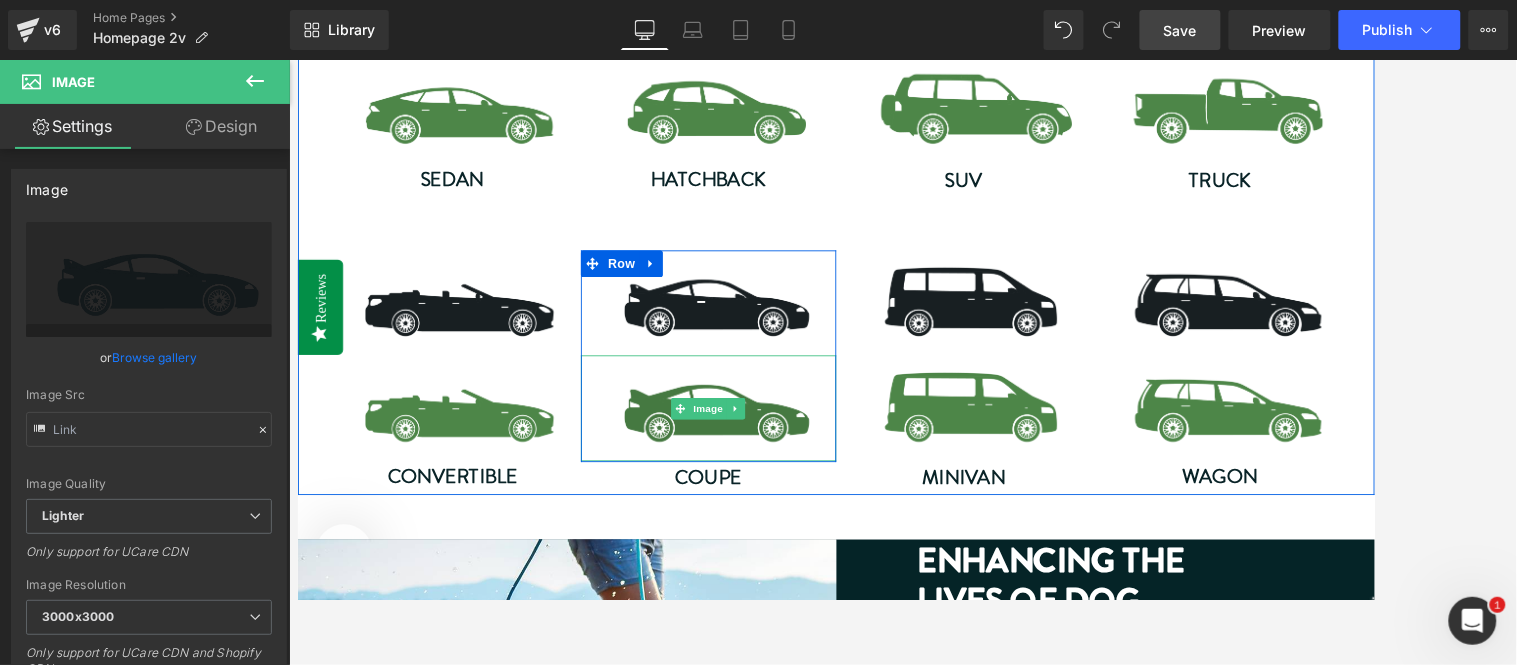 click at bounding box center [759, 450] 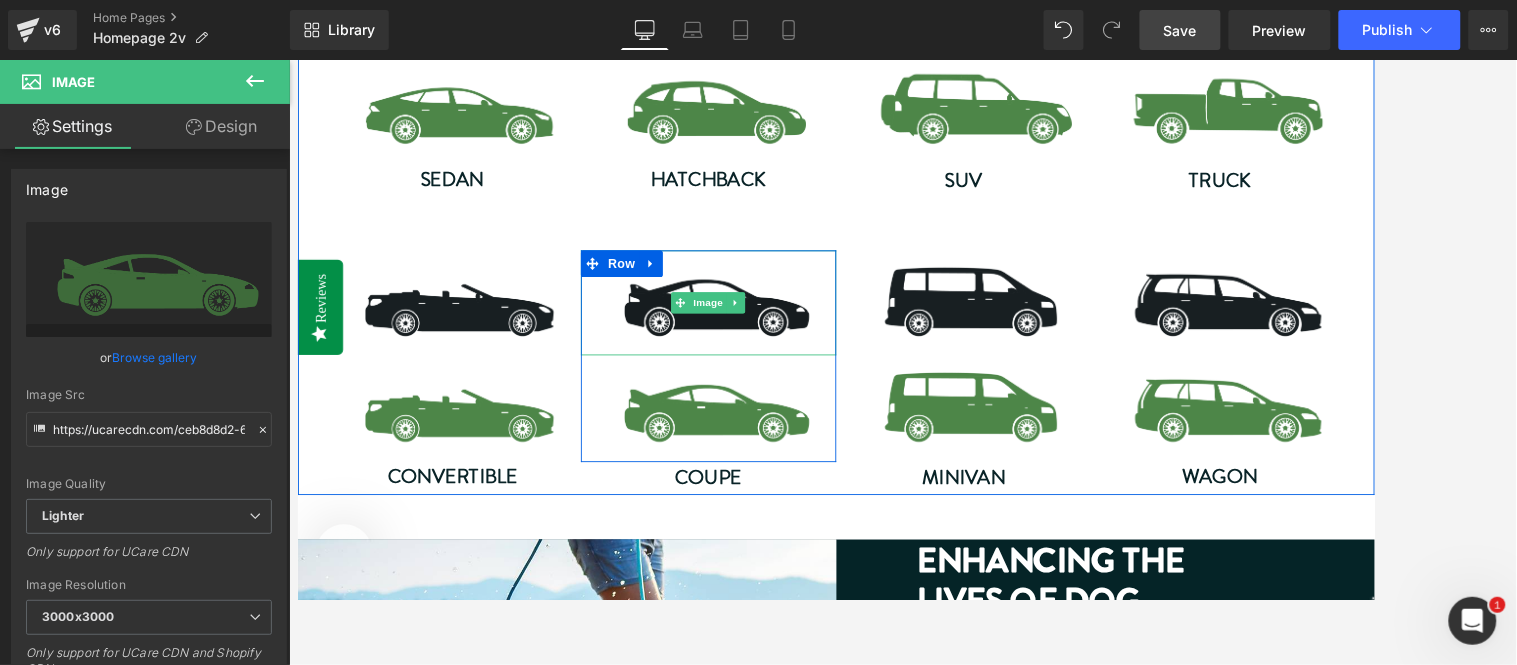 click at bounding box center (759, 332) 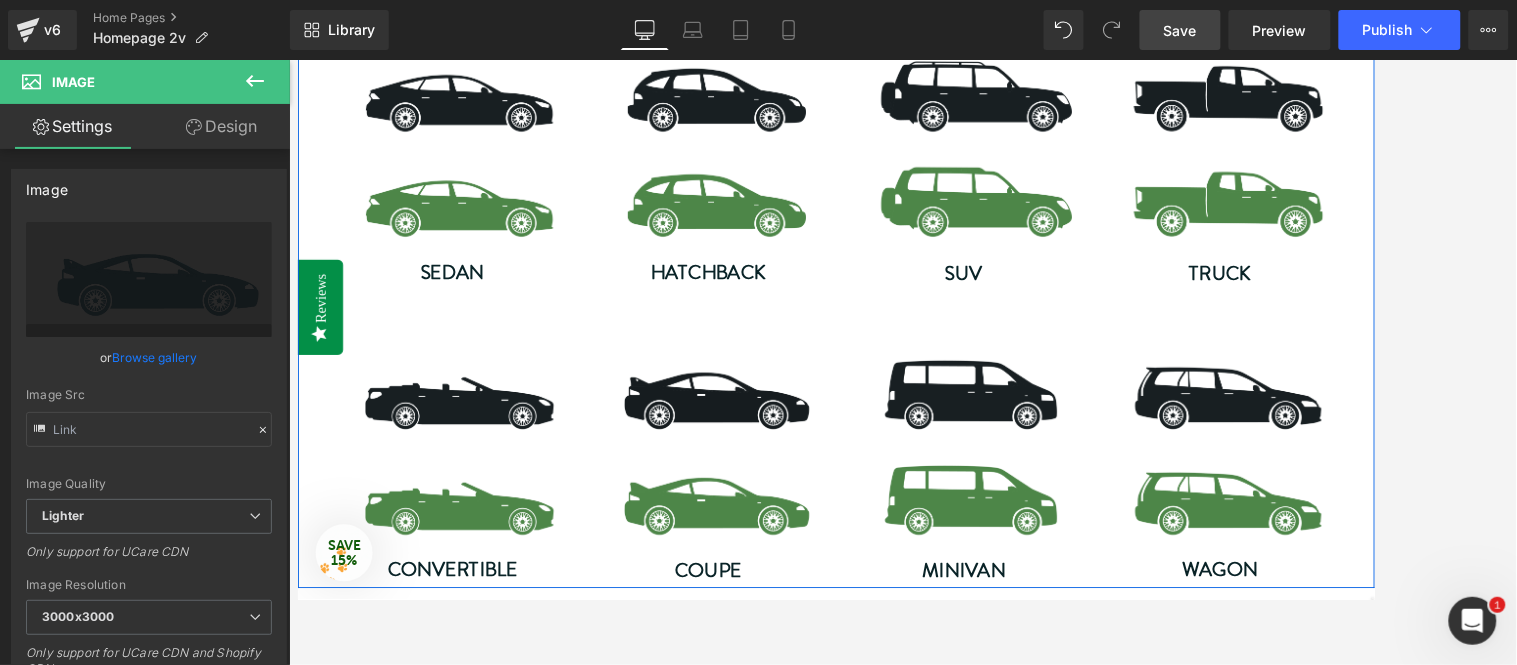 scroll, scrollTop: 2111, scrollLeft: 0, axis: vertical 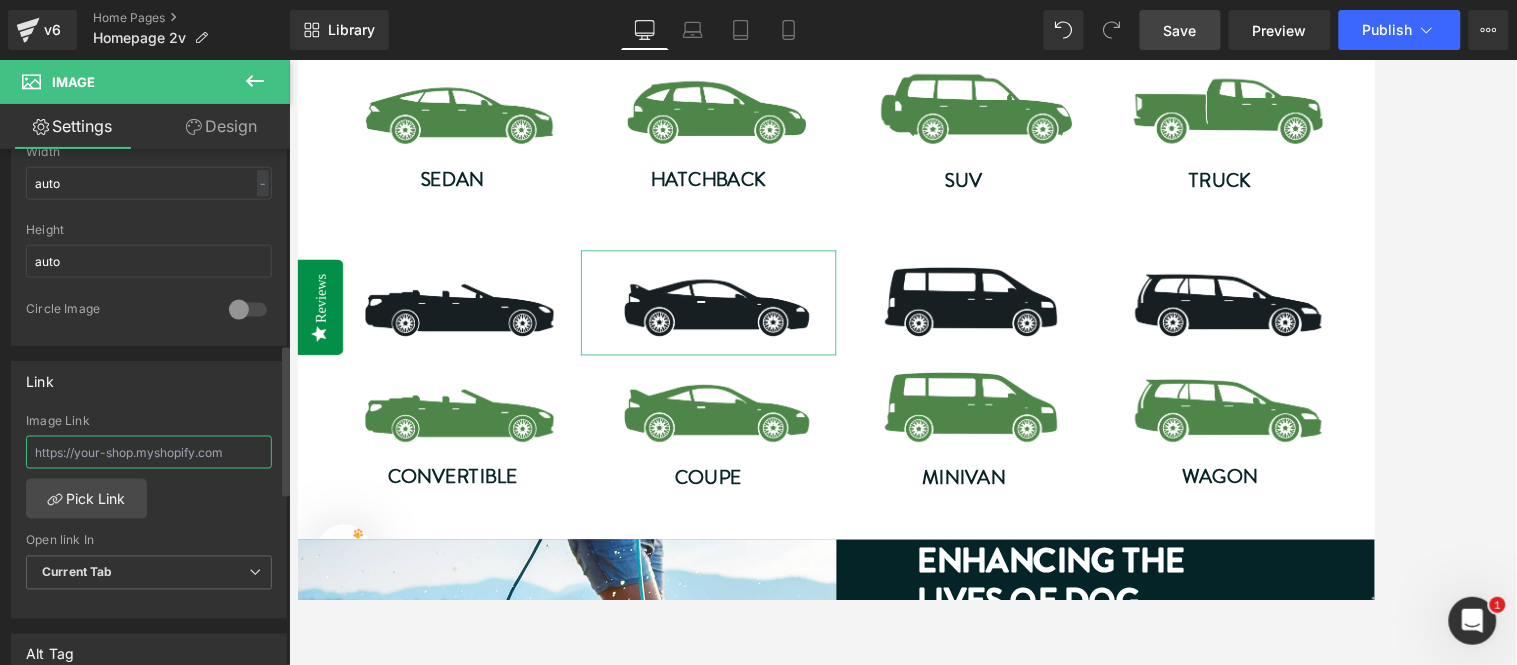 click at bounding box center [149, 452] 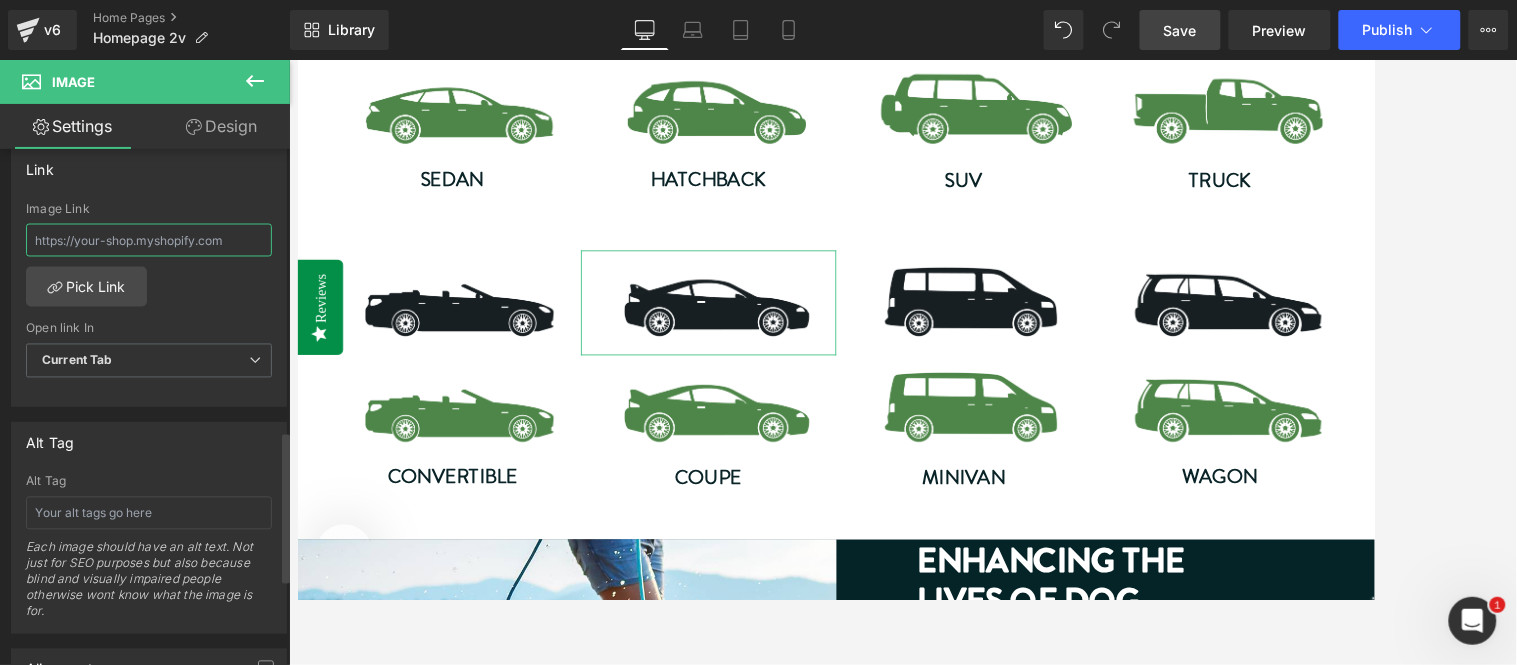 scroll, scrollTop: 1000, scrollLeft: 0, axis: vertical 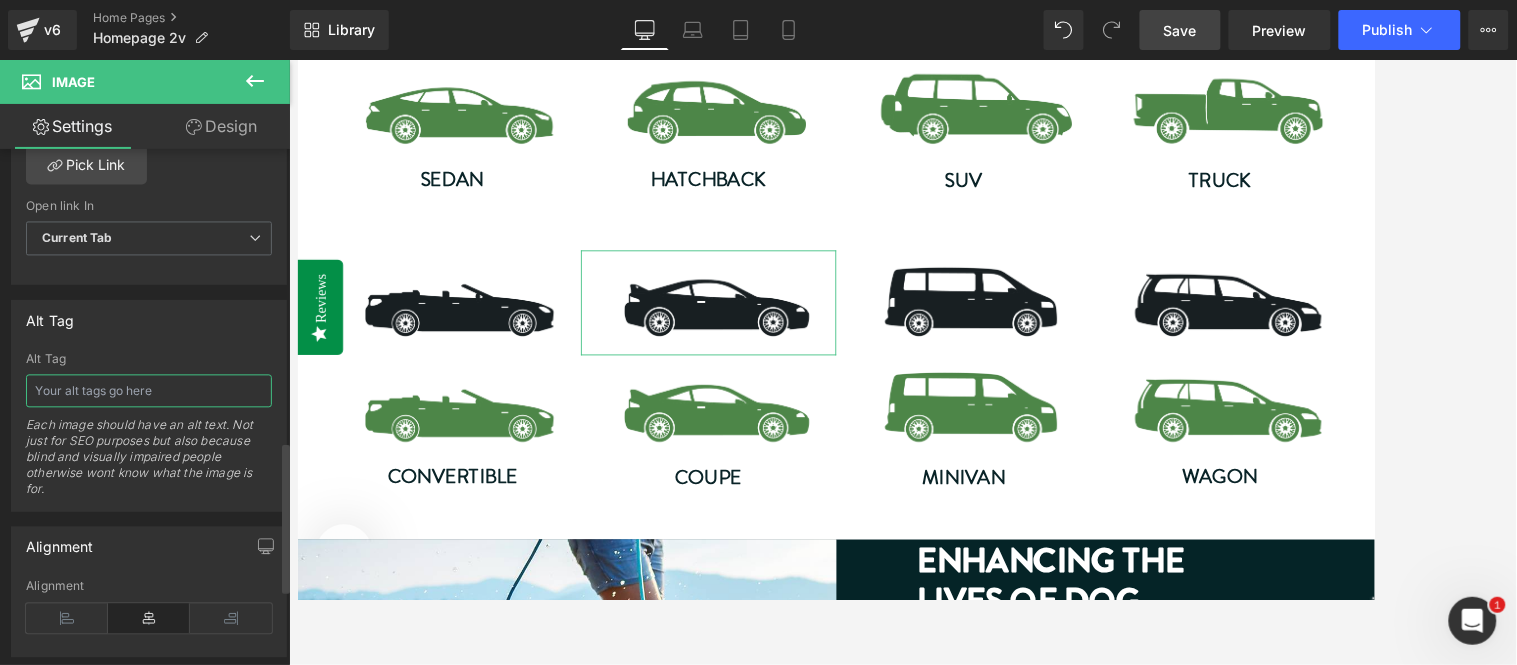 click at bounding box center (149, 391) 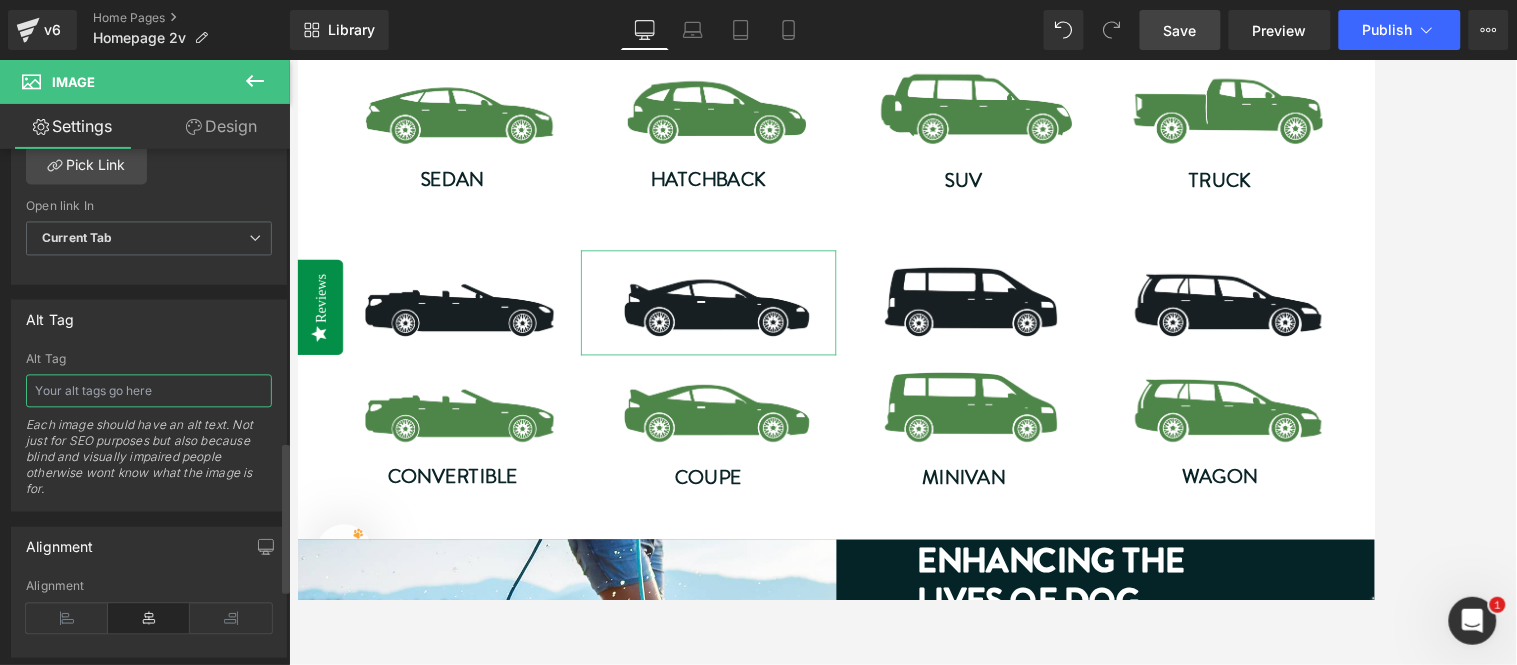 paste on "Silhouette of a sleek sports car with a large rear spoiler and intricate wheel design, conveying speed and style against a neutral background." 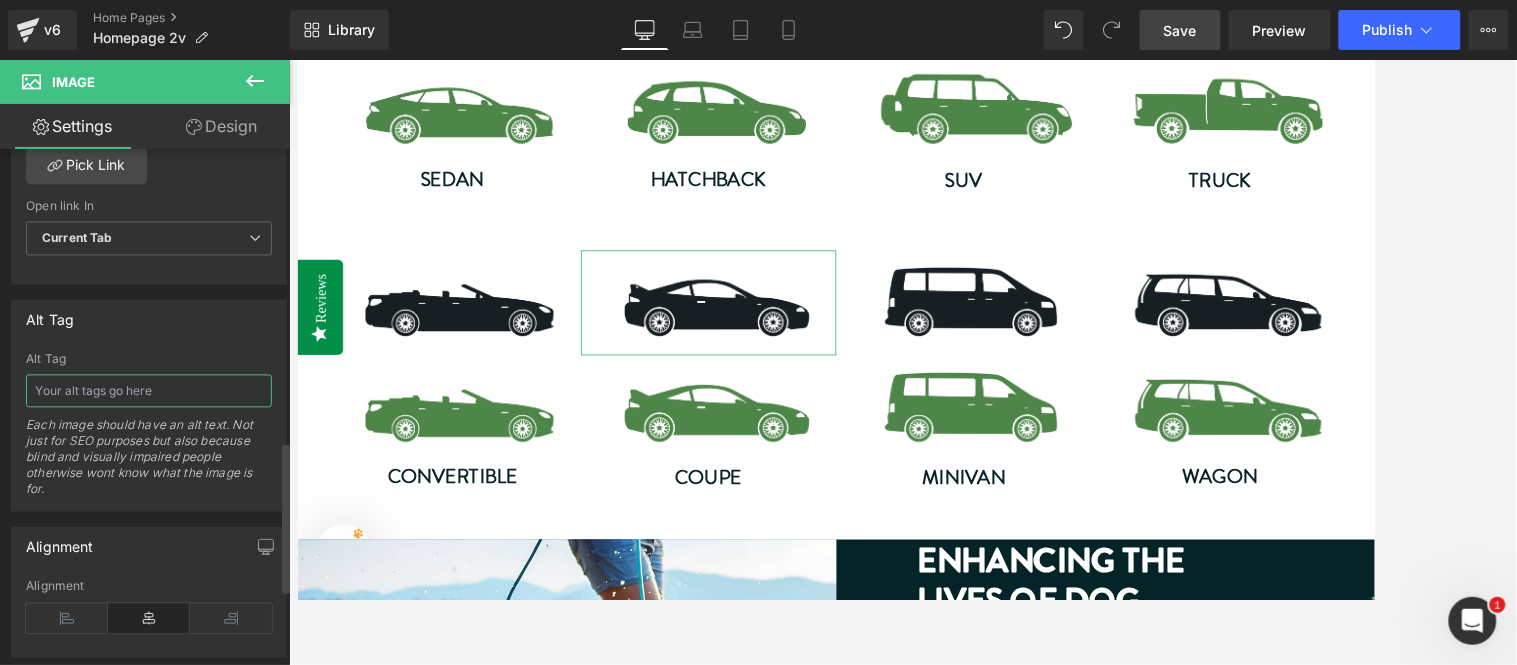 type on "Silhouette of a sleek sports car with a large rear spoiler and intricate wheel design, conveying speed and style against a neutral background." 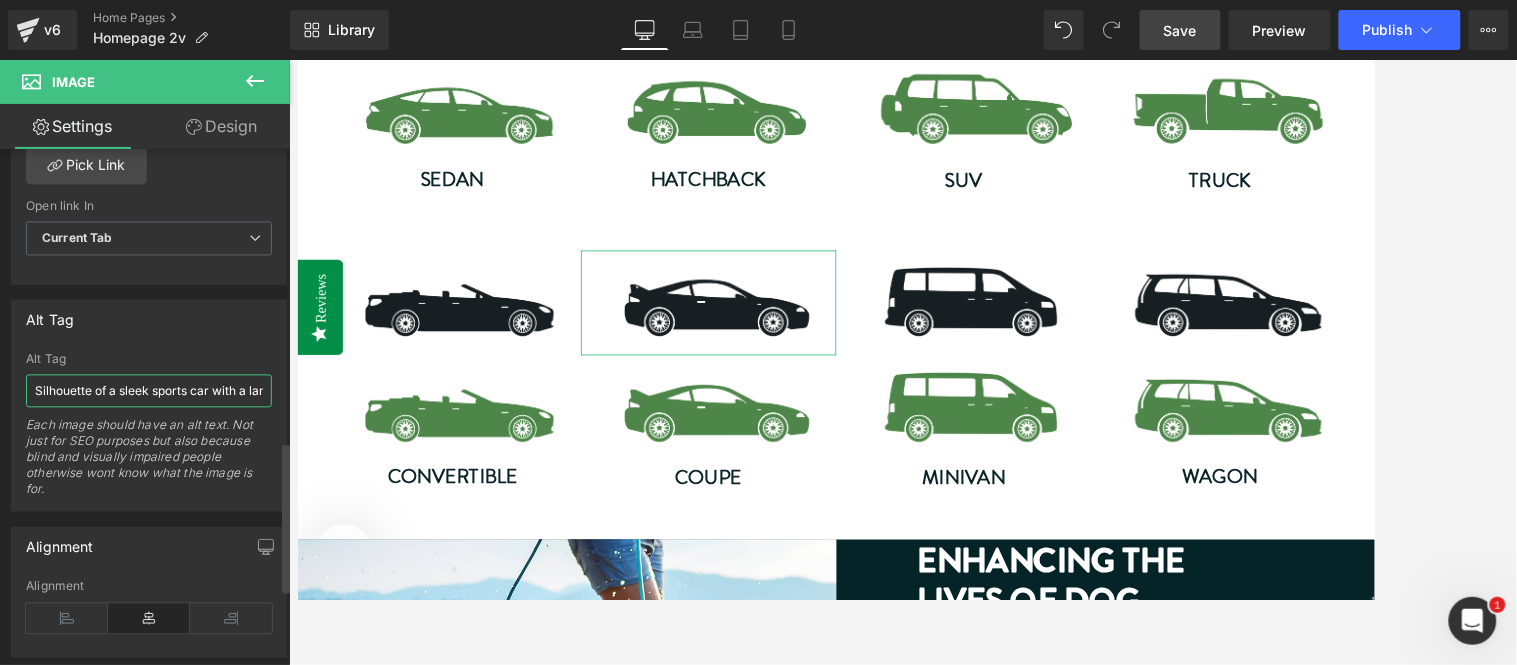 scroll, scrollTop: 0, scrollLeft: 574, axis: horizontal 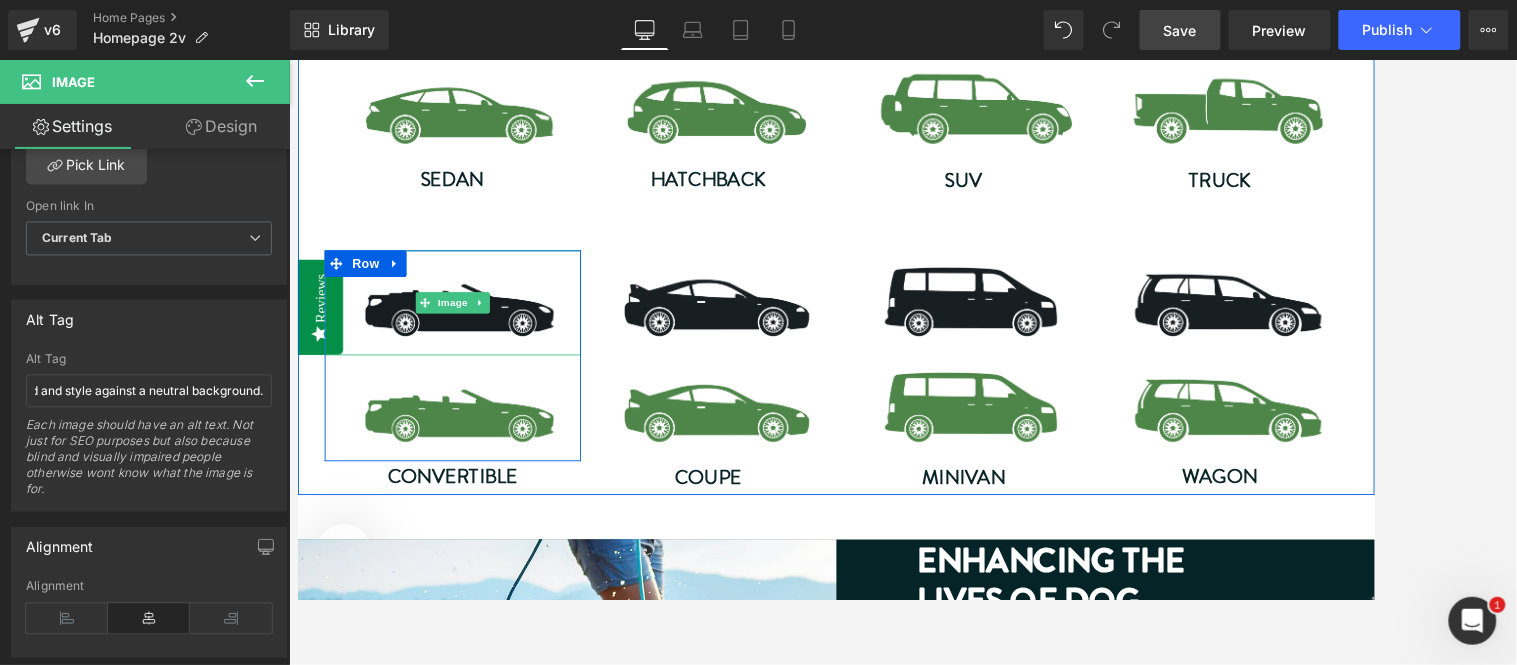 click at bounding box center [471, 332] 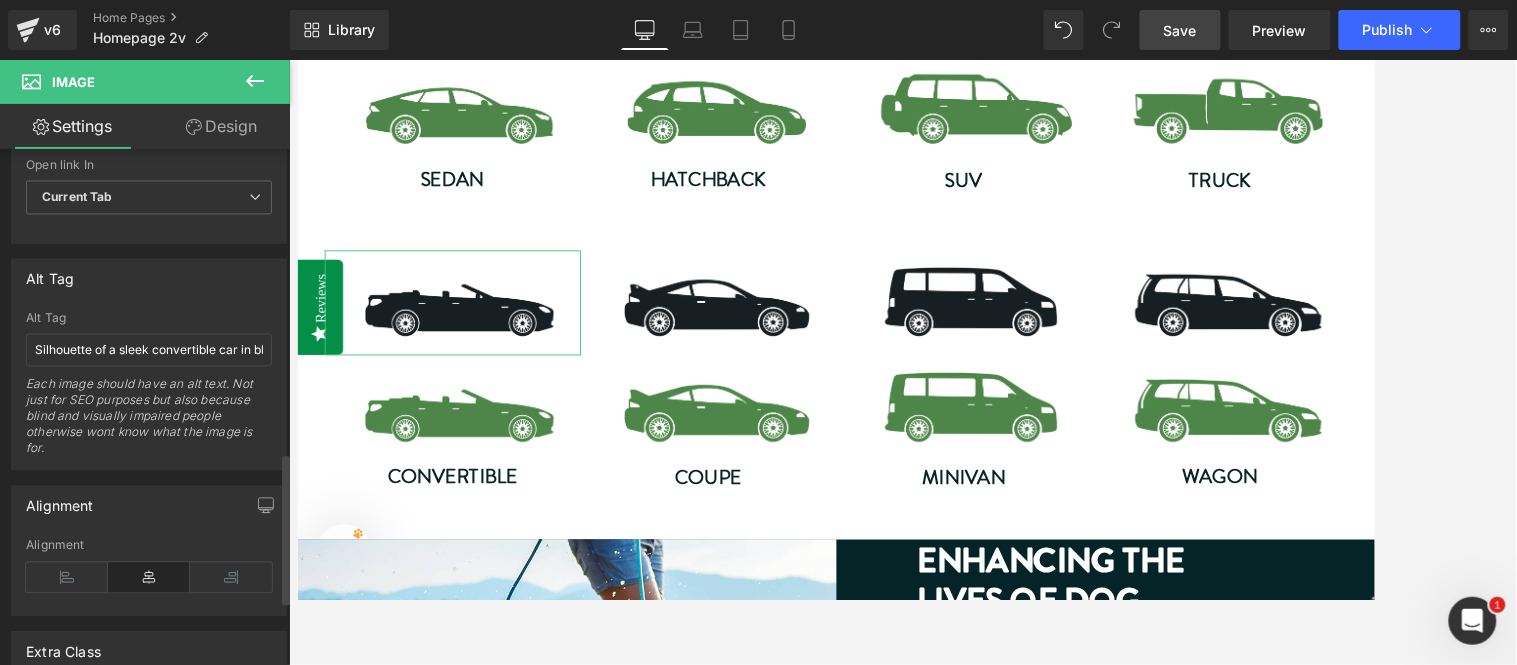 scroll, scrollTop: 1038, scrollLeft: 0, axis: vertical 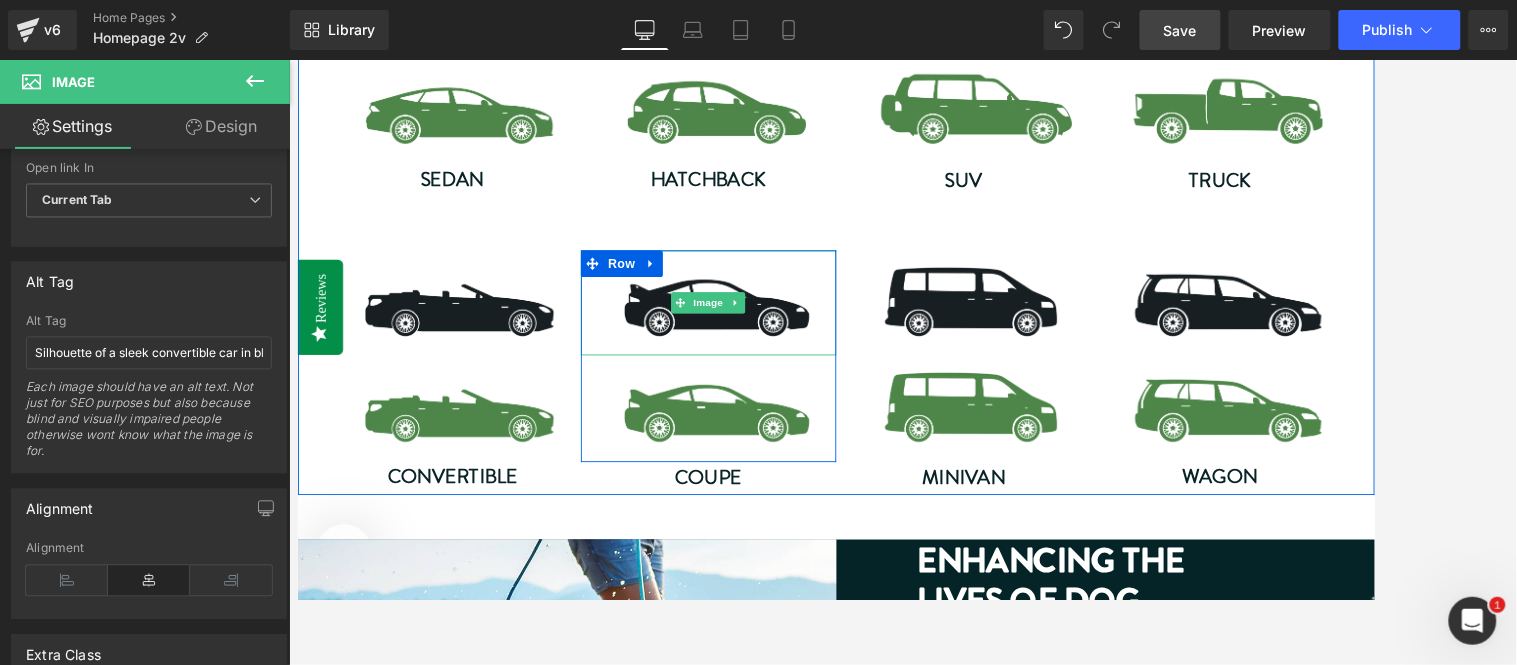 click at bounding box center (759, 332) 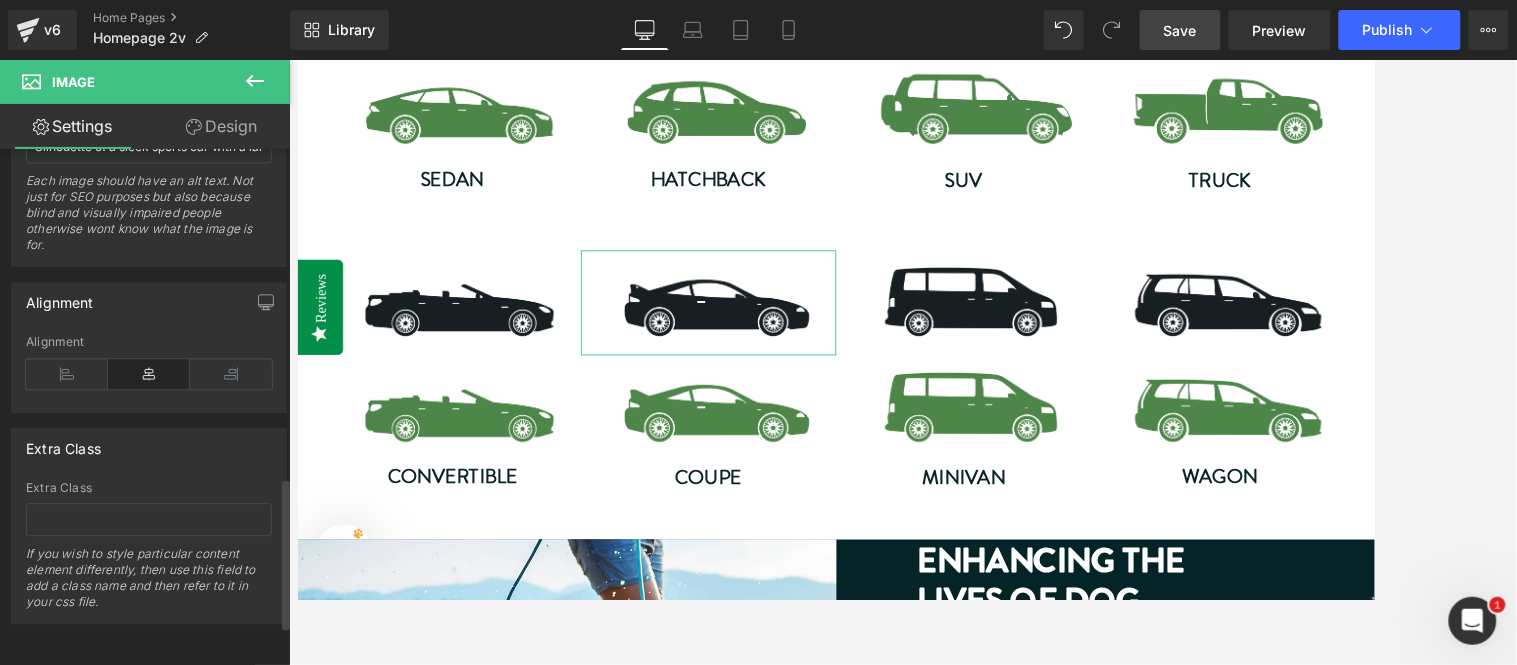 scroll, scrollTop: 1038, scrollLeft: 0, axis: vertical 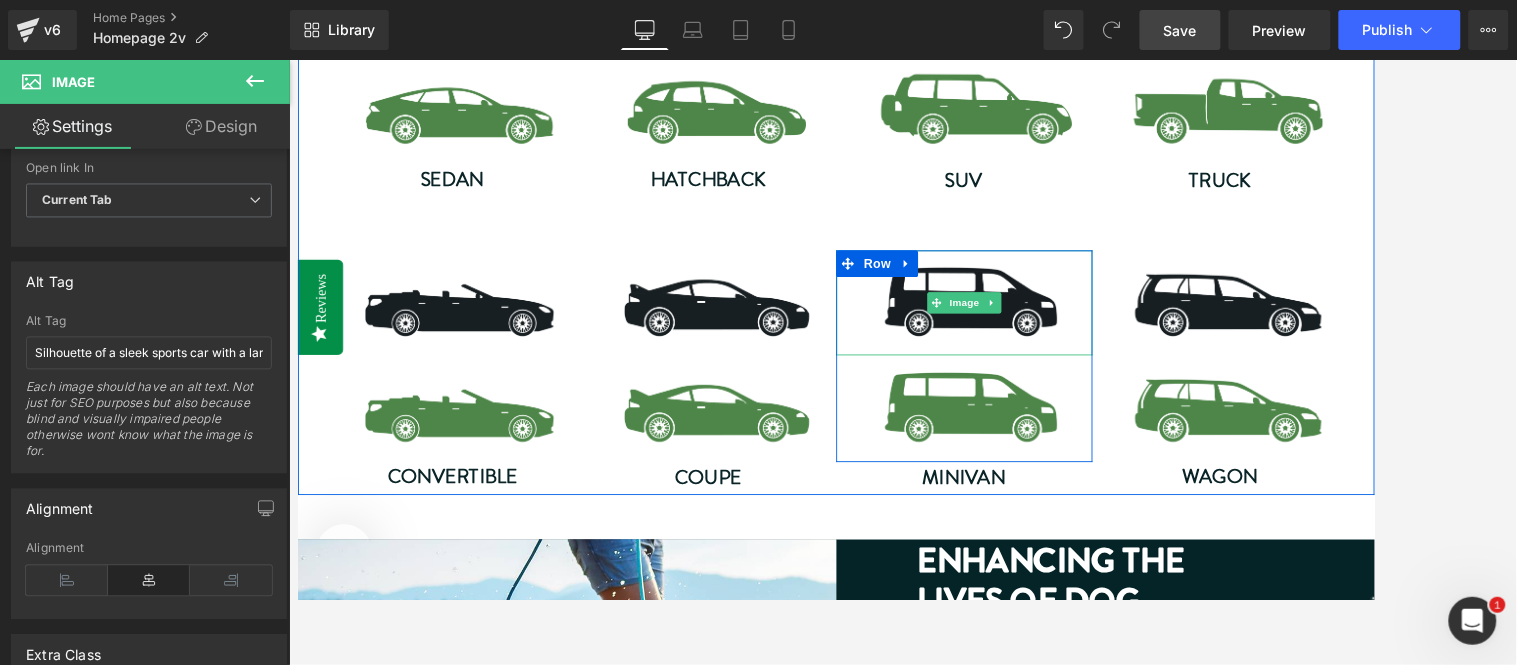 click at bounding box center [1046, 332] 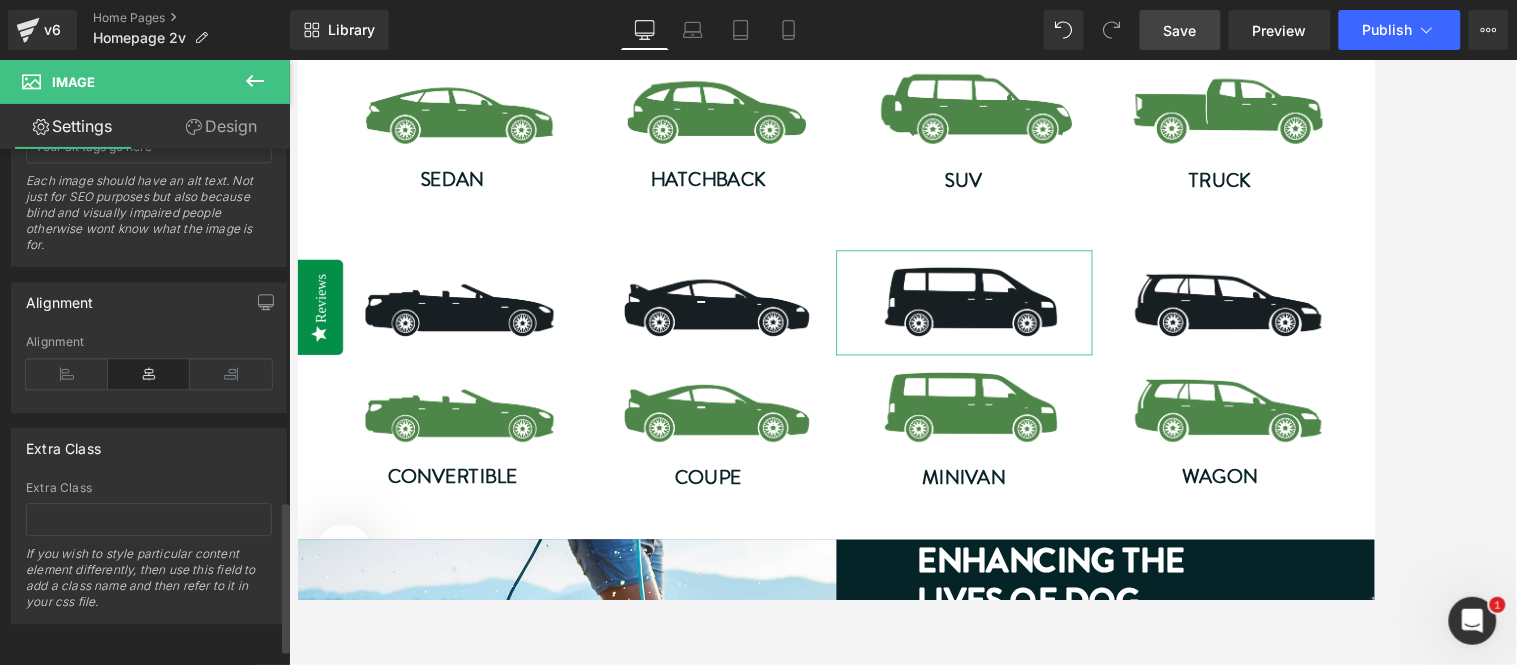 scroll, scrollTop: 1150, scrollLeft: 0, axis: vertical 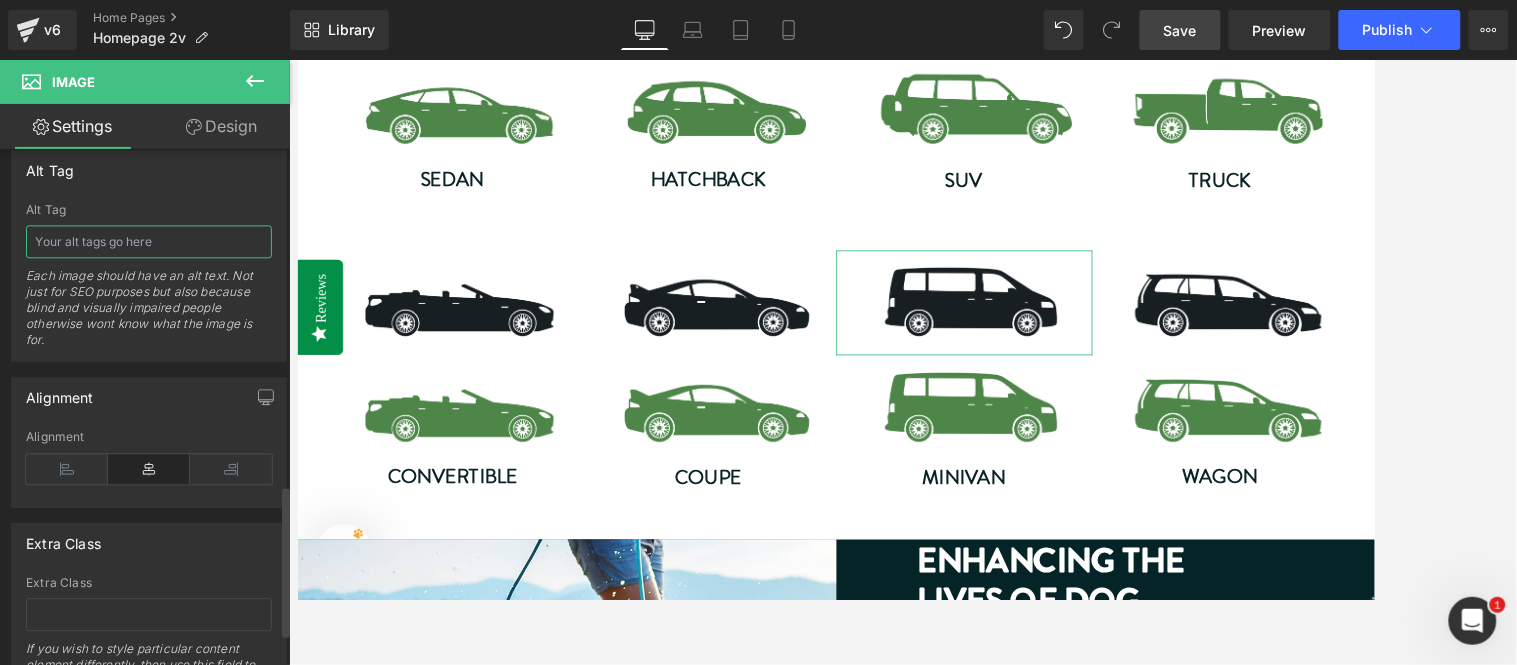 click at bounding box center (149, 241) 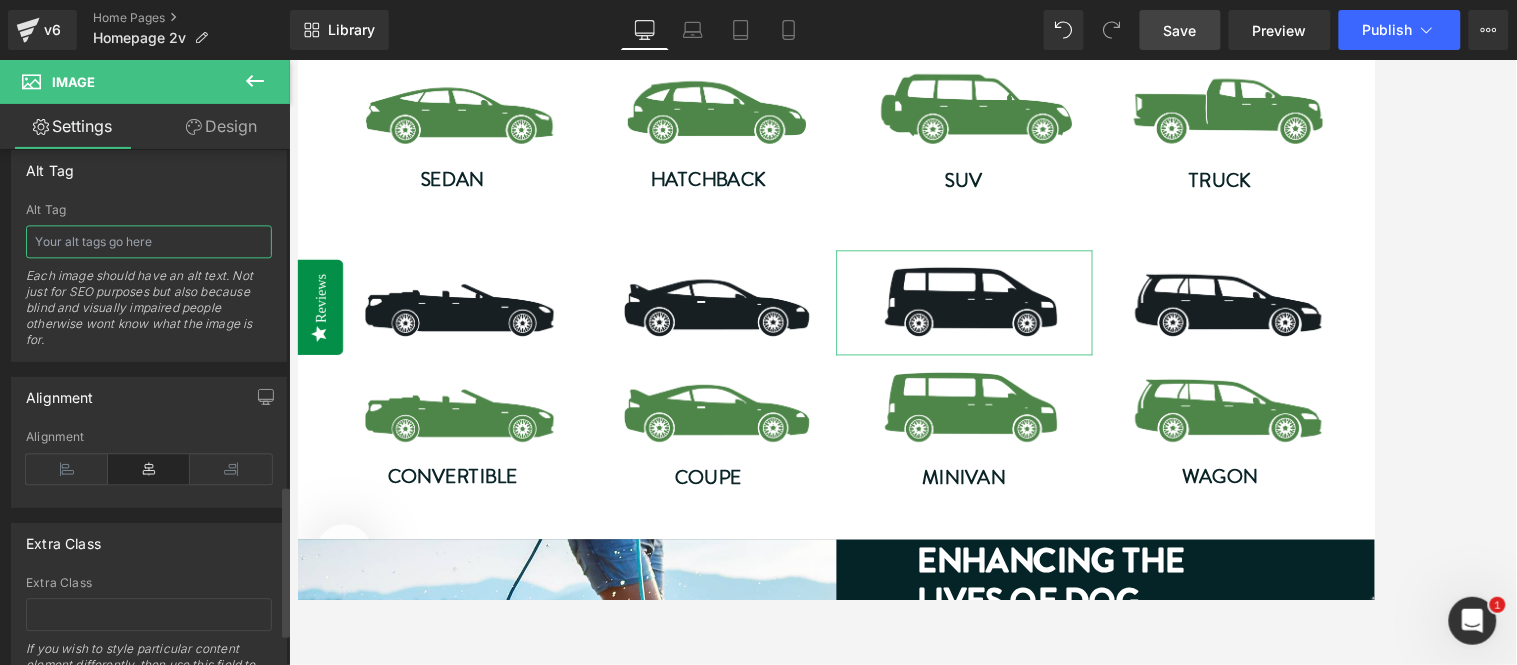 paste on "Silhouette of a minivan facing right, showcasing distinct wheels and windows, conveying a simple, modern design on a white background." 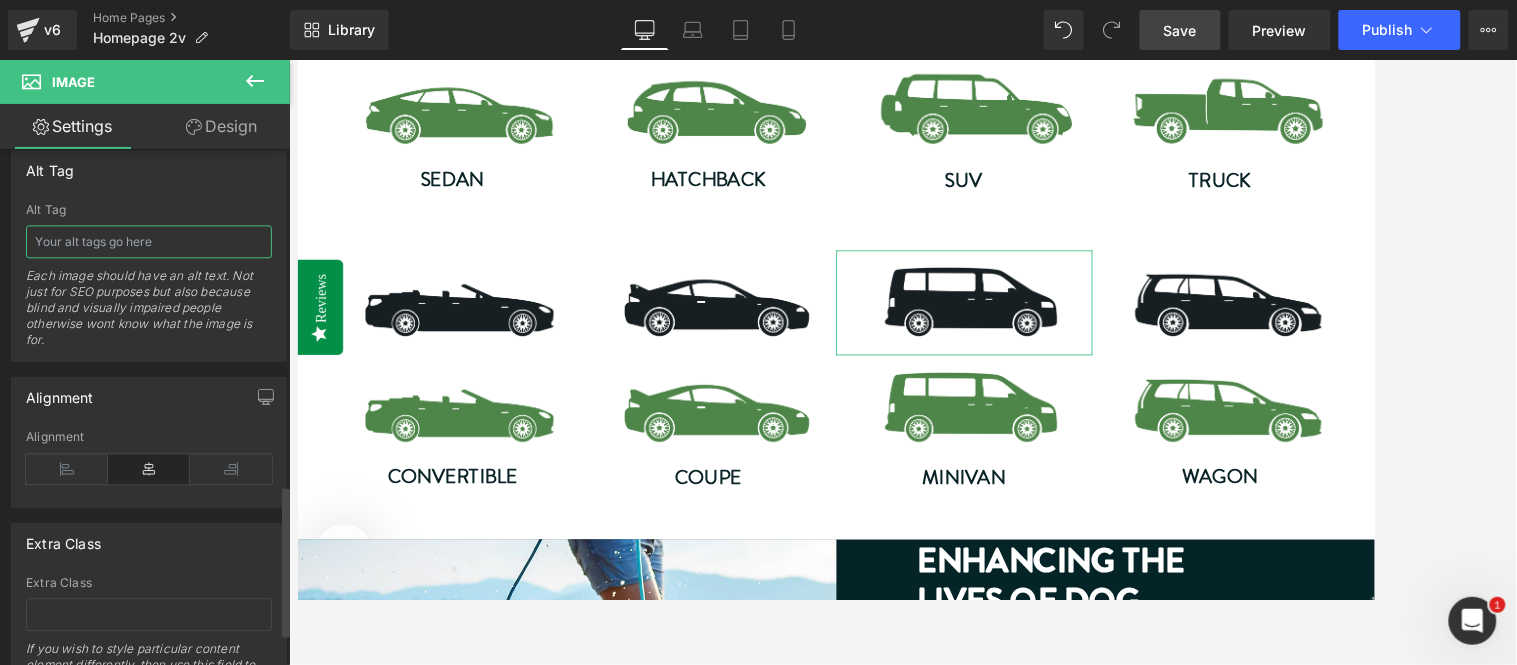 type on "Silhouette of a minivan facing right, showcasing distinct wheels and windows, conveying a simple, modern design on a white background." 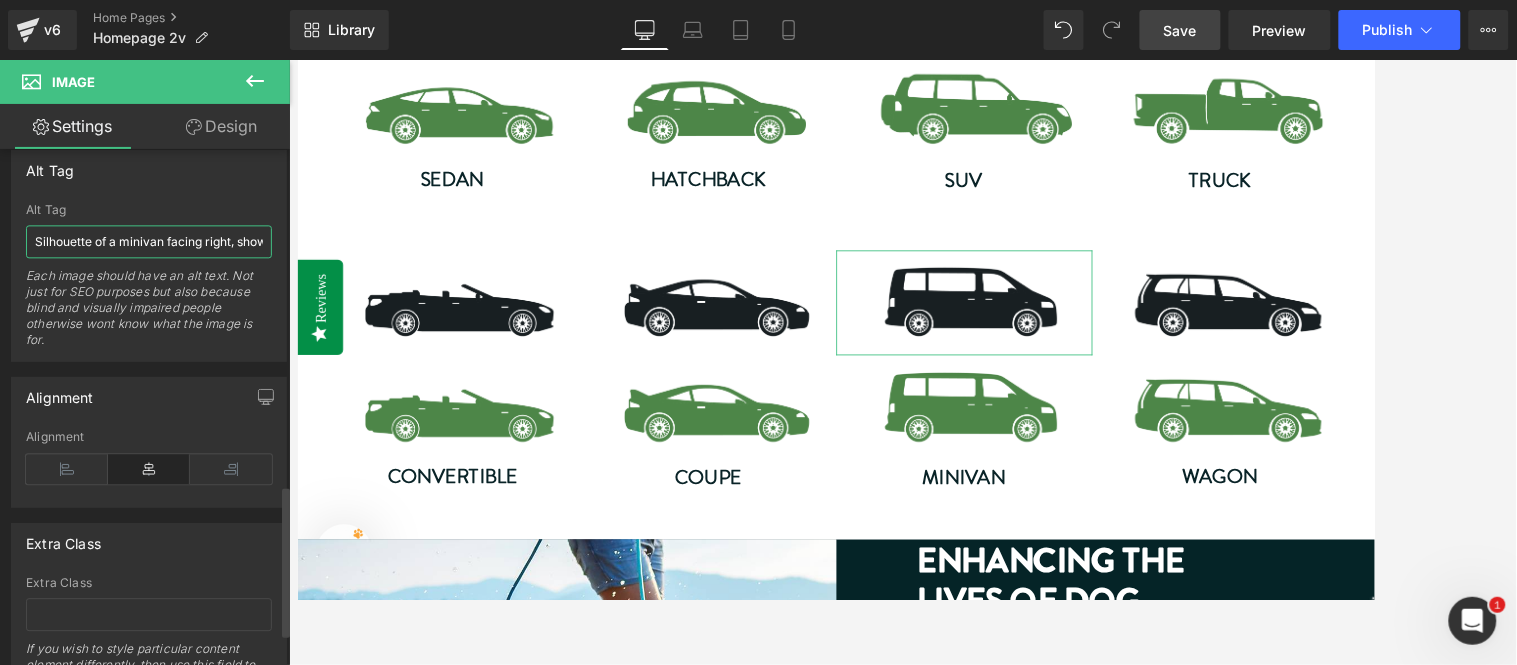 scroll, scrollTop: 0, scrollLeft: 560, axis: horizontal 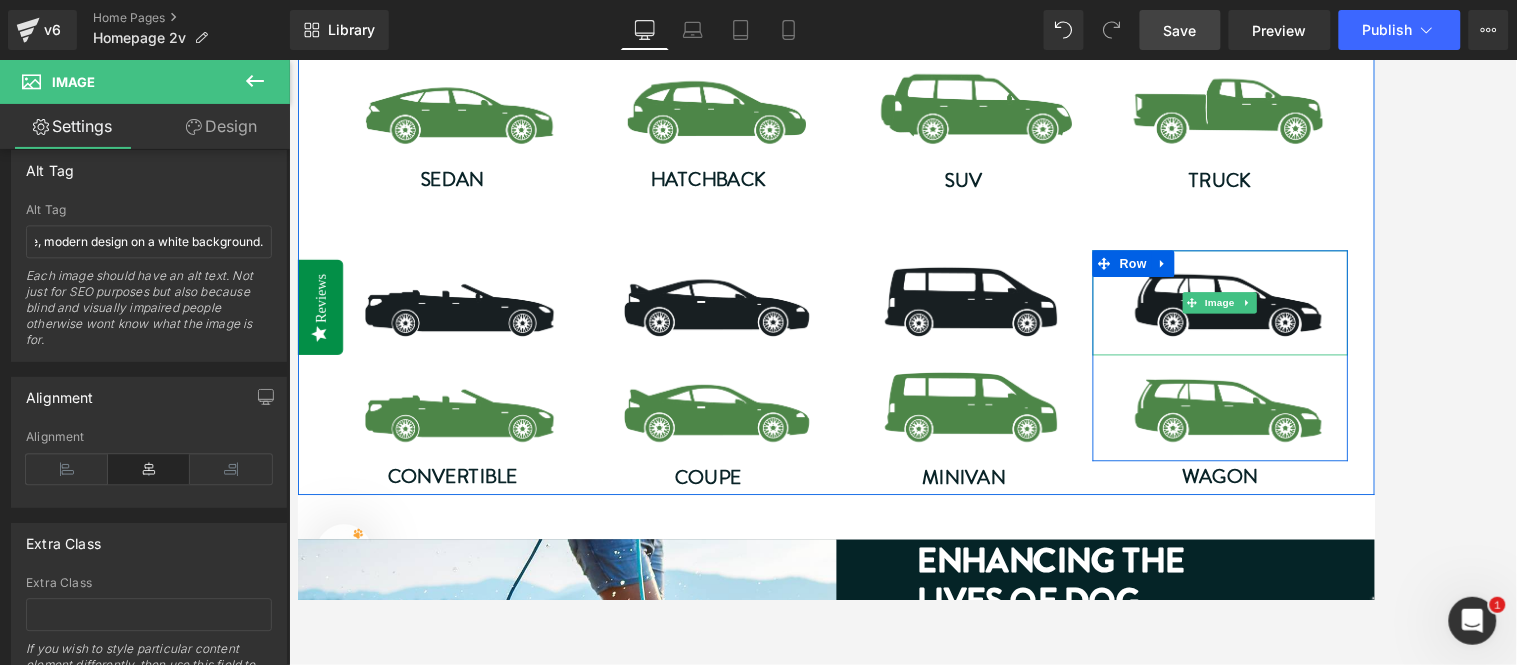 click at bounding box center (1334, 332) 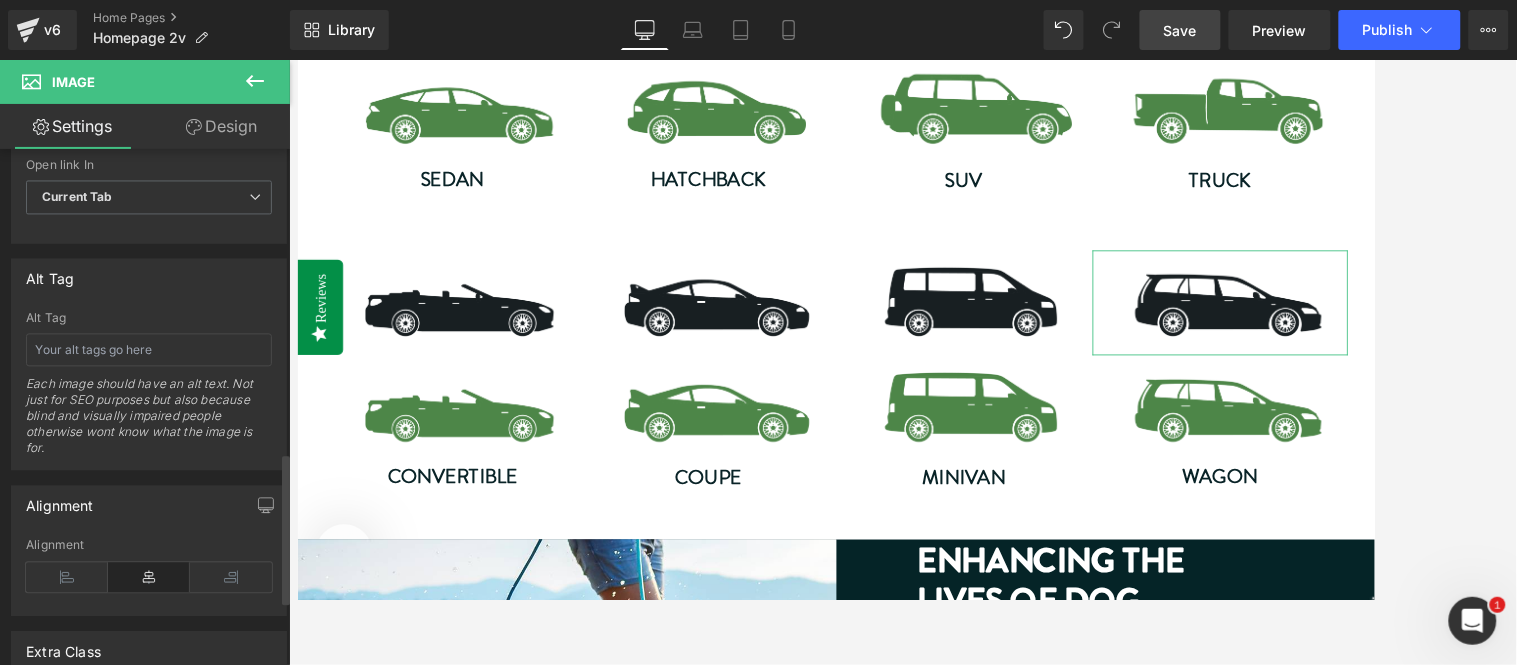 scroll, scrollTop: 1038, scrollLeft: 0, axis: vertical 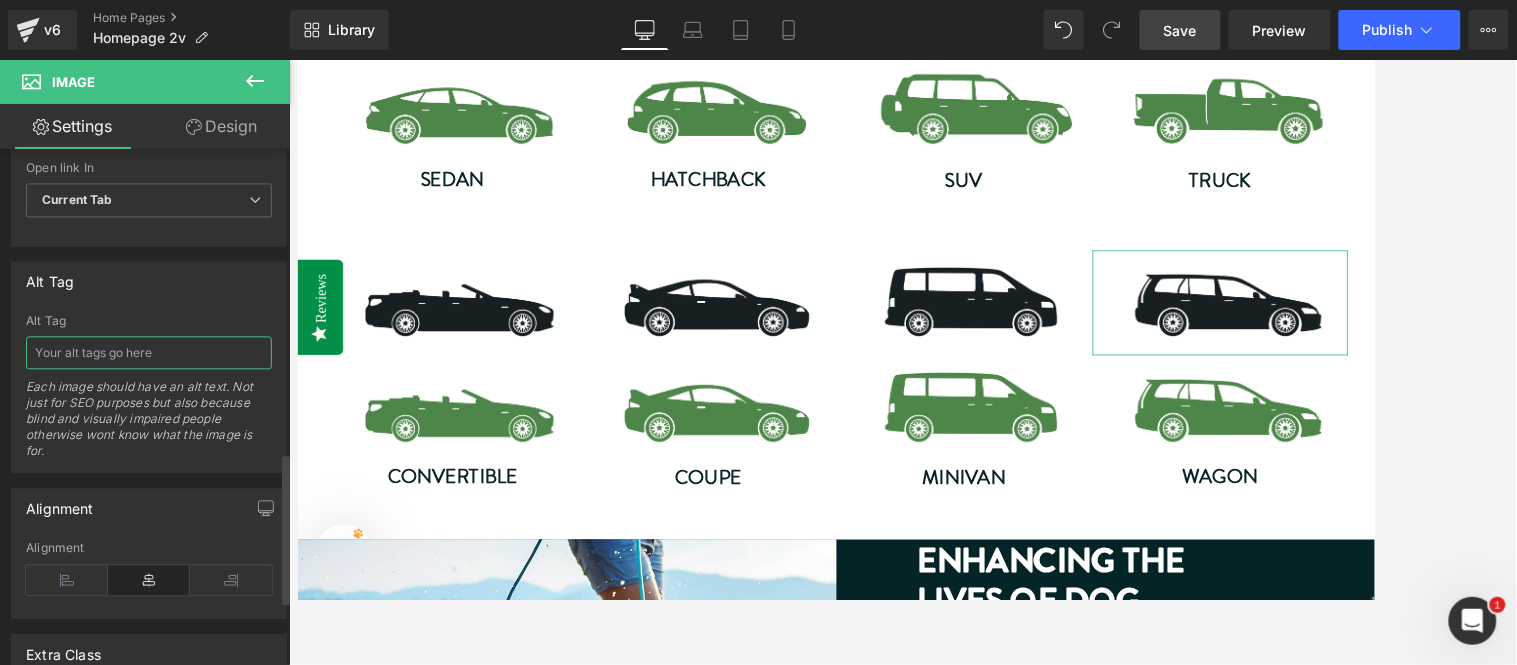 click at bounding box center (149, 353) 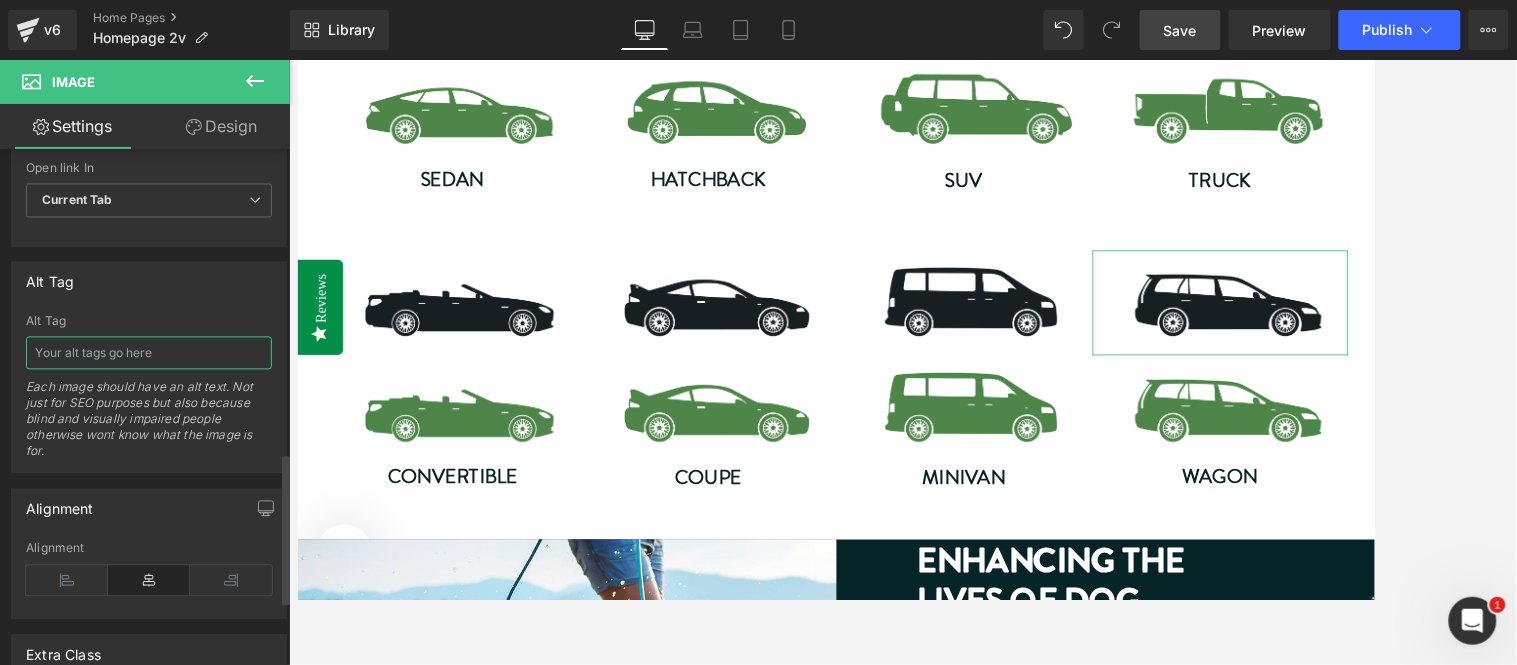 paste on "Silhouette of a sleek hatchback car facing left, with intricate wheel designs, conveying a sense of modernity and motion against a plain background." 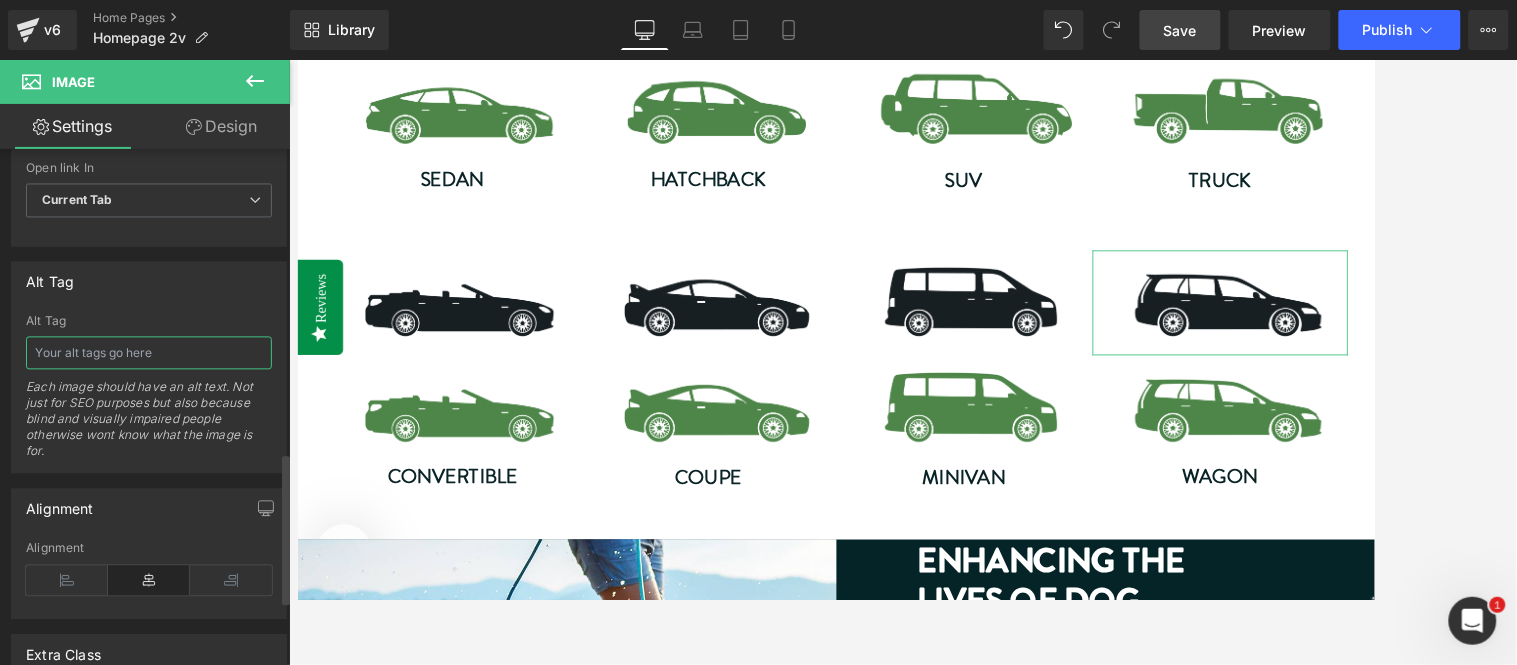 type on "Silhouette of a sleek hatchback car facing left, with intricate wheel designs, conveying a sense of modernity and motion against a plain background." 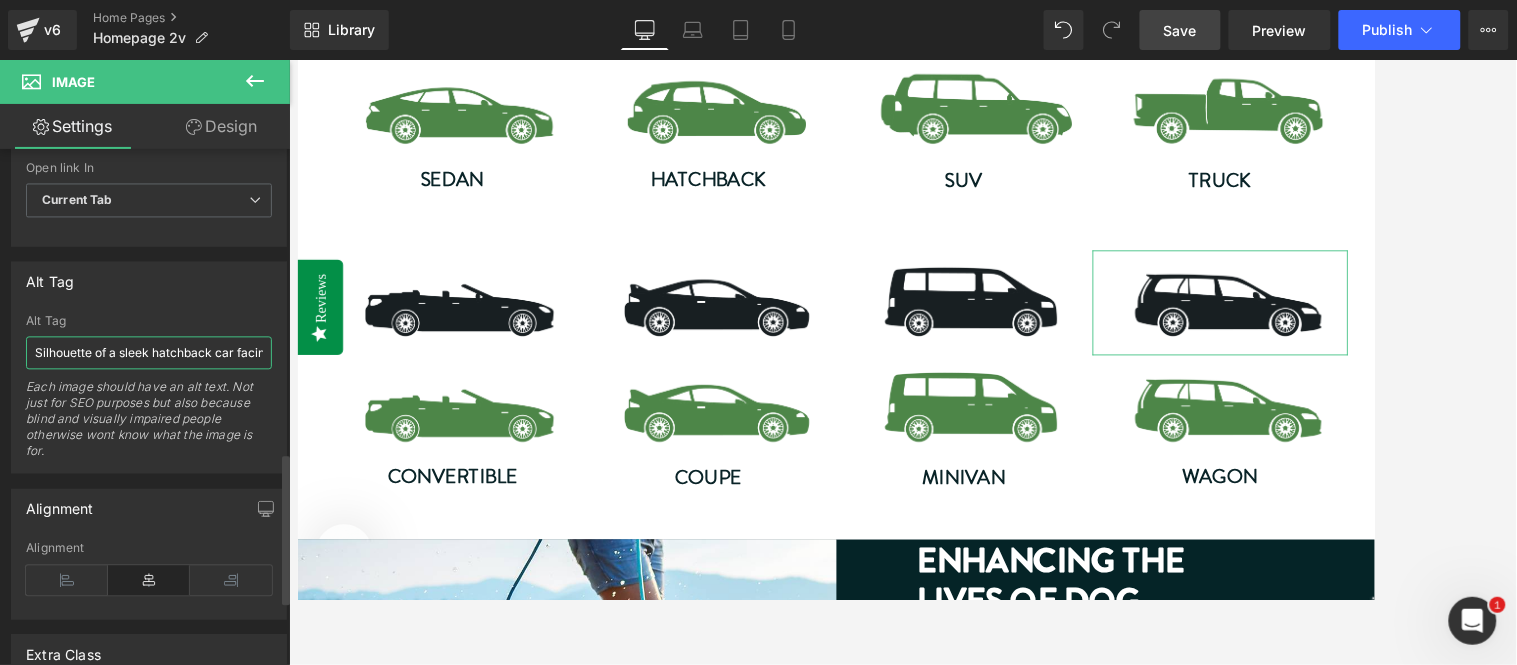 scroll, scrollTop: 0, scrollLeft: 617, axis: horizontal 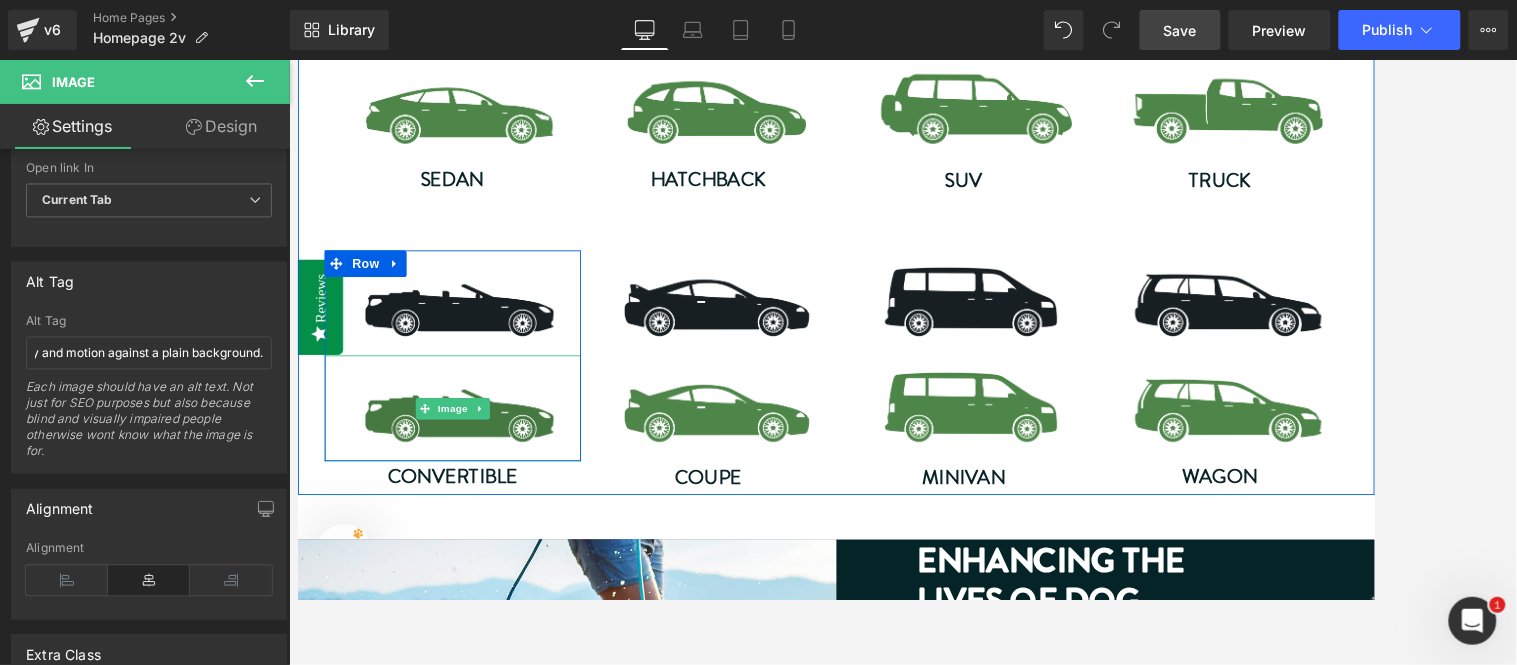 click at bounding box center (471, 450) 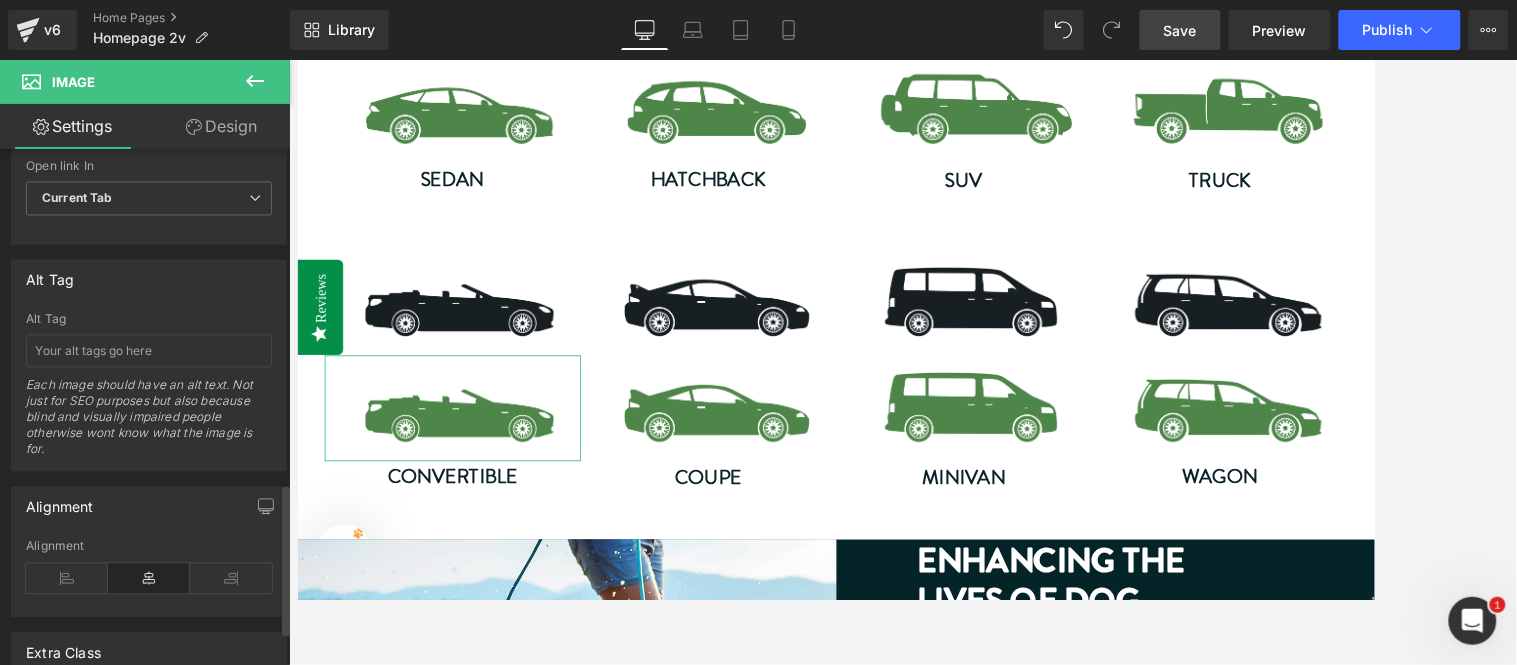scroll, scrollTop: 1038, scrollLeft: 0, axis: vertical 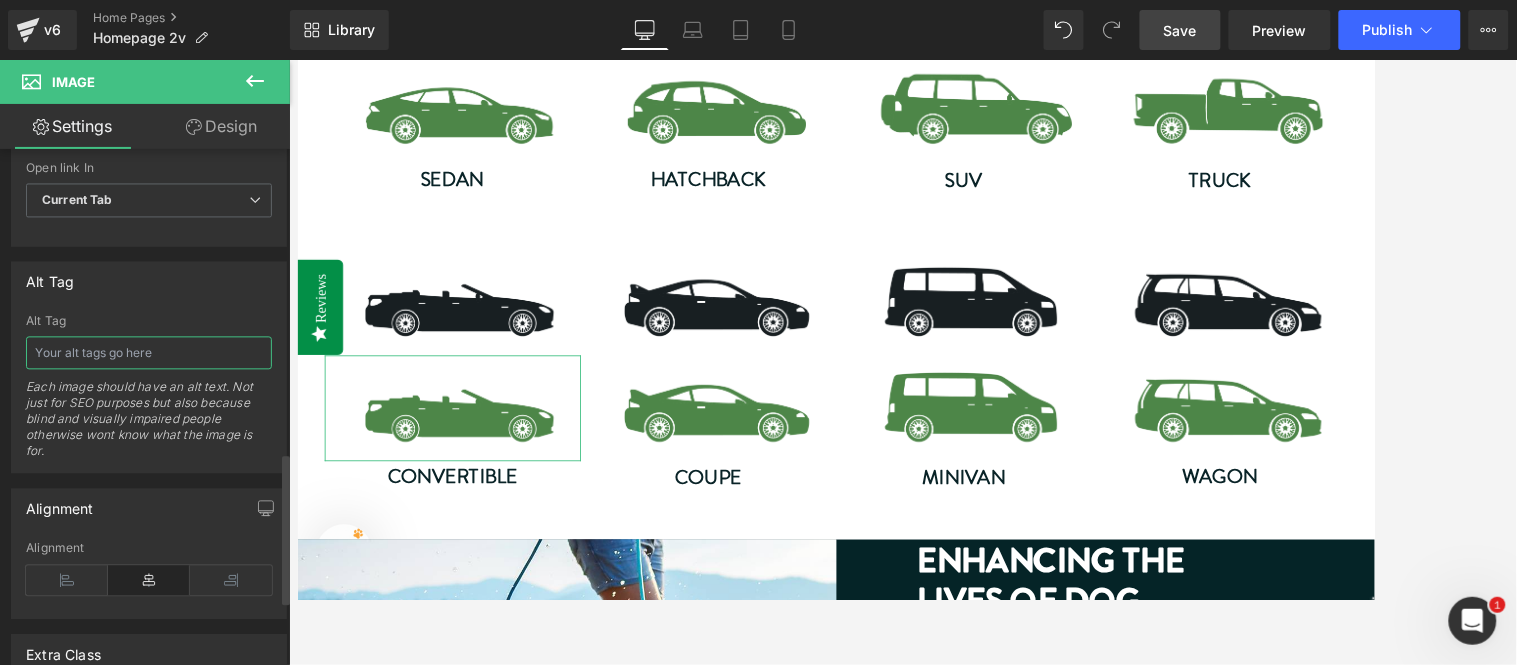 click at bounding box center [149, 353] 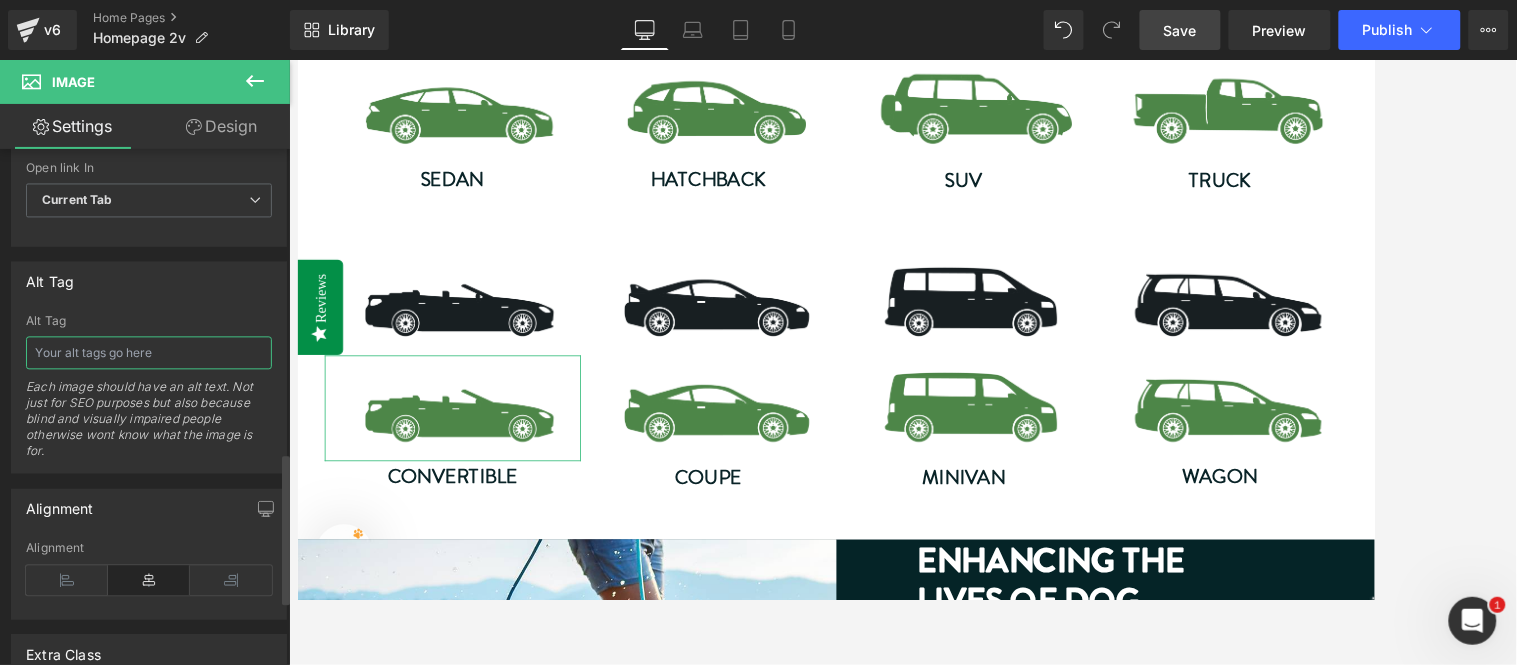 type on "Green silhouette of a convertible car facing right, with visible wheels and aerodynamic design, conveys a sense of speed and modernity." 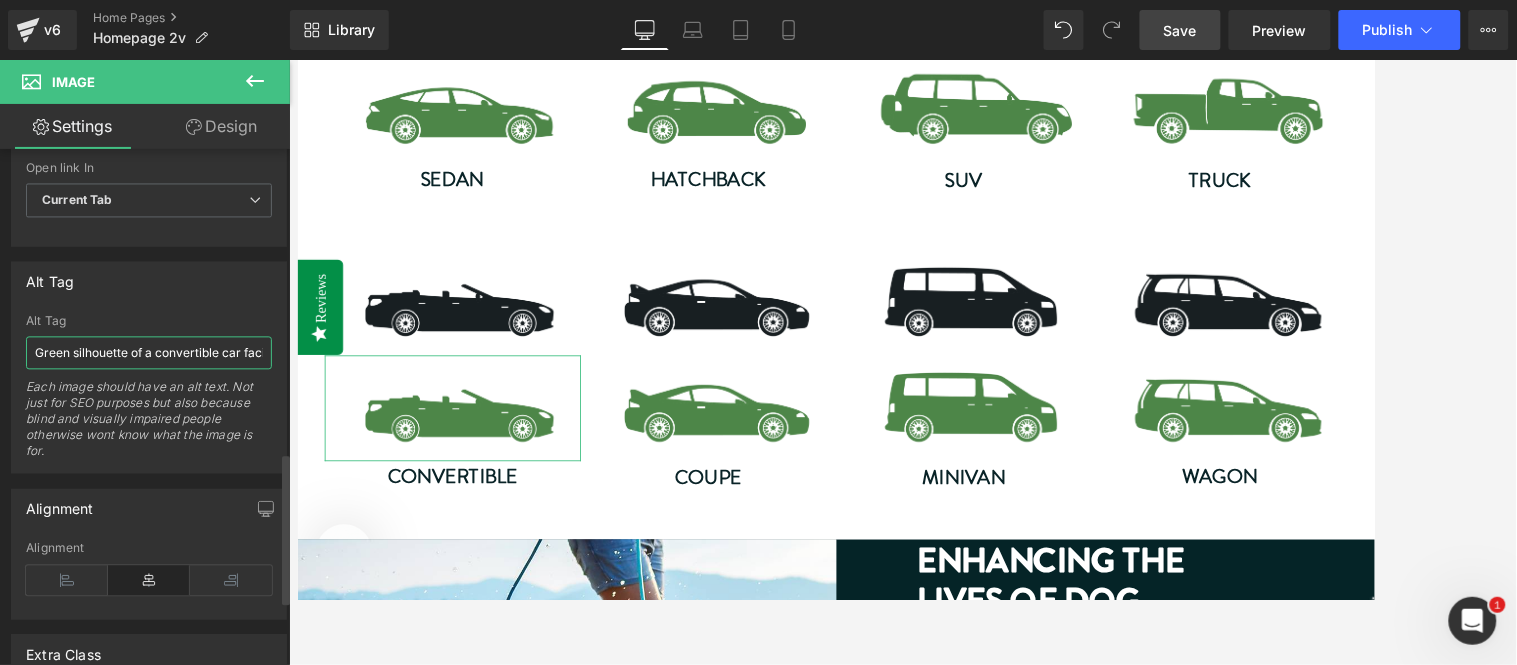 scroll, scrollTop: 0, scrollLeft: 553, axis: horizontal 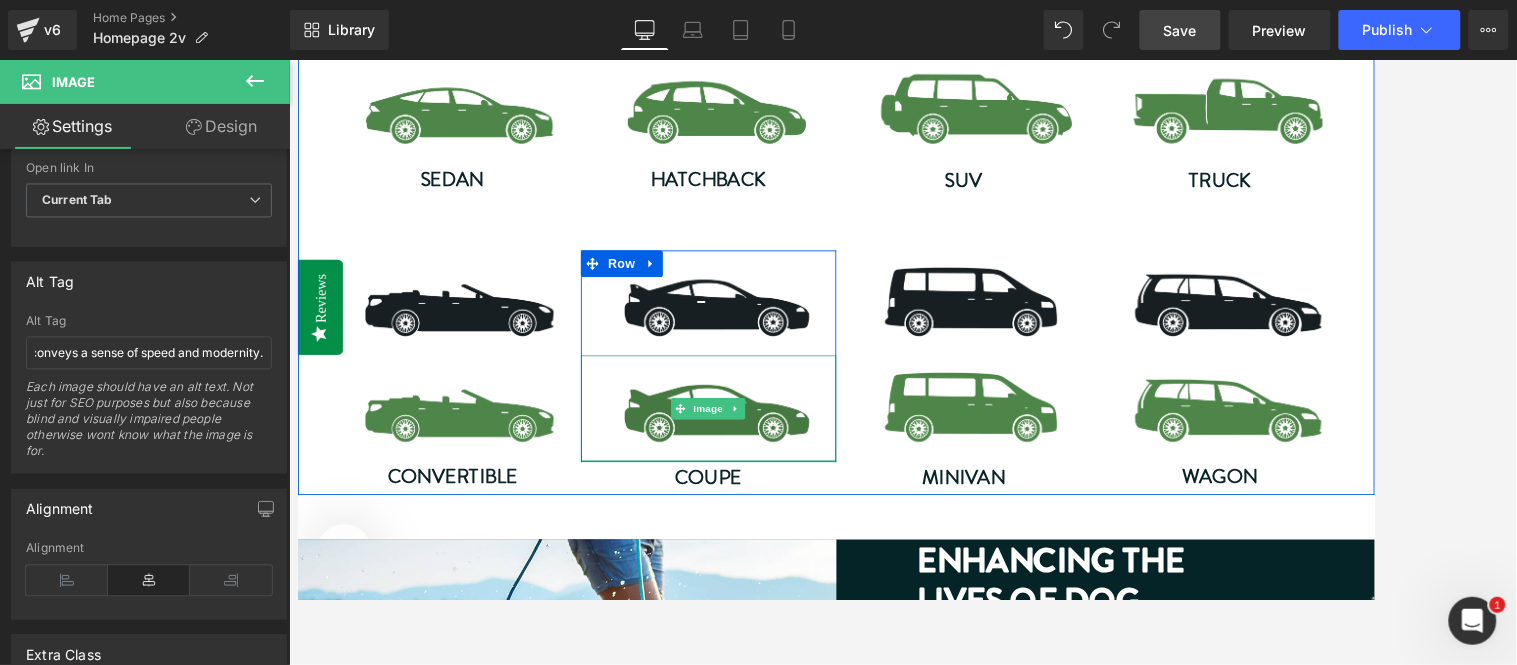 click at bounding box center [759, 450] 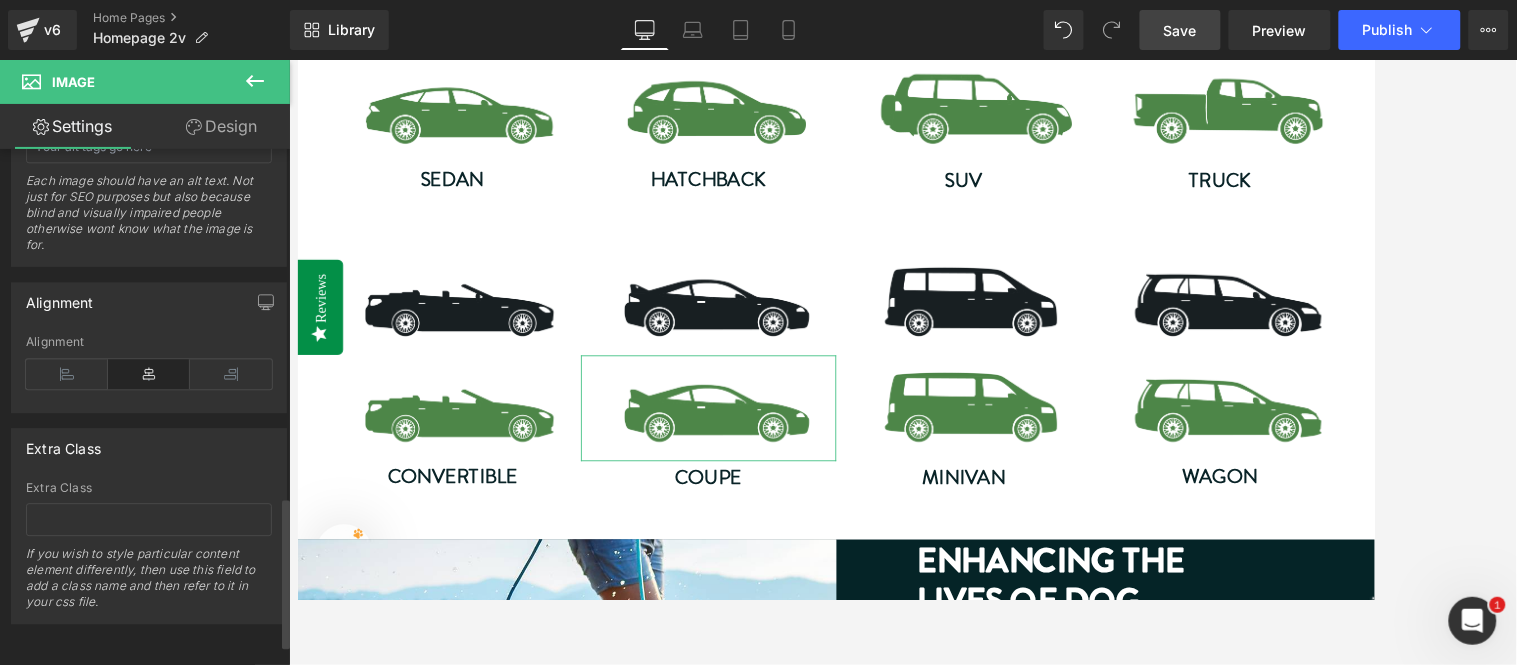 scroll, scrollTop: 1040, scrollLeft: 0, axis: vertical 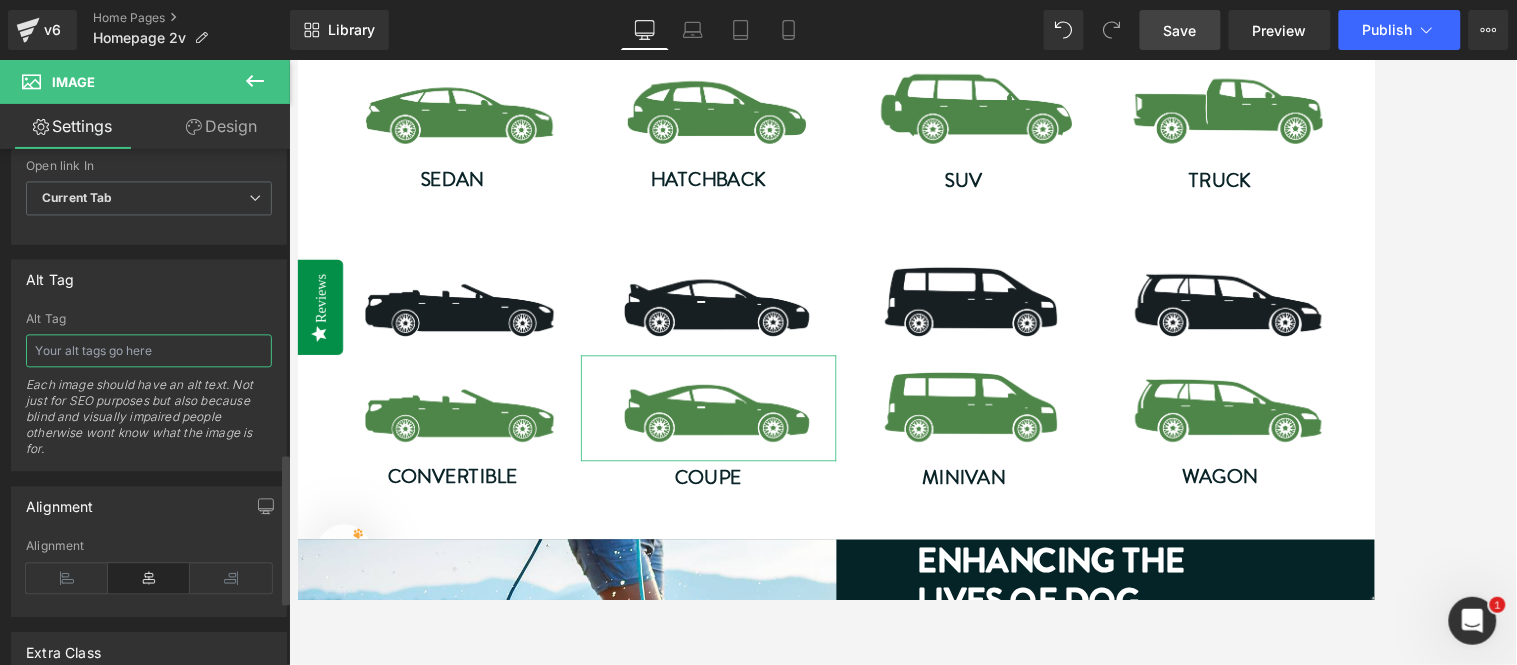 click at bounding box center (149, 351) 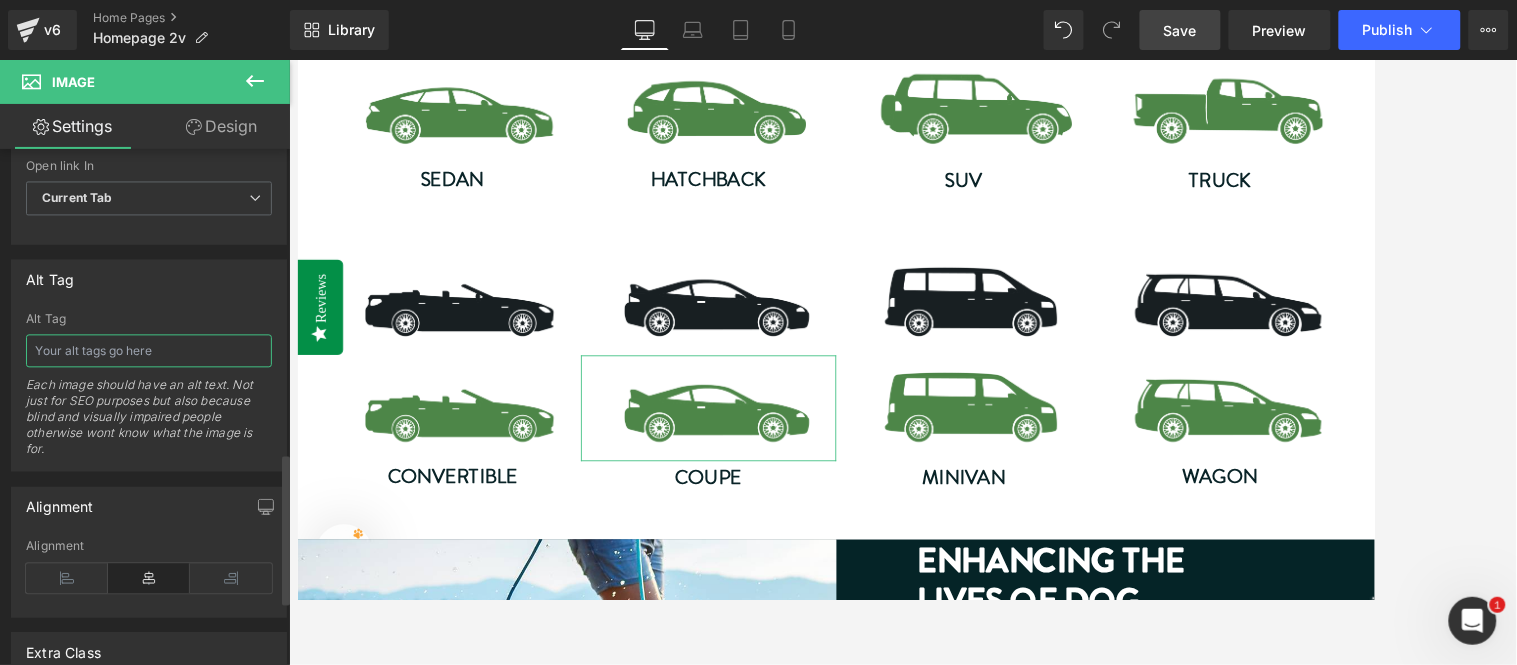 paste on "Green silhouette of a sleek sports car, side view, with prominent wheels and a spoiler. The minimalist design suggests speed and modern style." 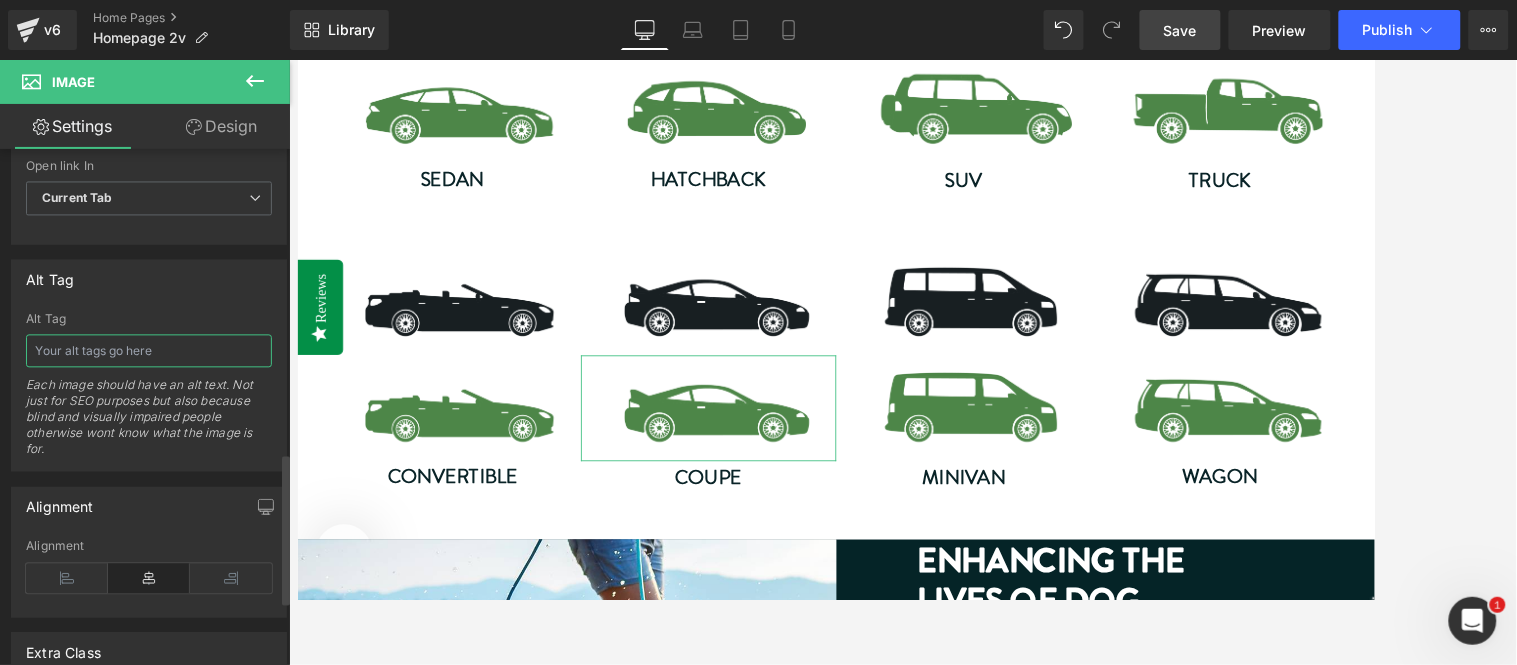 type on "Green silhouette of a sleek sports car, side view, with prominent wheels and a spoiler. The minimalist design suggests speed and modern style." 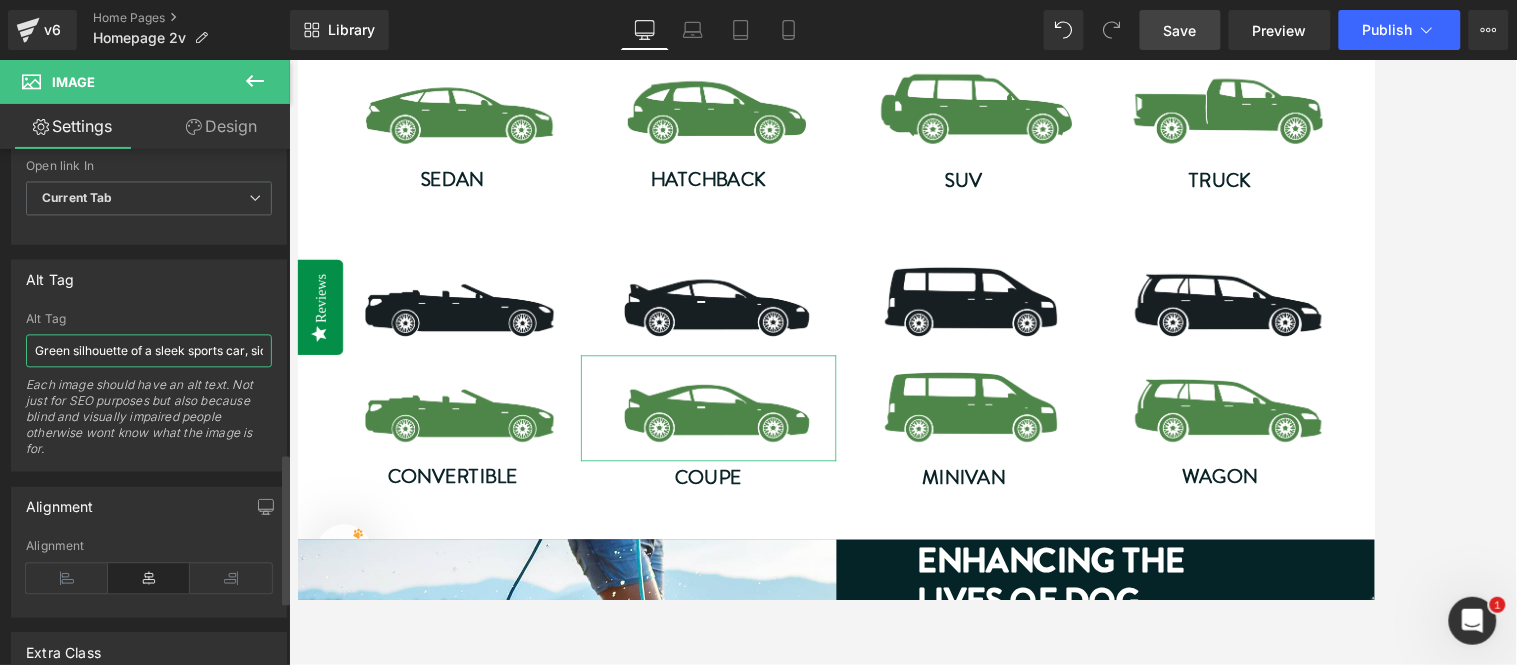 scroll, scrollTop: 0, scrollLeft: 591, axis: horizontal 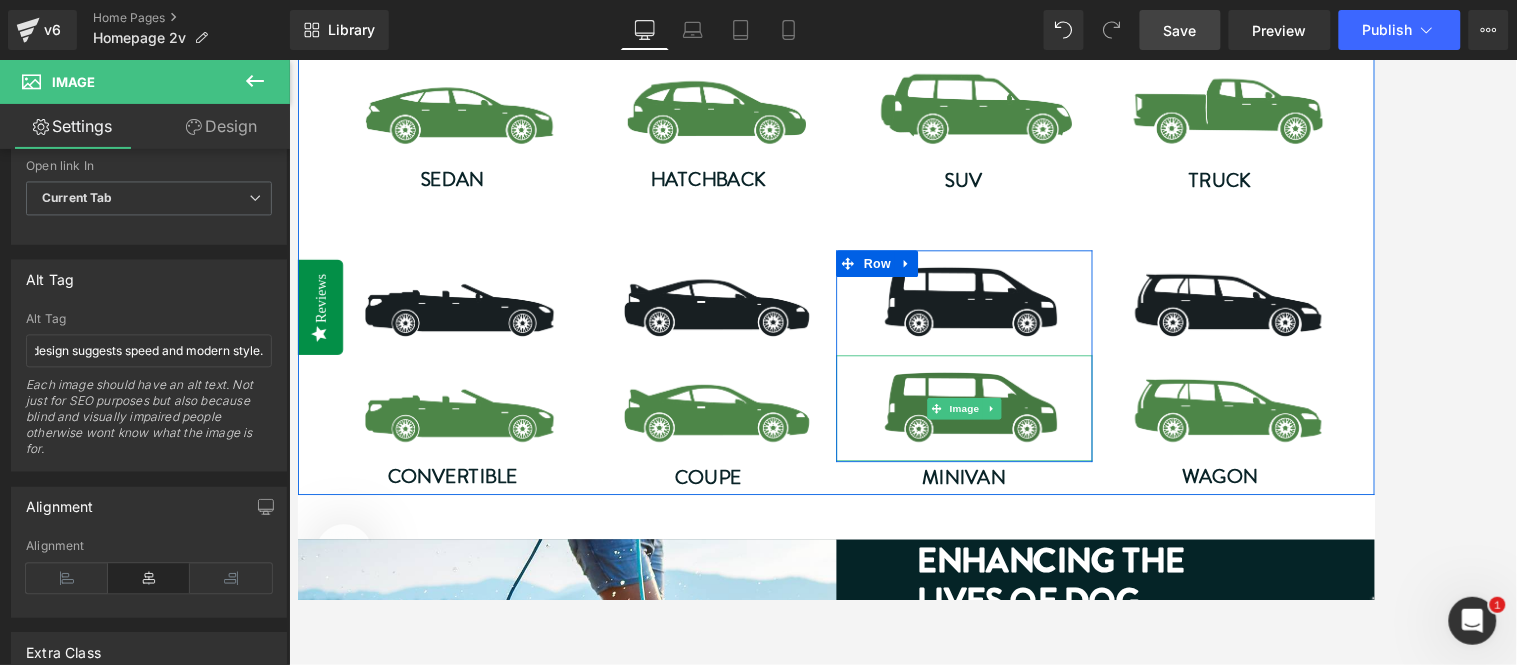 click at bounding box center (1046, 450) 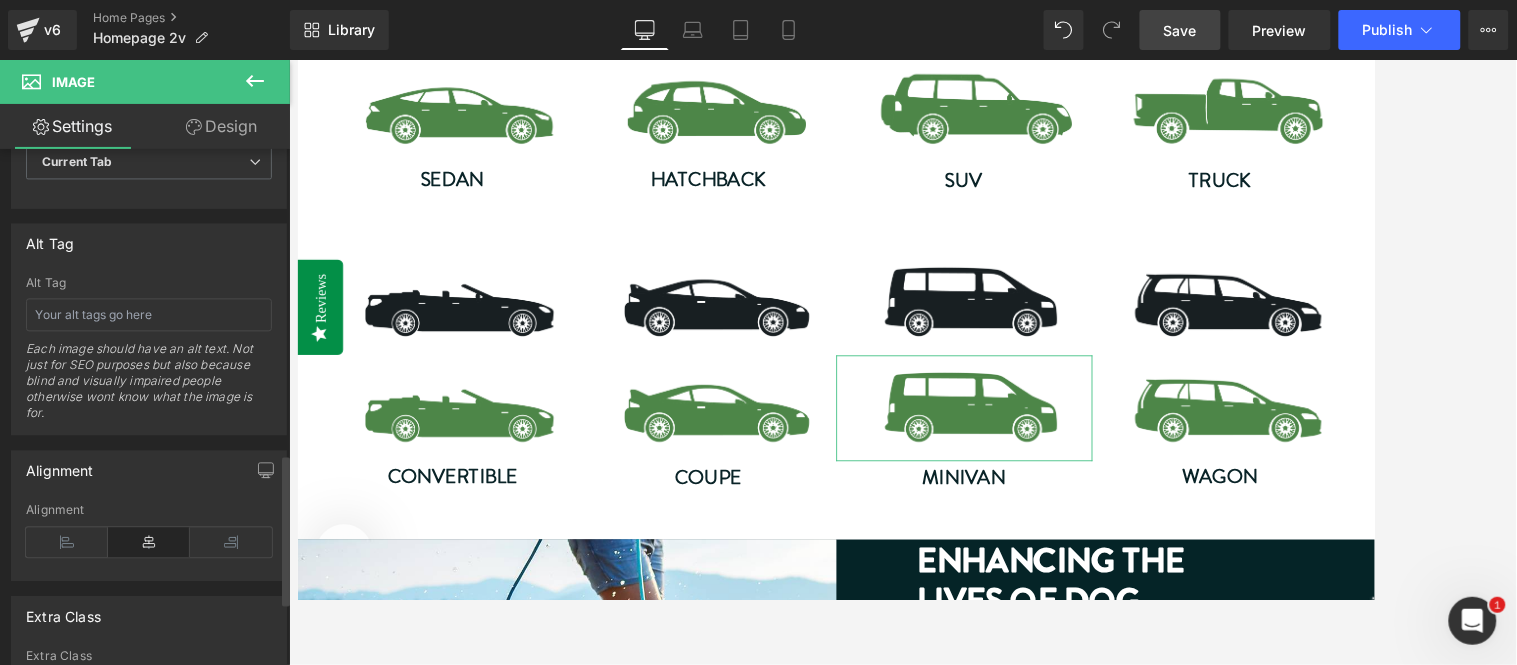 scroll, scrollTop: 1038, scrollLeft: 0, axis: vertical 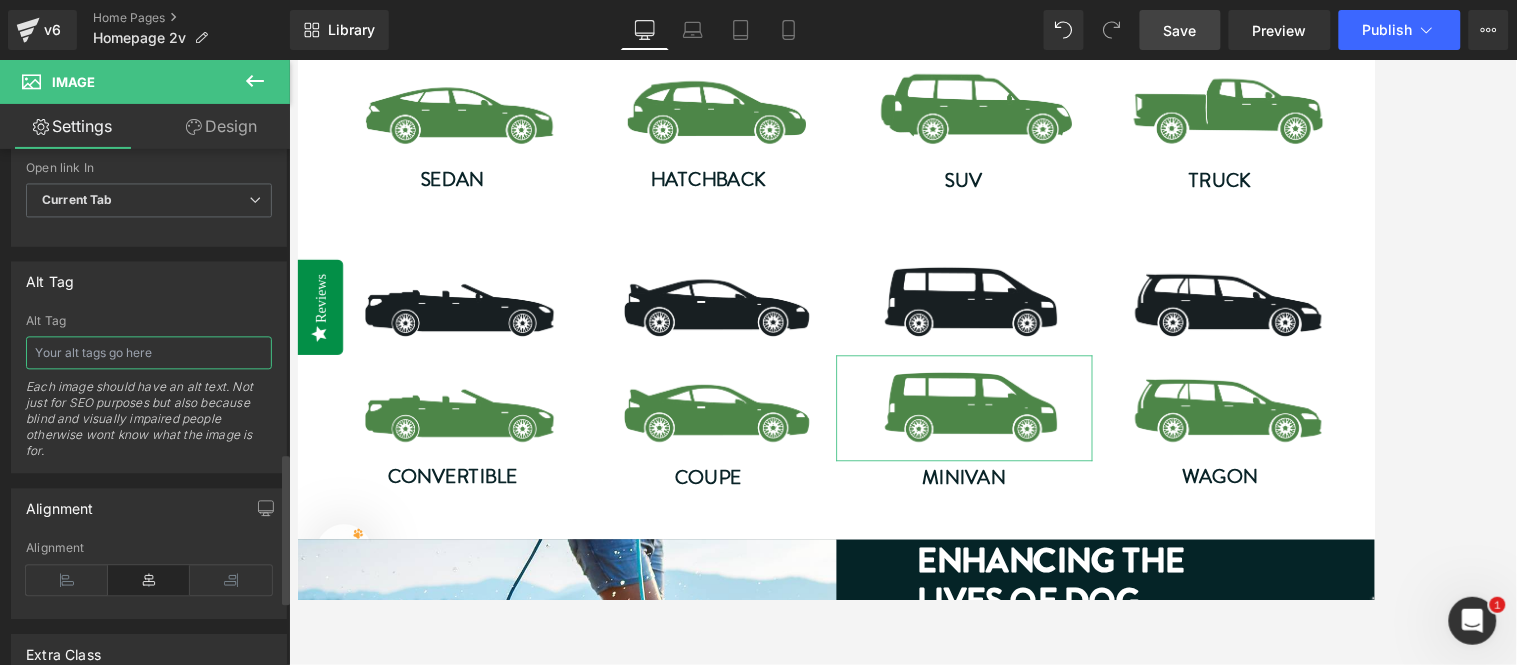 click at bounding box center [149, 353] 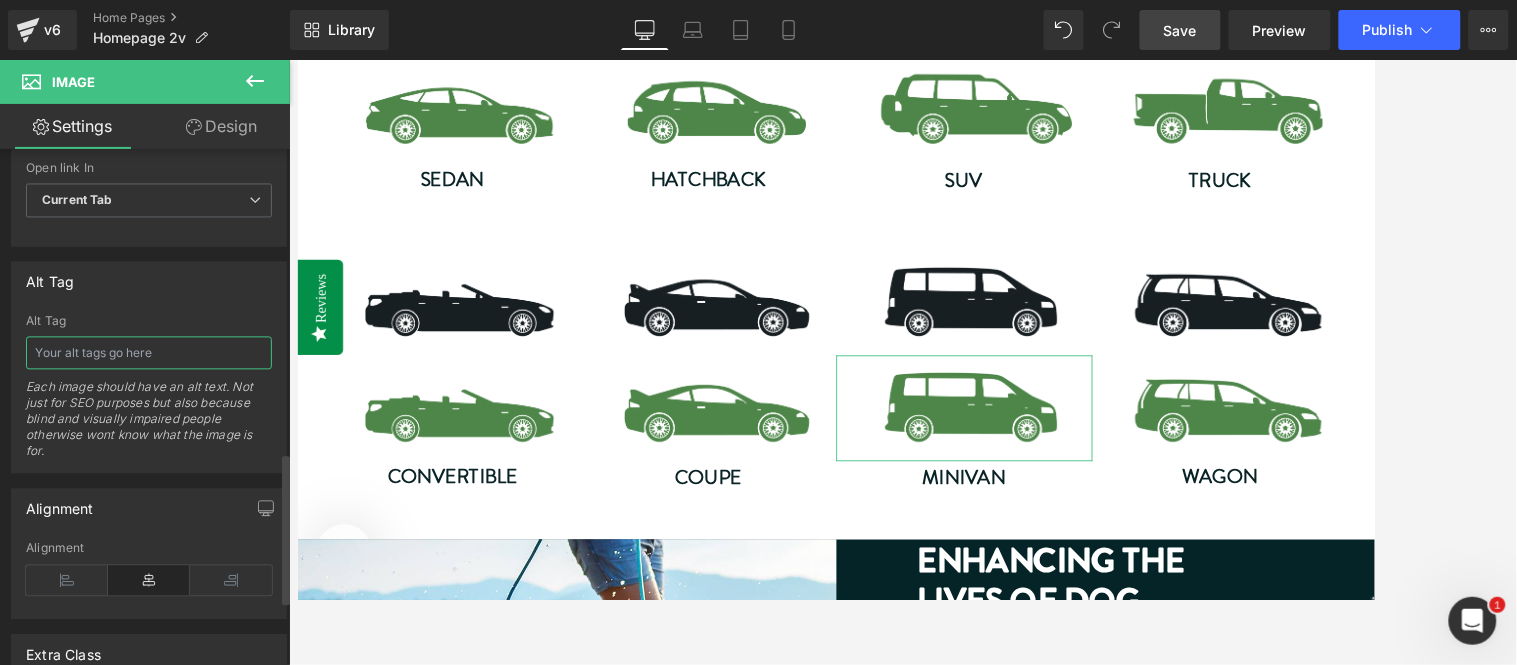 paste on "Green silhouette of a van with two visible windows and detailed circular wheels. The image is simple and conveys a minimalist, modern style." 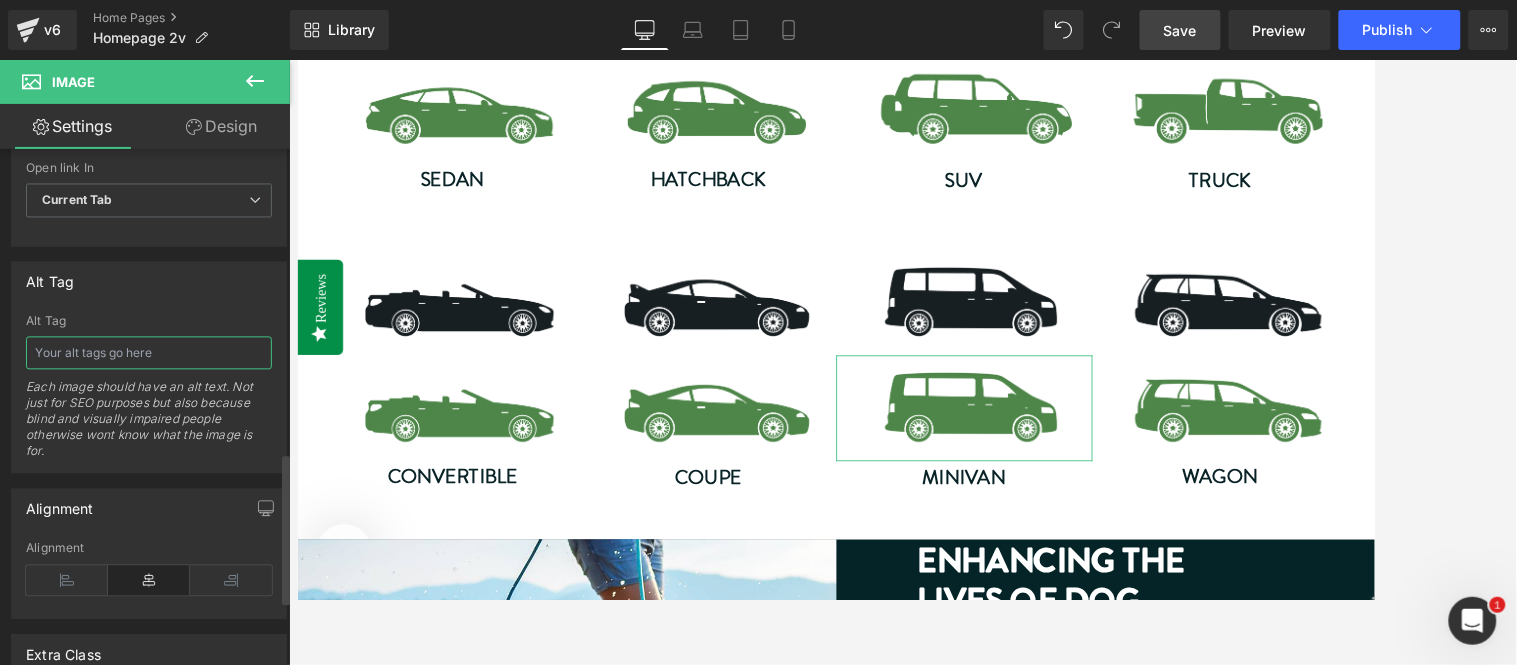 type on "Green silhouette of a van with two visible windows and detailed circular wheels. The image is simple and conveys a minimalist, modern style." 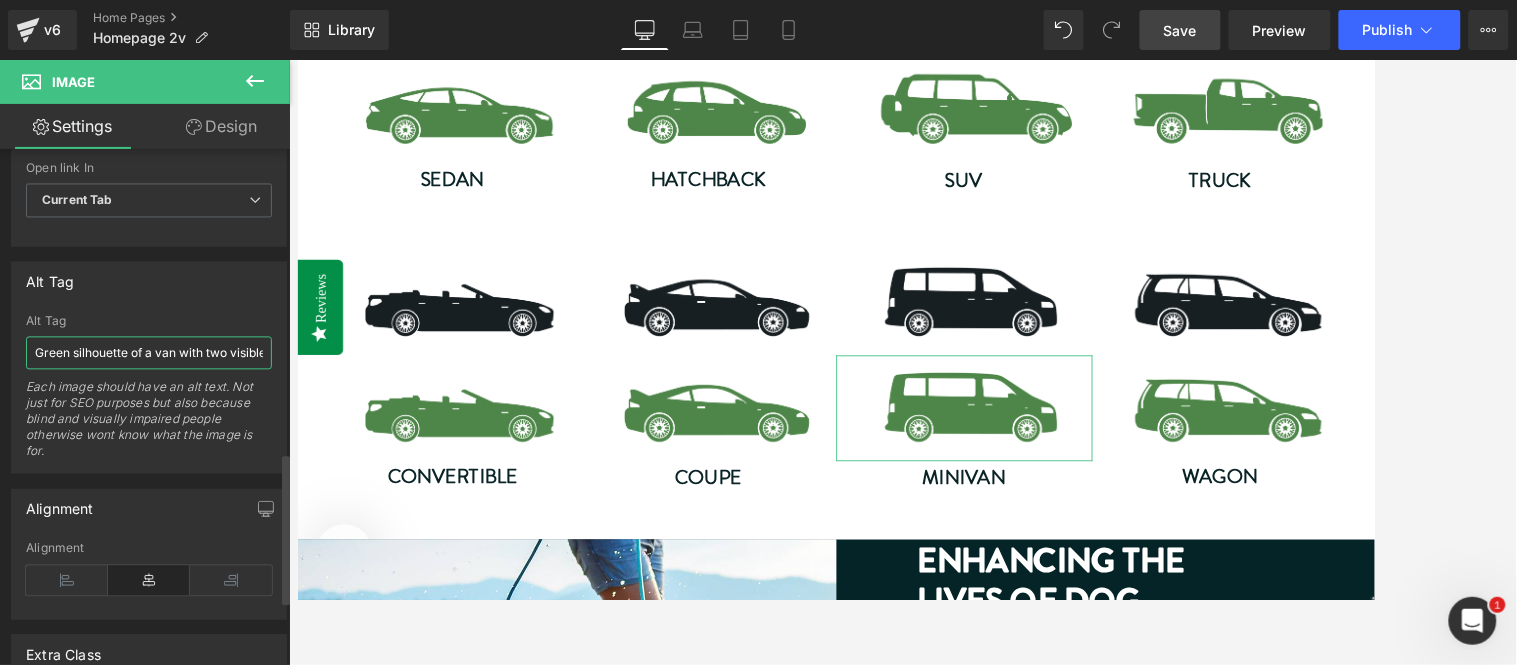 scroll, scrollTop: 0, scrollLeft: 577, axis: horizontal 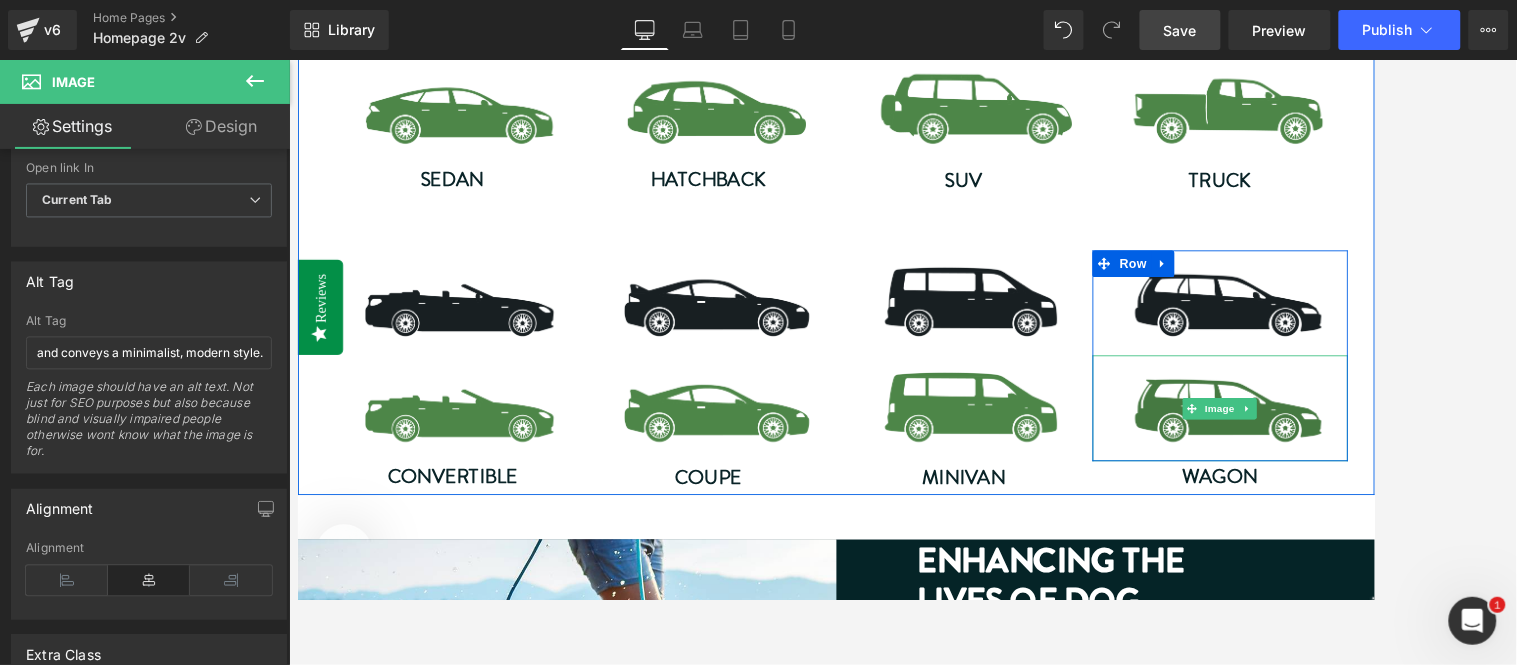 click at bounding box center (1334, 450) 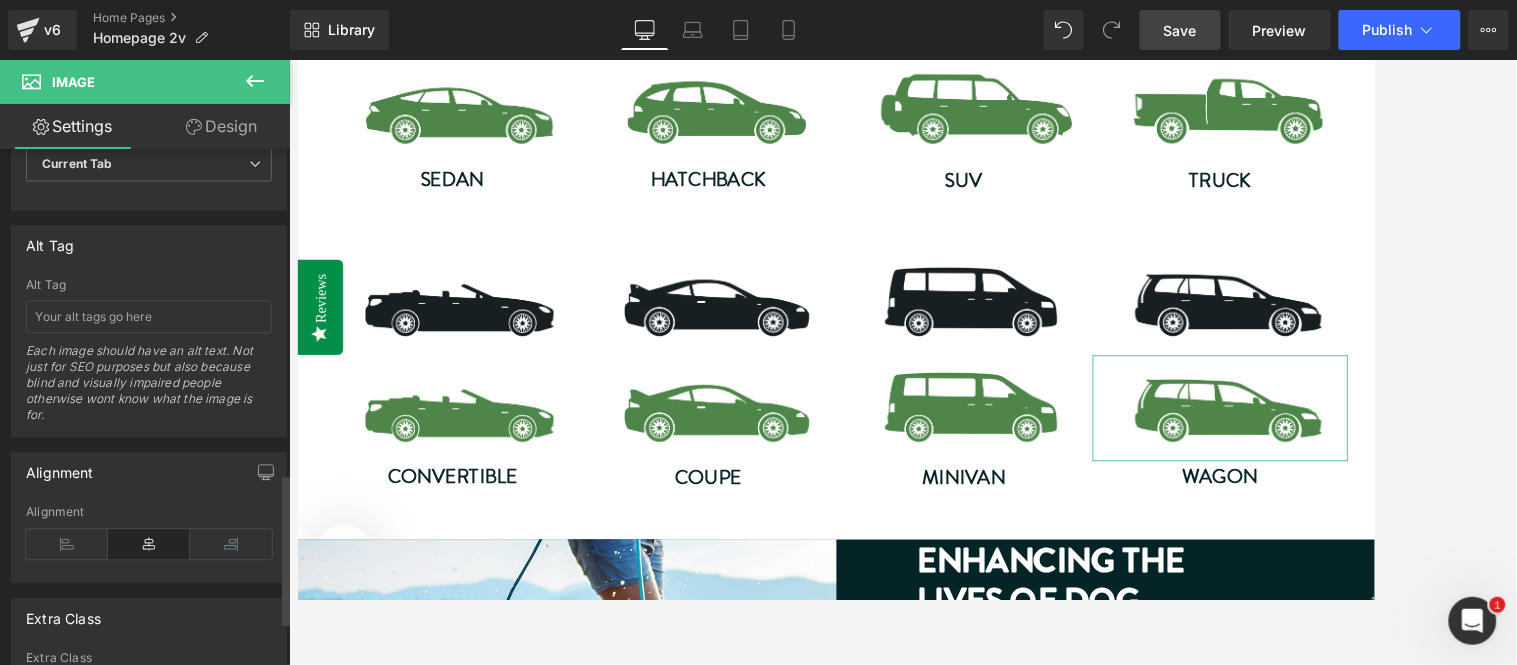 scroll, scrollTop: 1111, scrollLeft: 0, axis: vertical 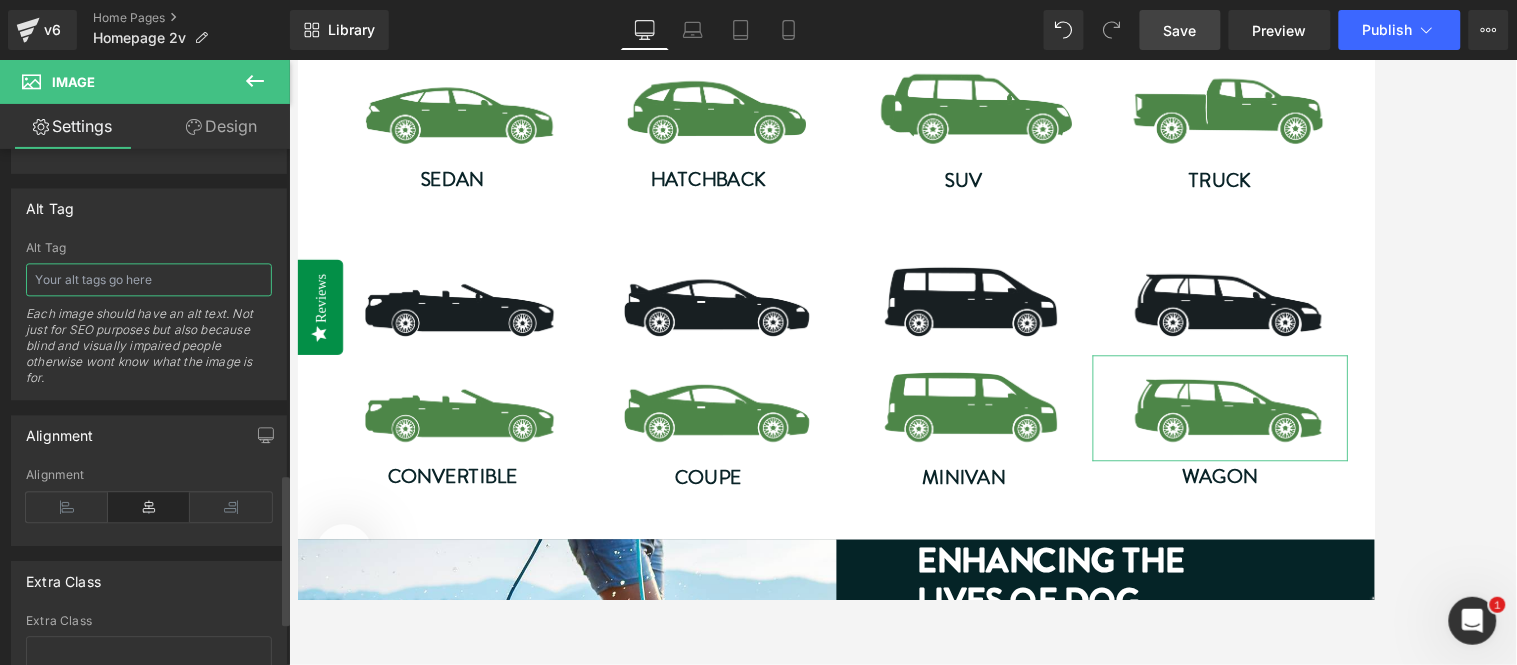 click at bounding box center (149, 280) 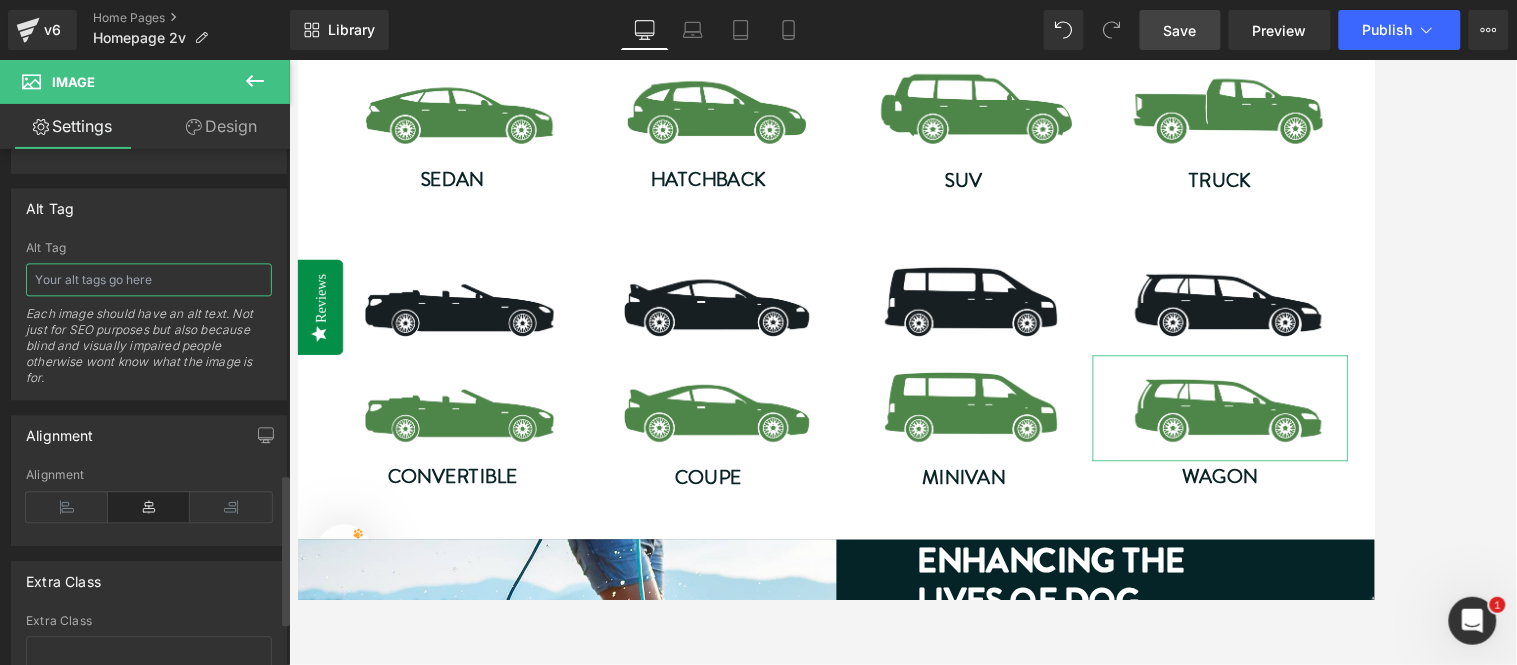 paste on "Green silhouette of a station wagon car facing right on a white background. The simple design highlights the car's shape and wheels." 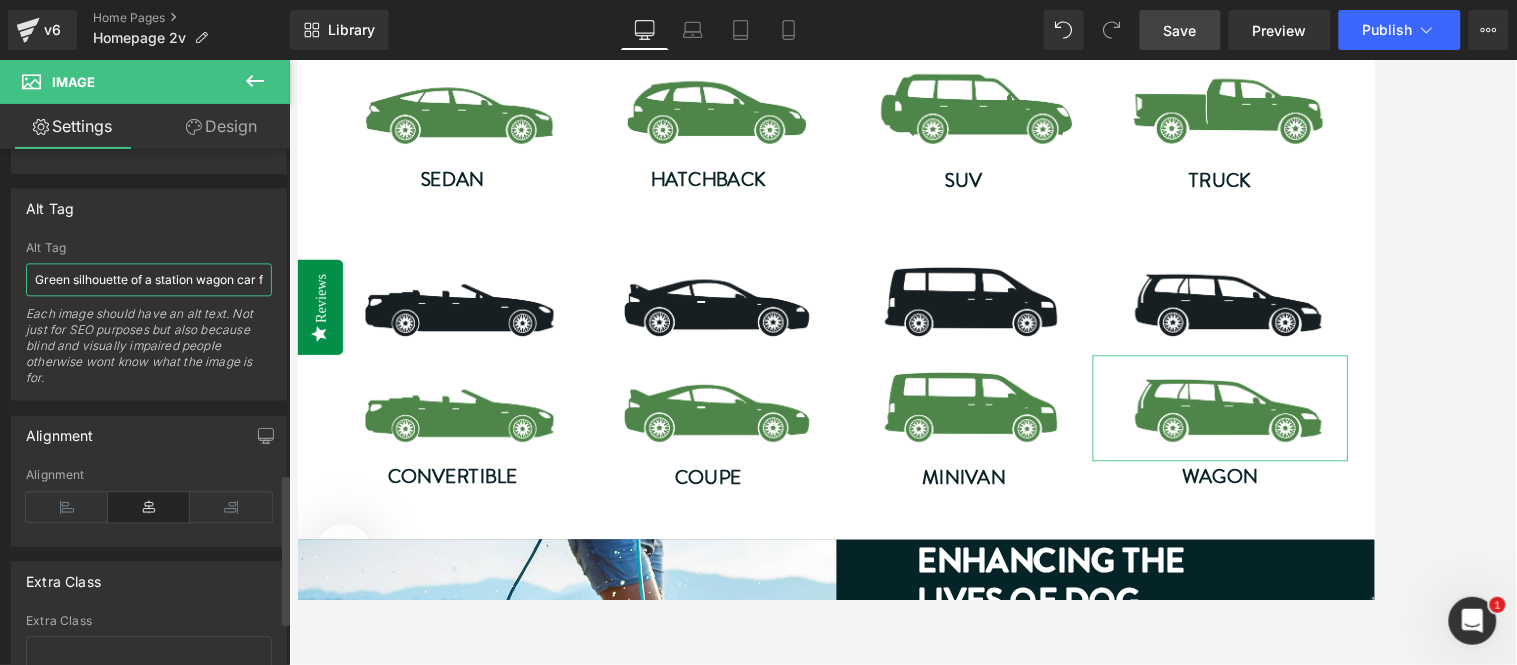 scroll, scrollTop: 0, scrollLeft: 533, axis: horizontal 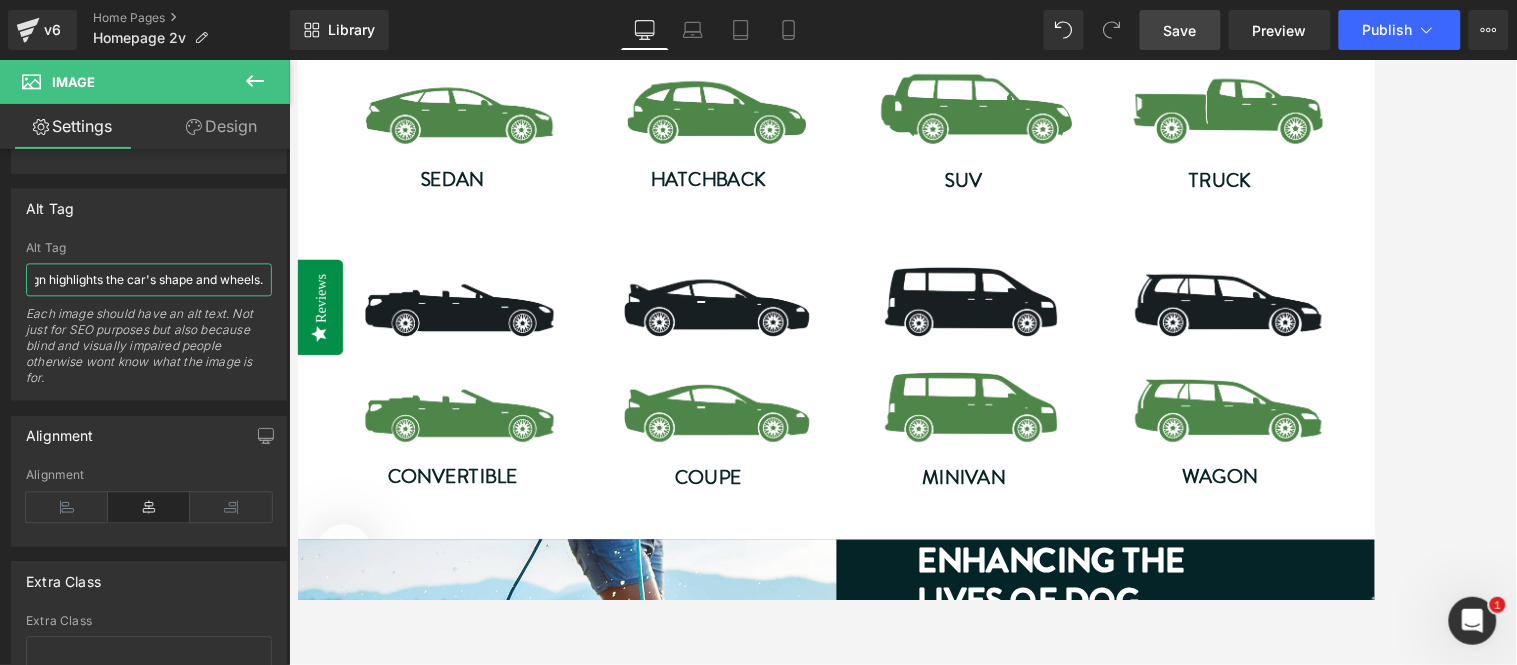 type on "Green silhouette of a station wagon car facing right on a white background. The simple design highlights the car's shape and wheels." 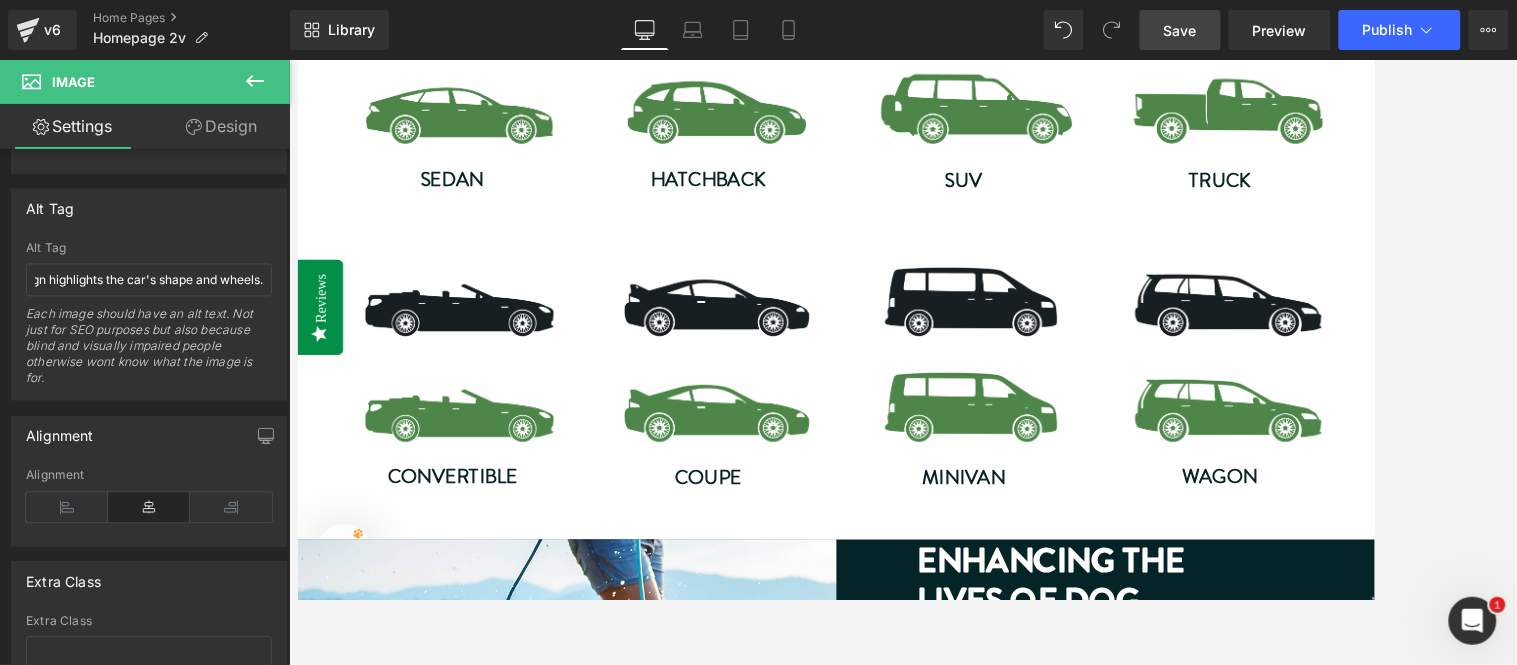 click on "Save" at bounding box center (1180, 30) 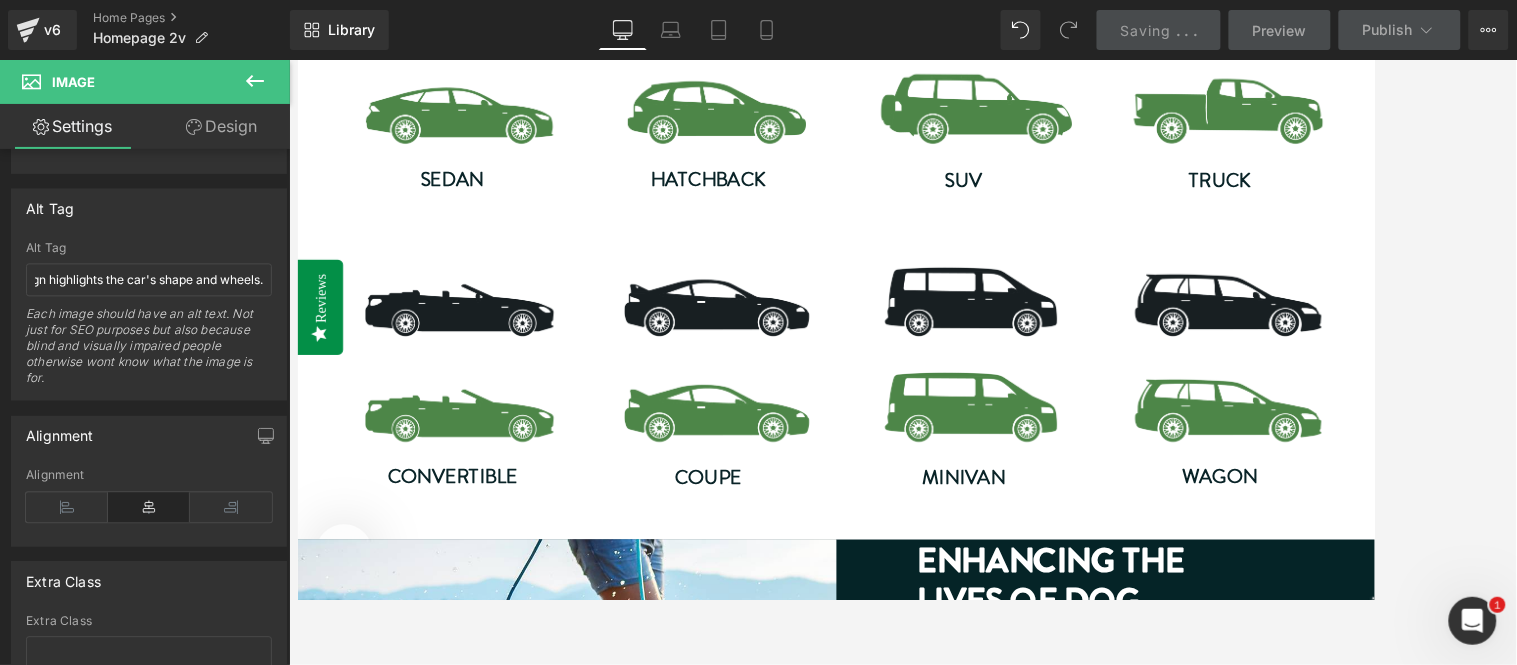 scroll, scrollTop: 0, scrollLeft: 0, axis: both 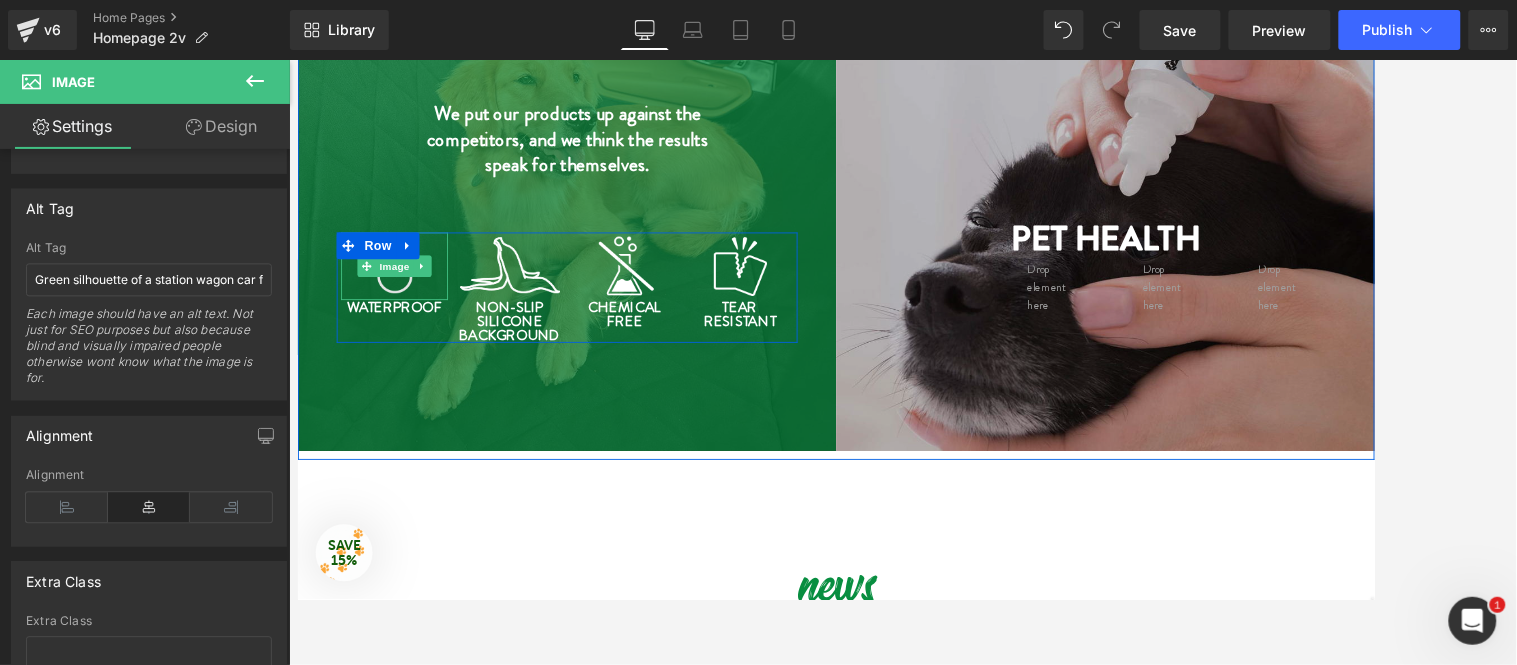 click at bounding box center [405, 290] 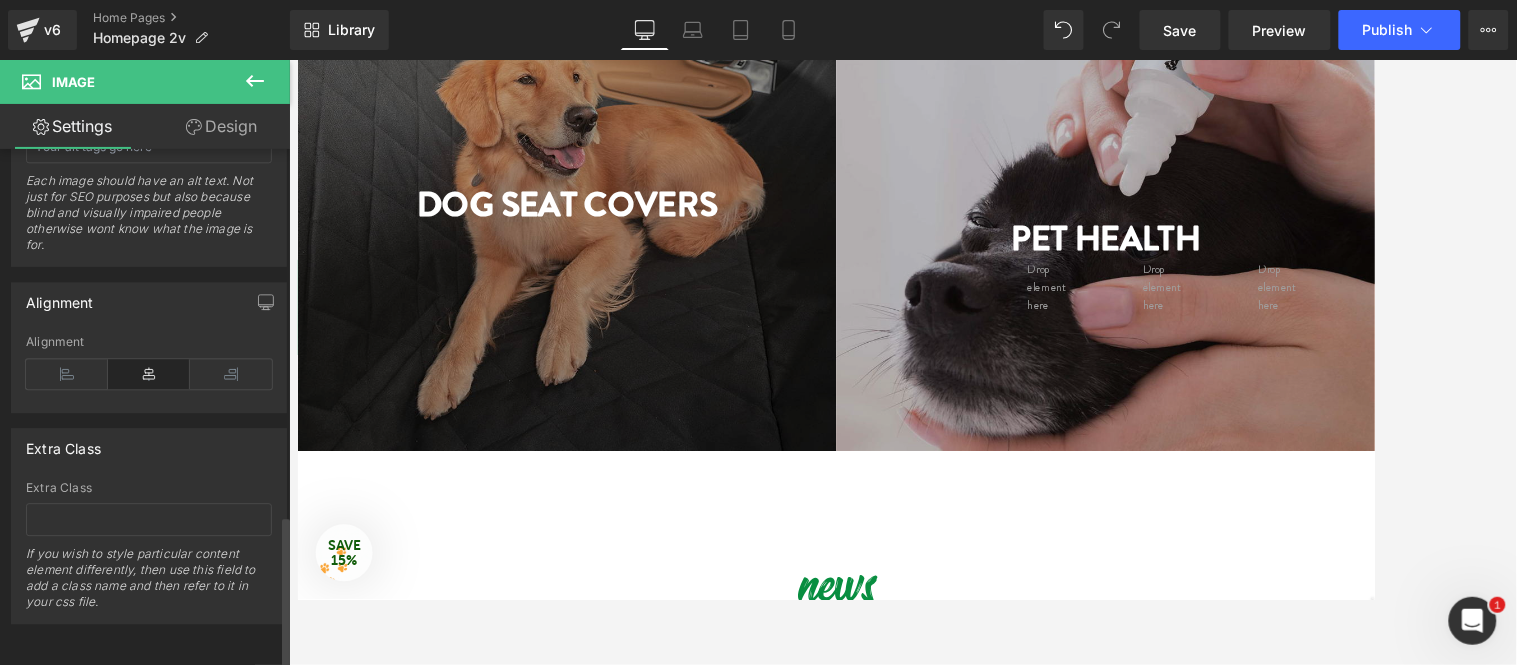 scroll, scrollTop: 1038, scrollLeft: 0, axis: vertical 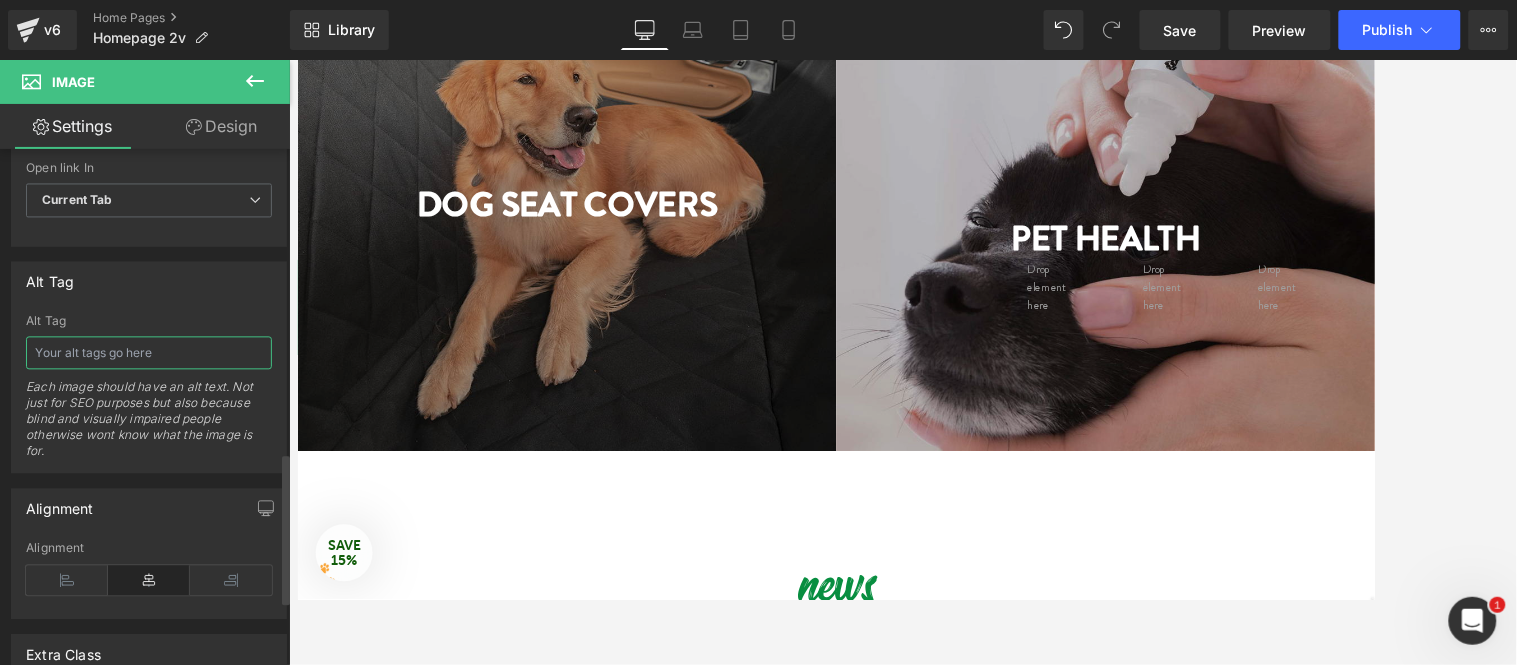 click at bounding box center (149, 353) 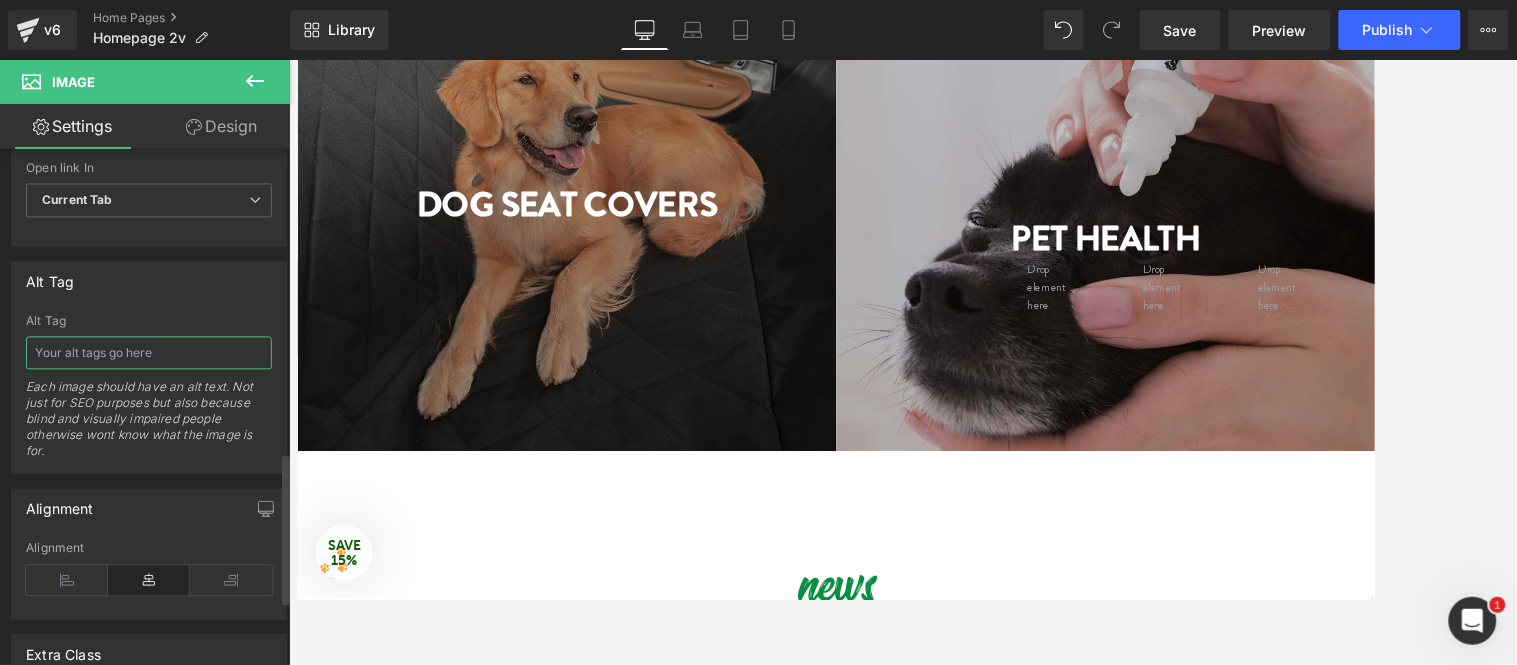 paste on "White droplet icon on green background with the word "Waterproof" in white below, conveying durability and water resistance." 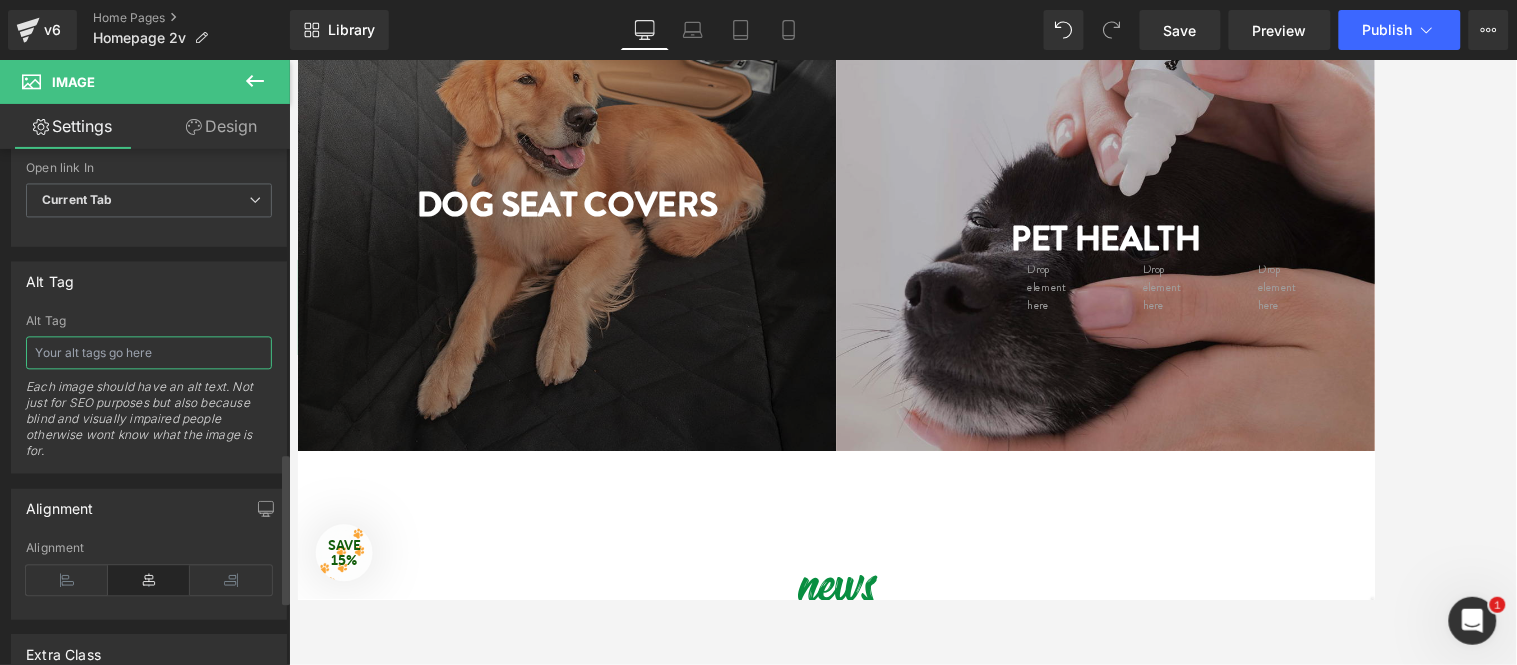type on "White droplet icon on green background with the word "Waterproof" in white below, conveying durability and water resistance." 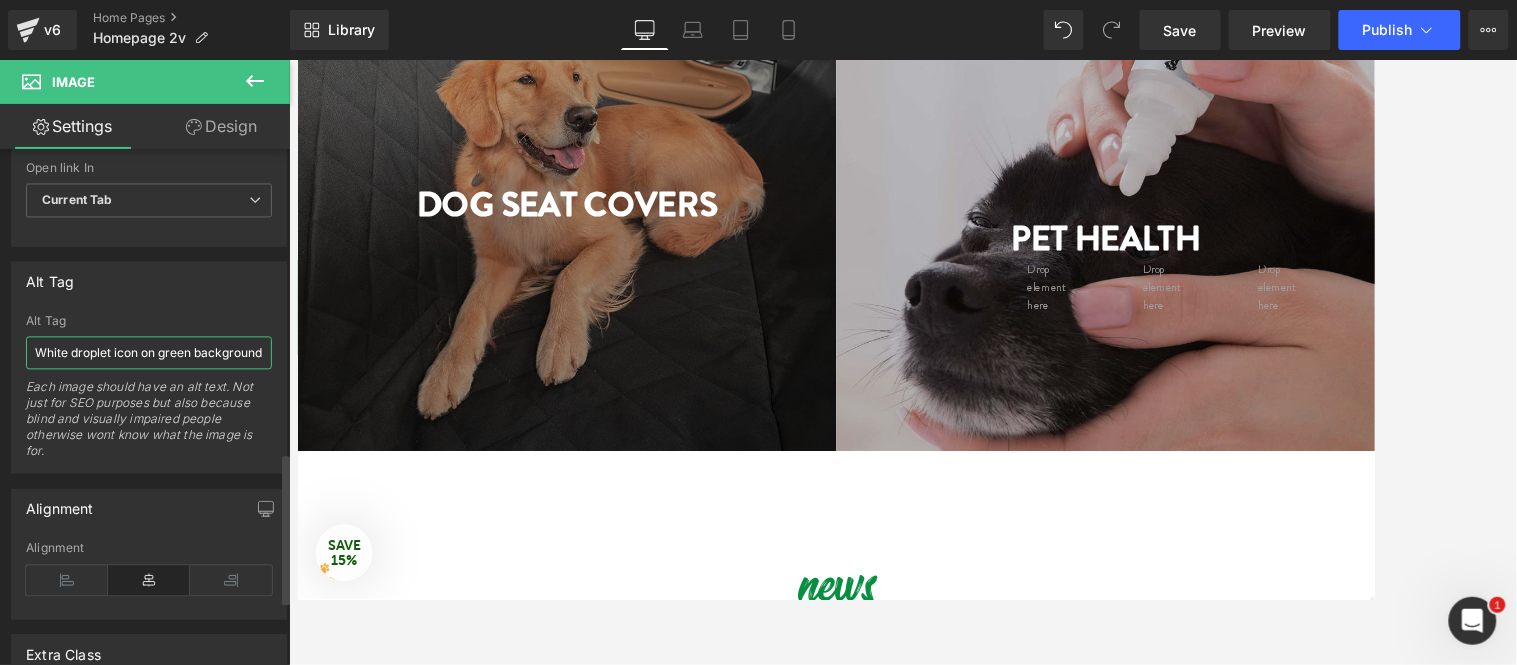 scroll, scrollTop: 0, scrollLeft: 497, axis: horizontal 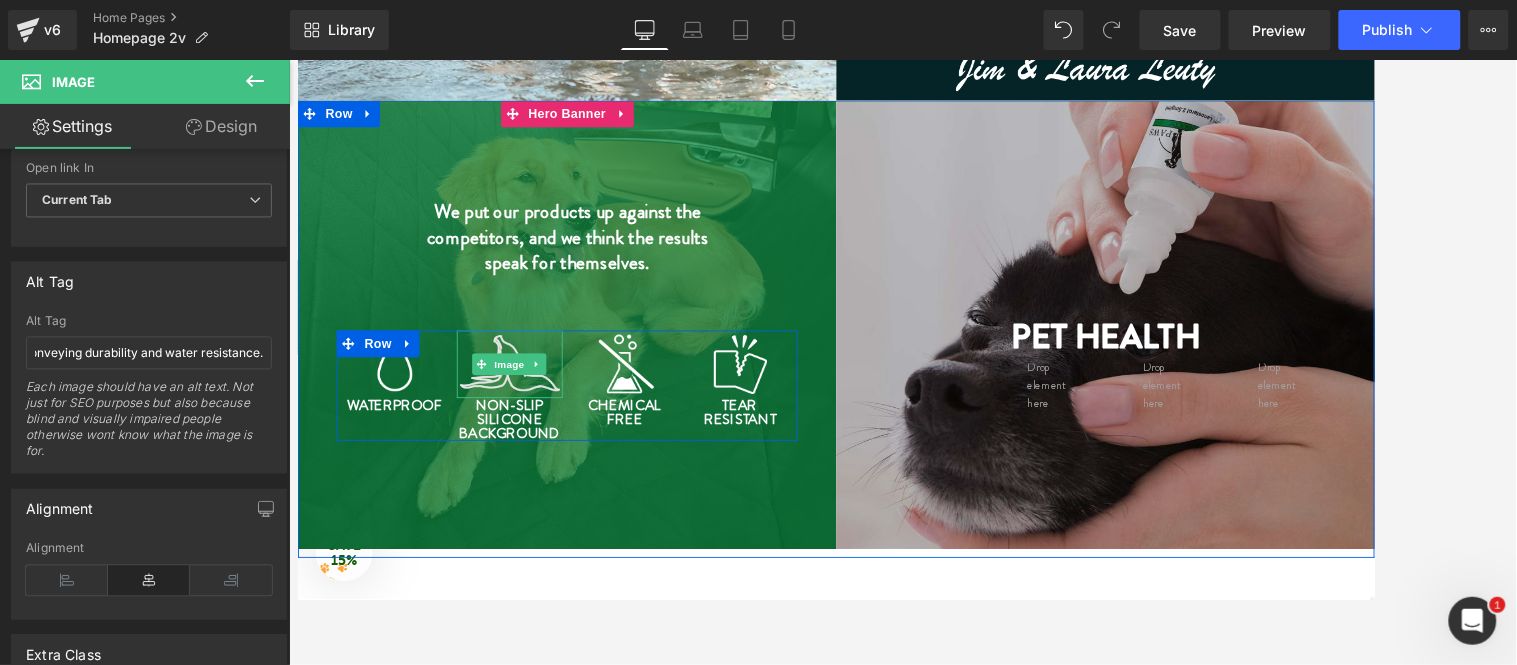 click at bounding box center [534, 401] 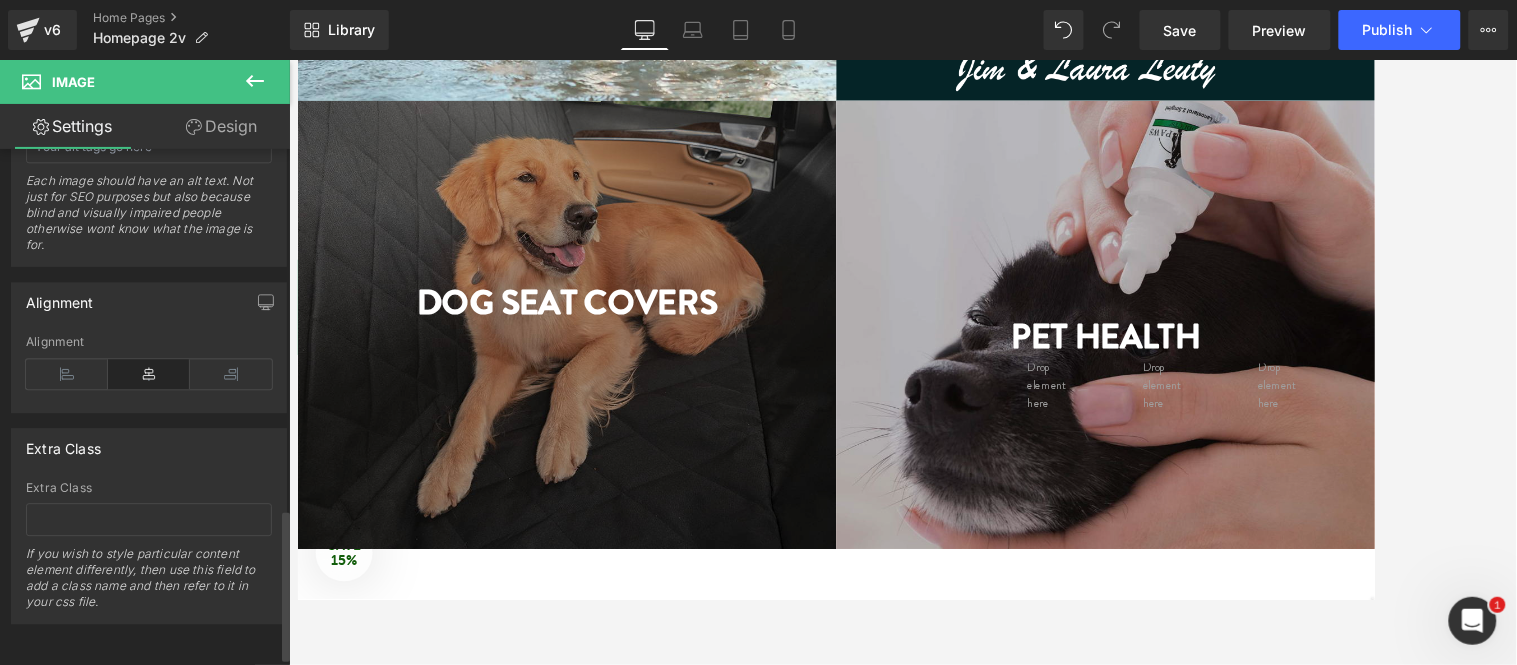 scroll, scrollTop: 1038, scrollLeft: 0, axis: vertical 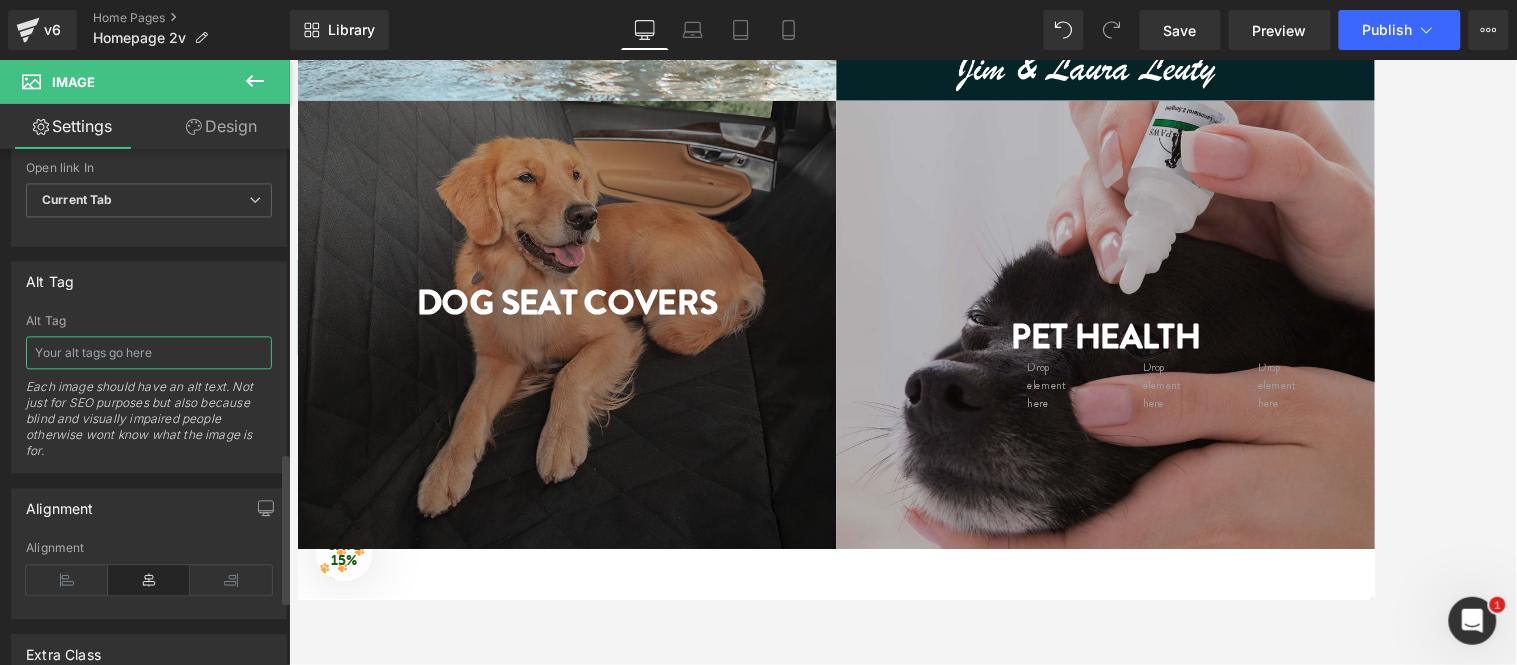 click at bounding box center [149, 353] 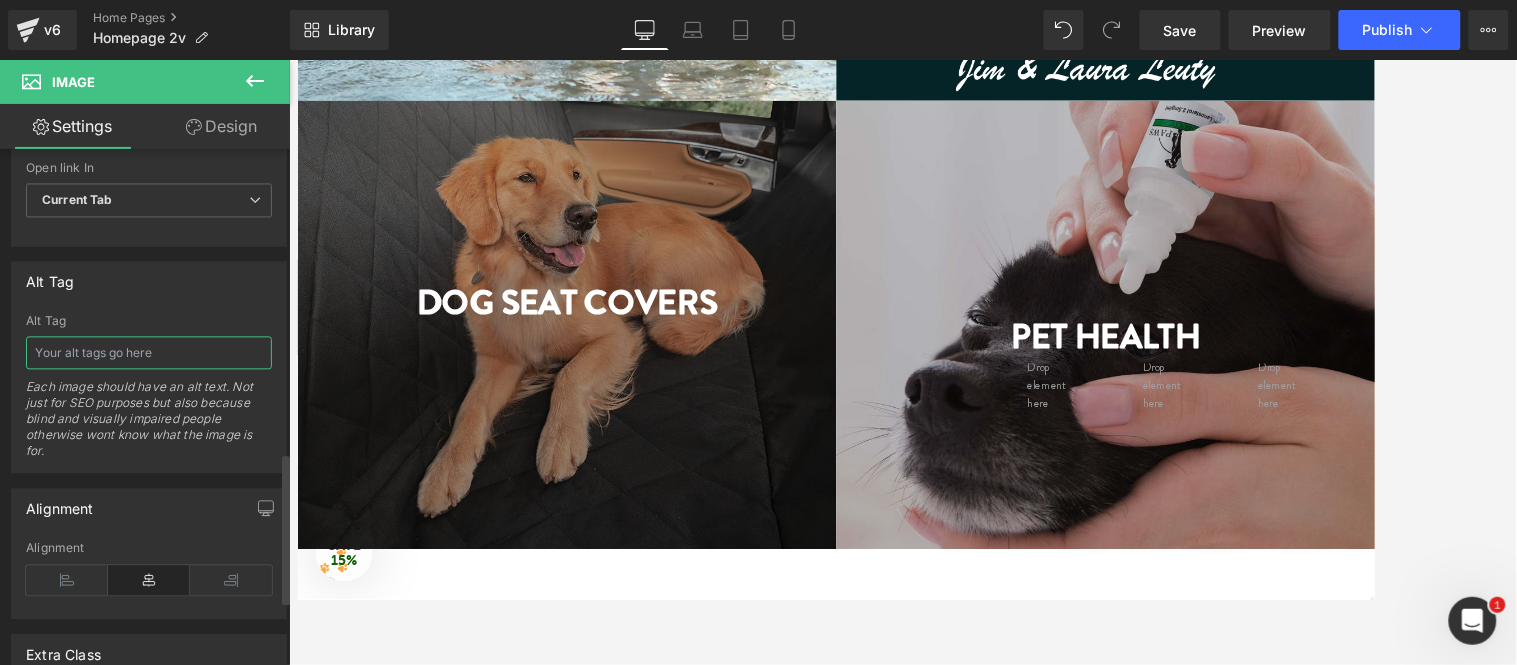 paste on "Green image with a white outline of a seal and text reading "Non-Slip Silicone Background," conveying stability and safety." 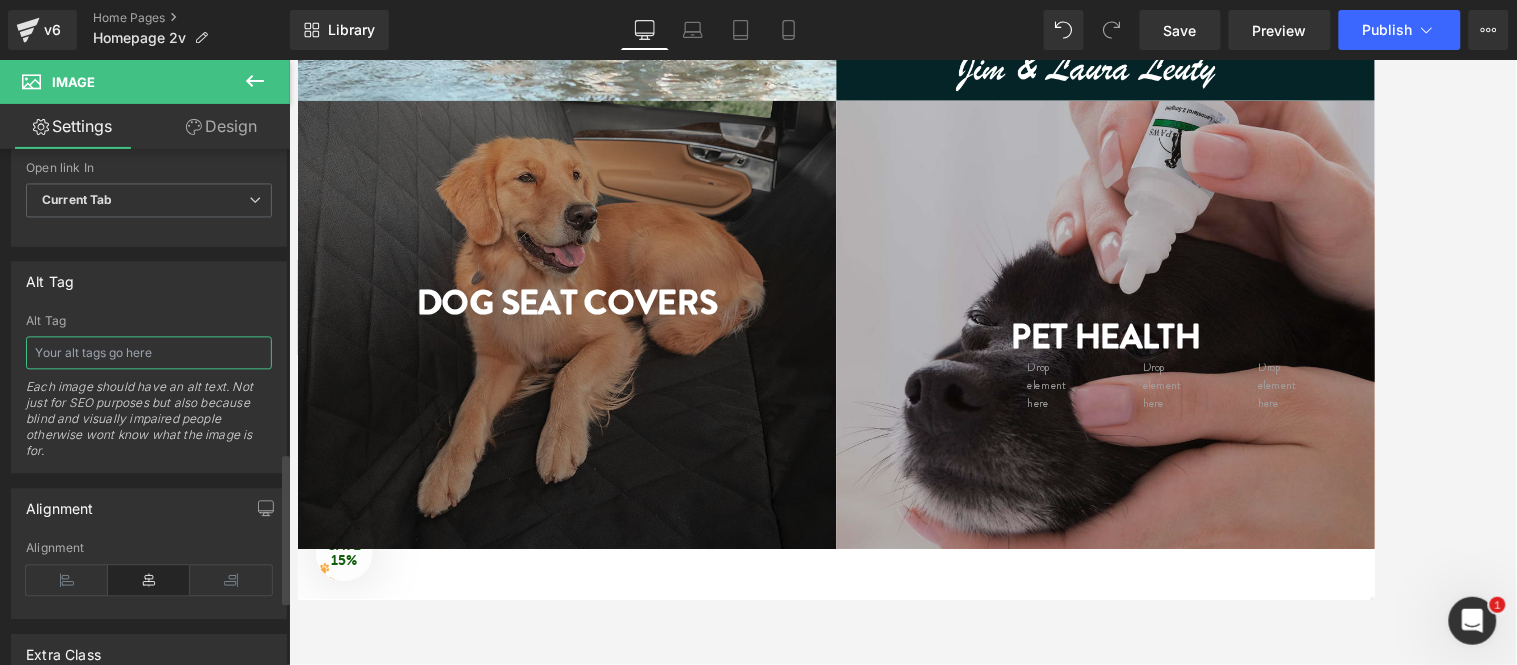 type on "Green image with a white outline of a seal and text reading "Non-Slip Silicone Background," conveying stability and safety." 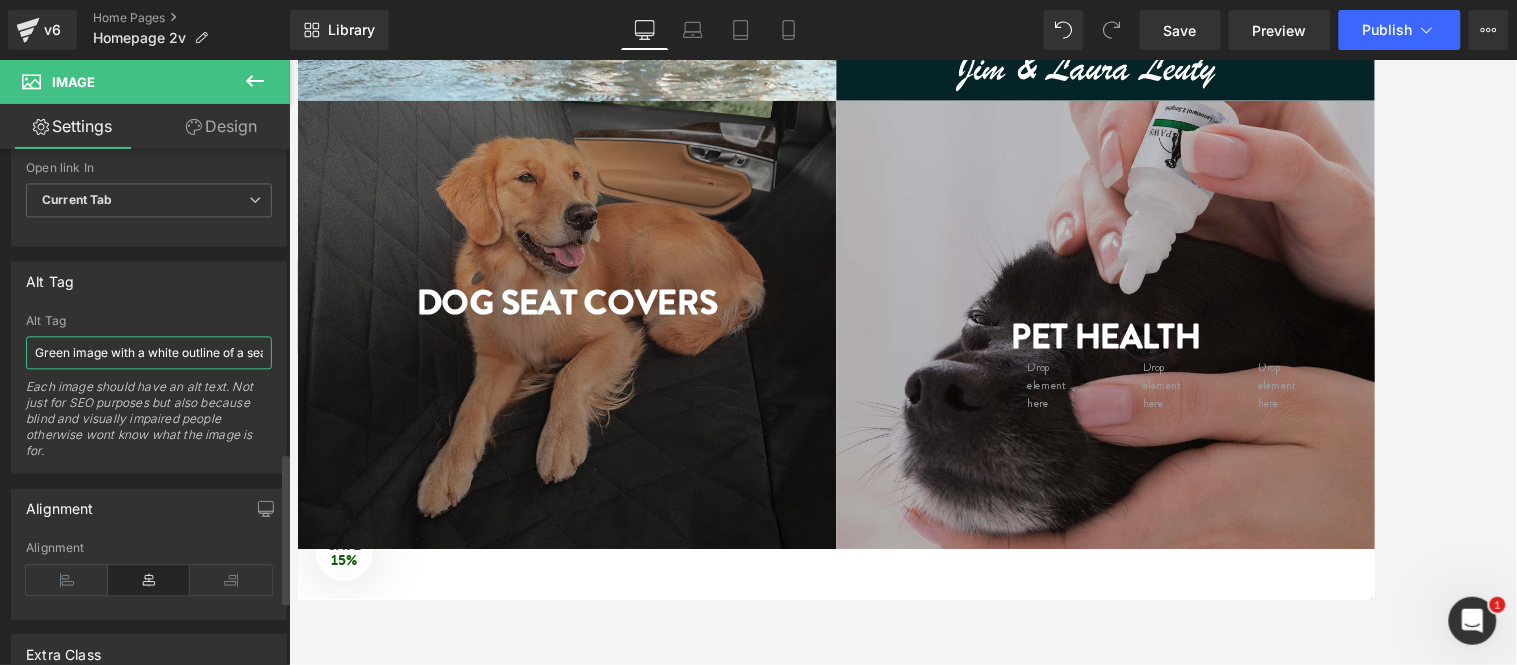 scroll, scrollTop: 0, scrollLeft: 472, axis: horizontal 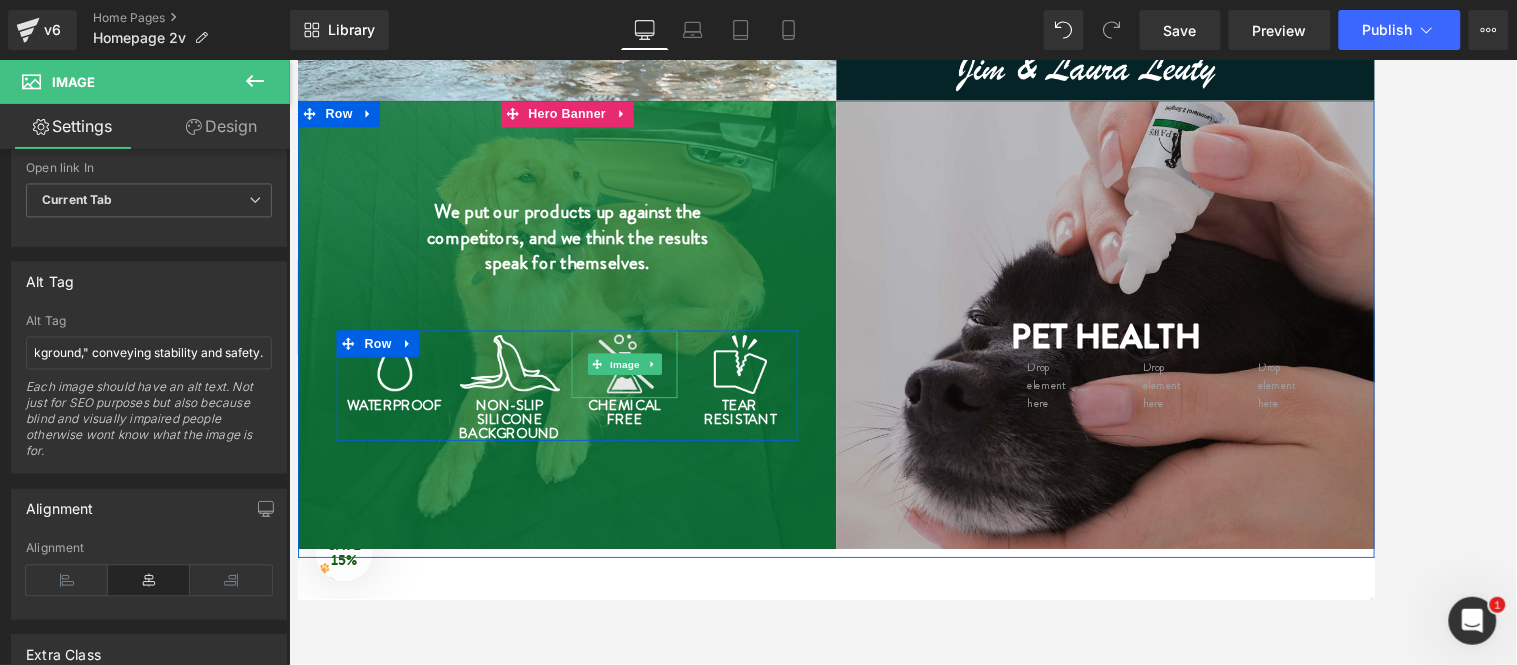 click at bounding box center (664, 401) 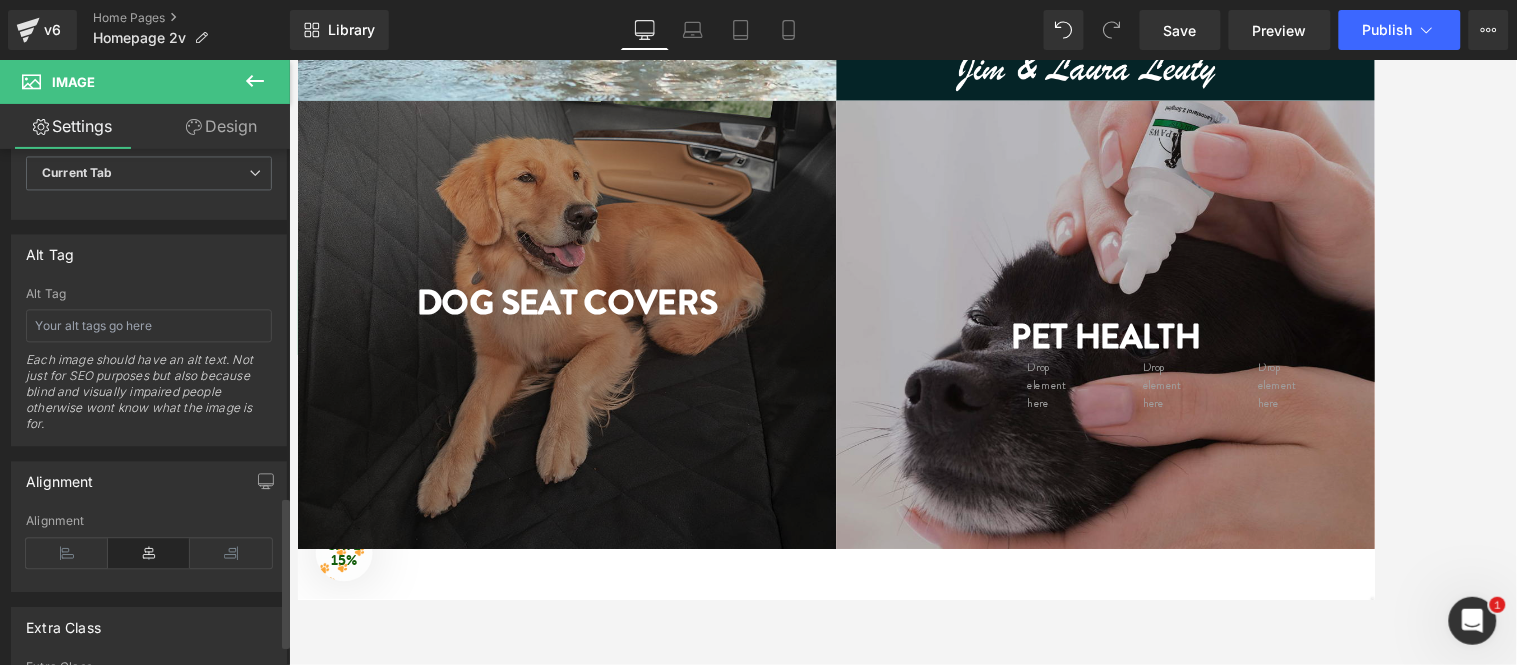 scroll, scrollTop: 1038, scrollLeft: 0, axis: vertical 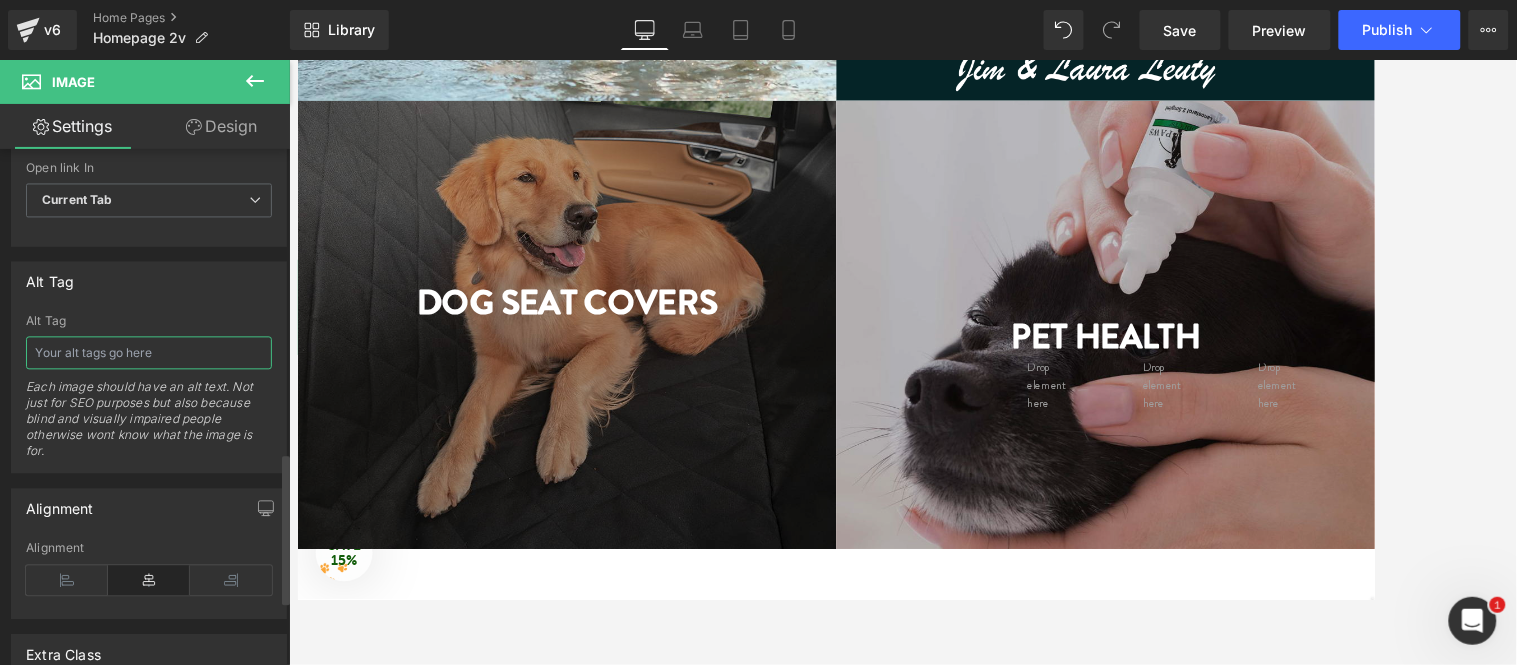 click at bounding box center (149, 353) 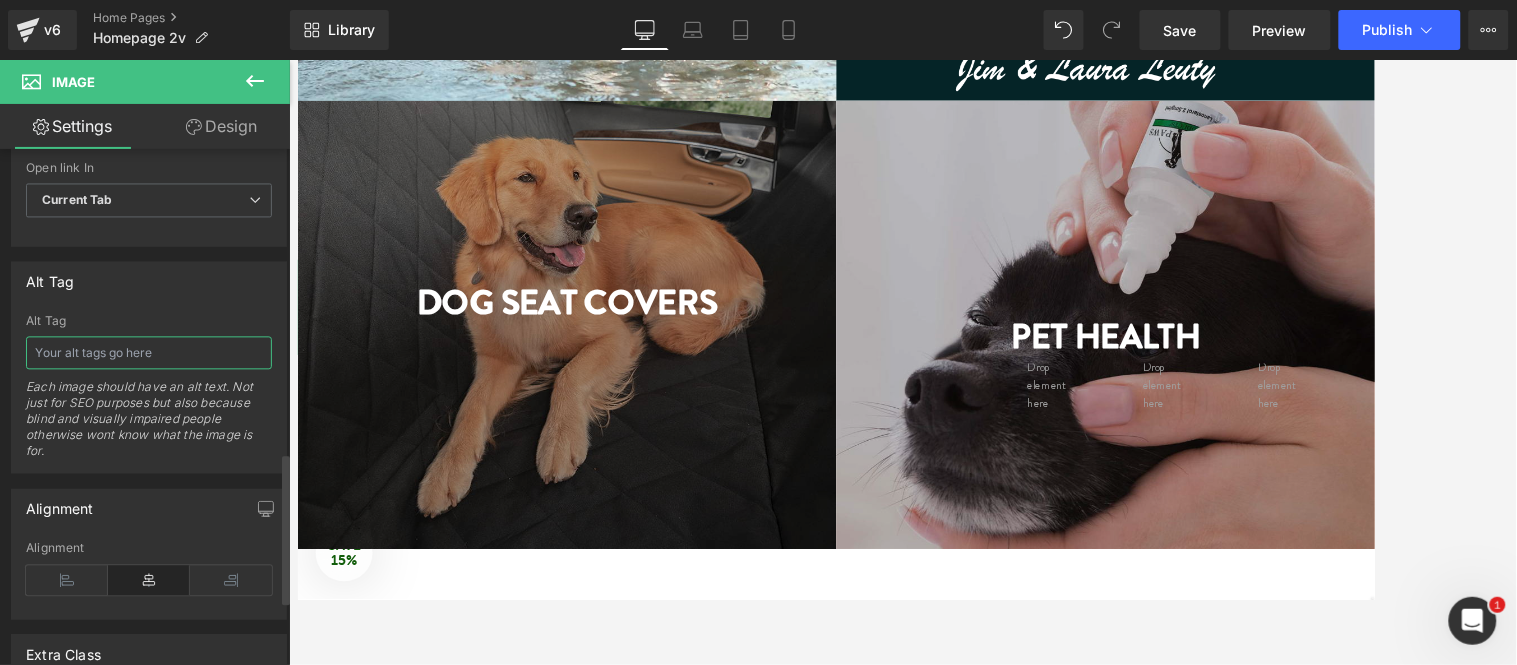 paste on "Icon of a laboratory flask with a diagonal line through it, symbolizing "Chemical Free," on a green background, conveying an eco-friendly message." 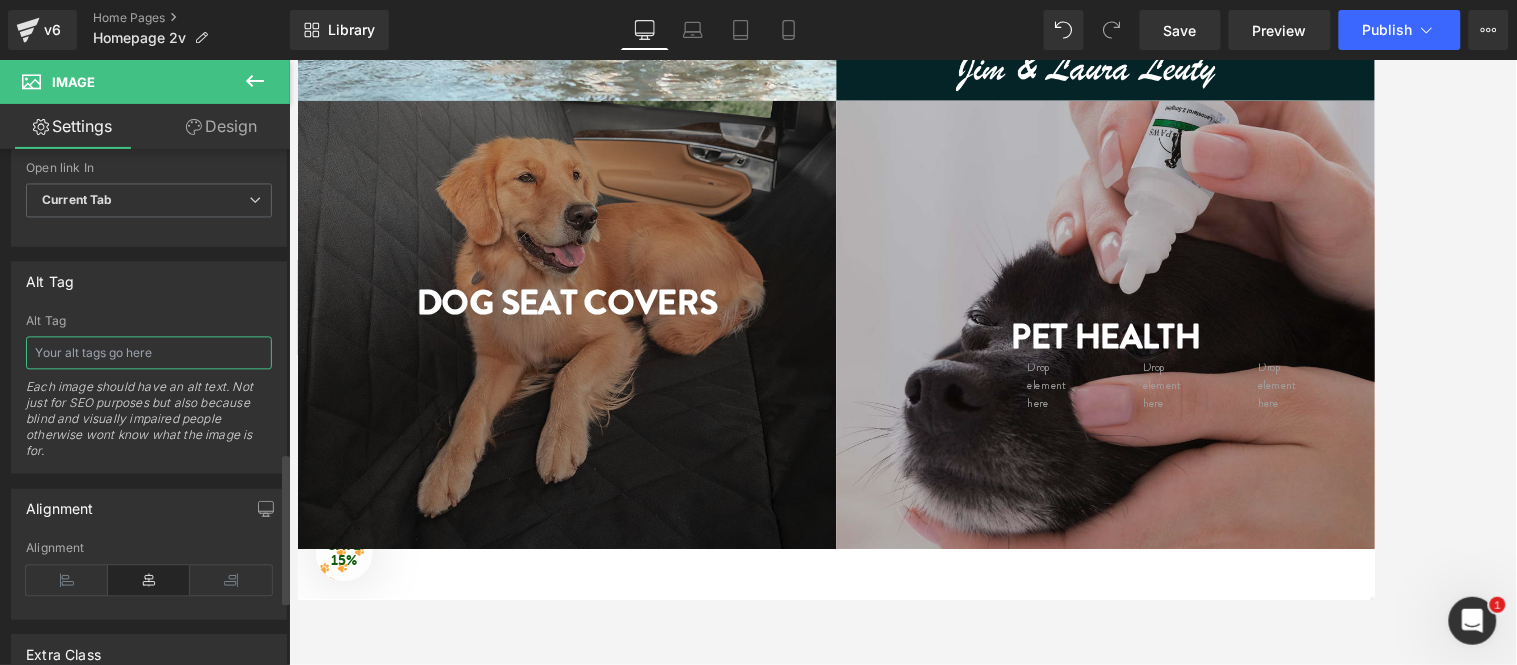 type on "Icon of a laboratory flask with a diagonal line through it, symbolizing "Chemical Free," on a green background, conveying an eco-friendly message." 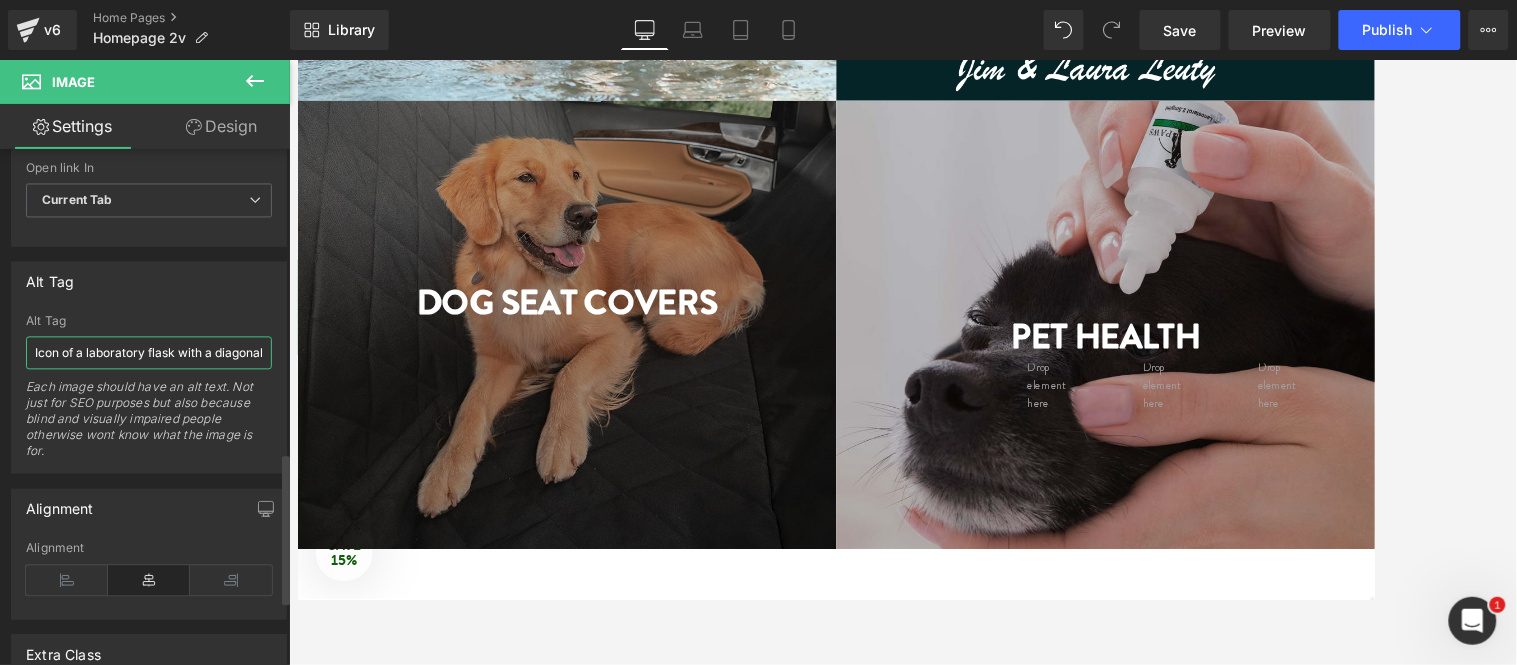 scroll, scrollTop: 0, scrollLeft: 611, axis: horizontal 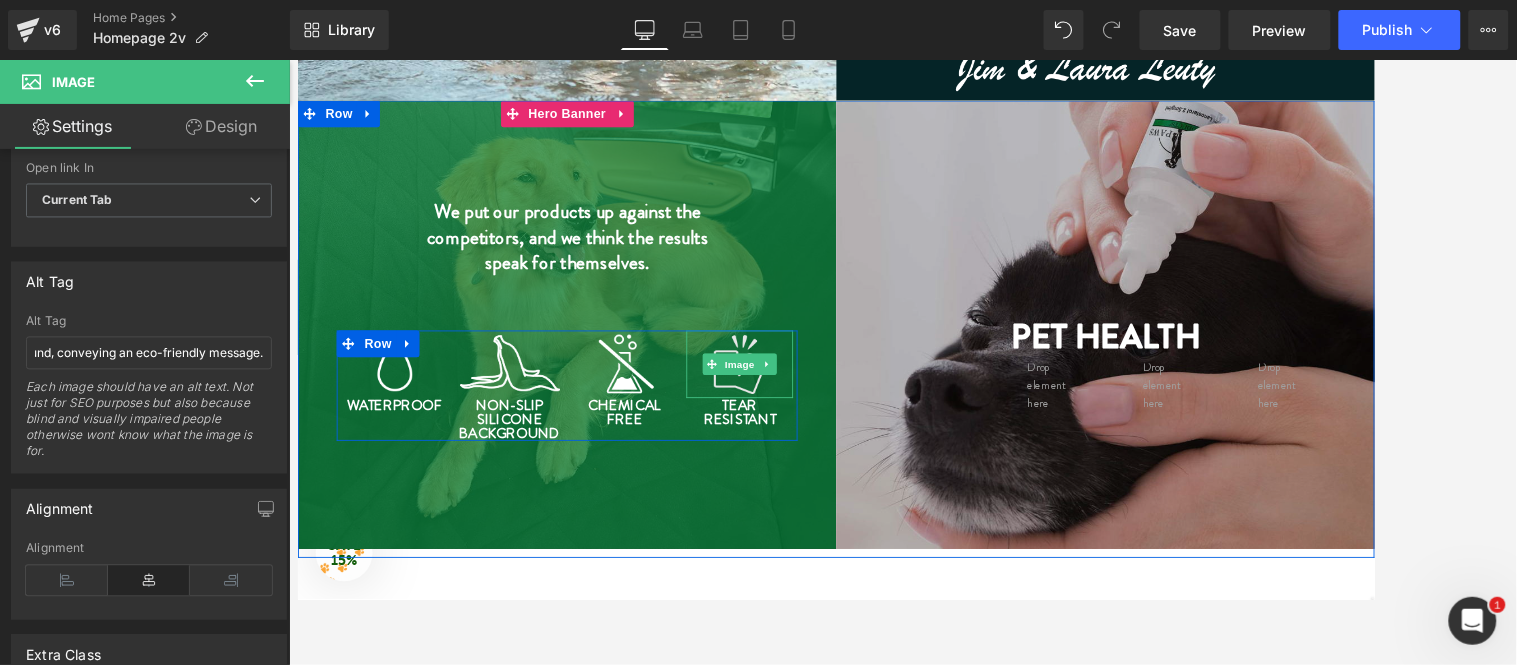 click at bounding box center (793, 401) 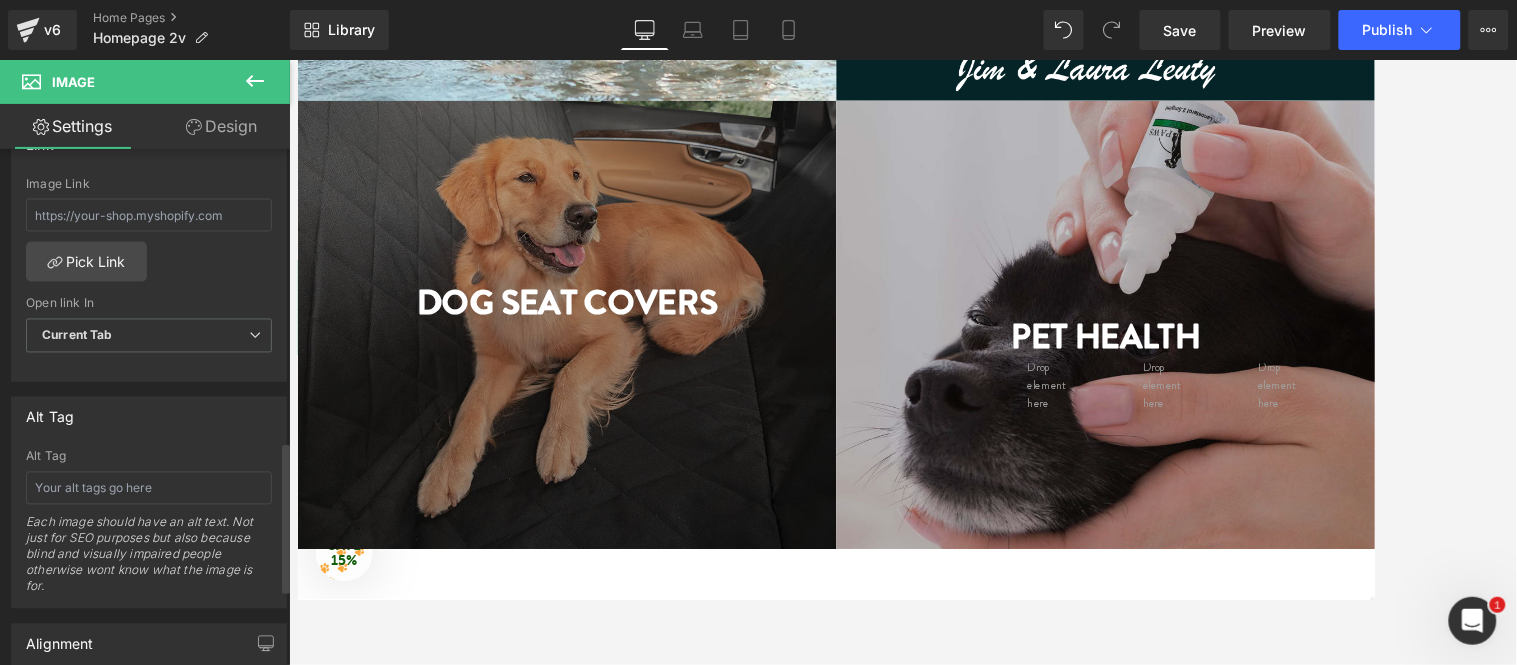 scroll, scrollTop: 1000, scrollLeft: 0, axis: vertical 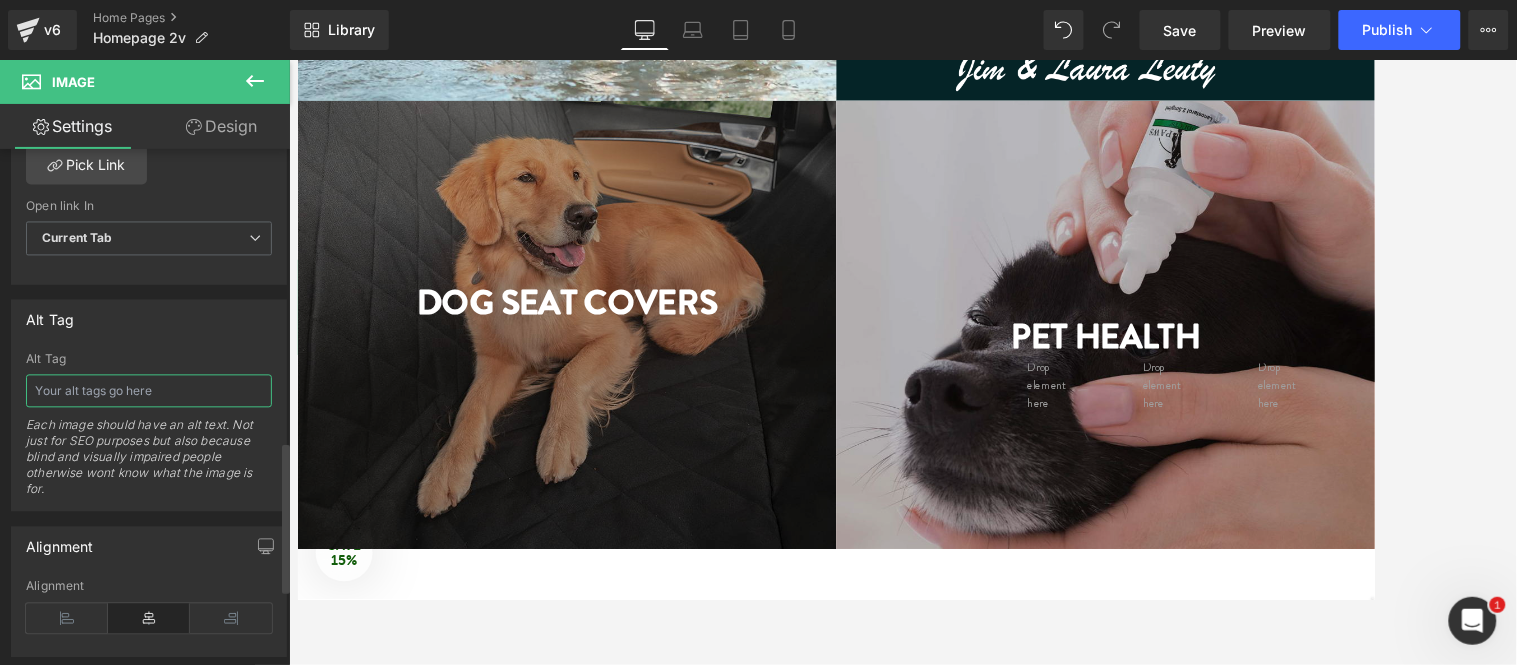 click at bounding box center (149, 391) 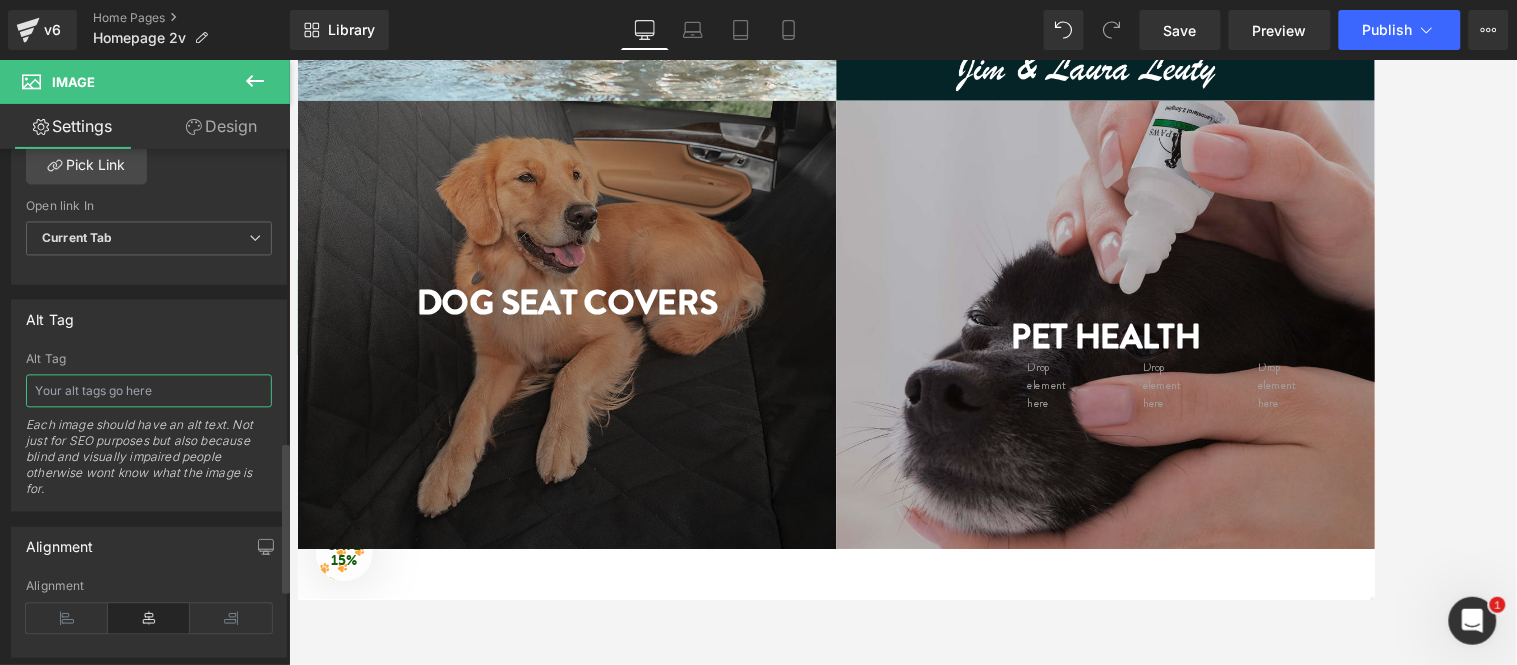 paste on "Icon on a green background showing a white square with a zigzag line, indicating it's tearing. Below, the text reads "Tear Resistant" in bold white letters." 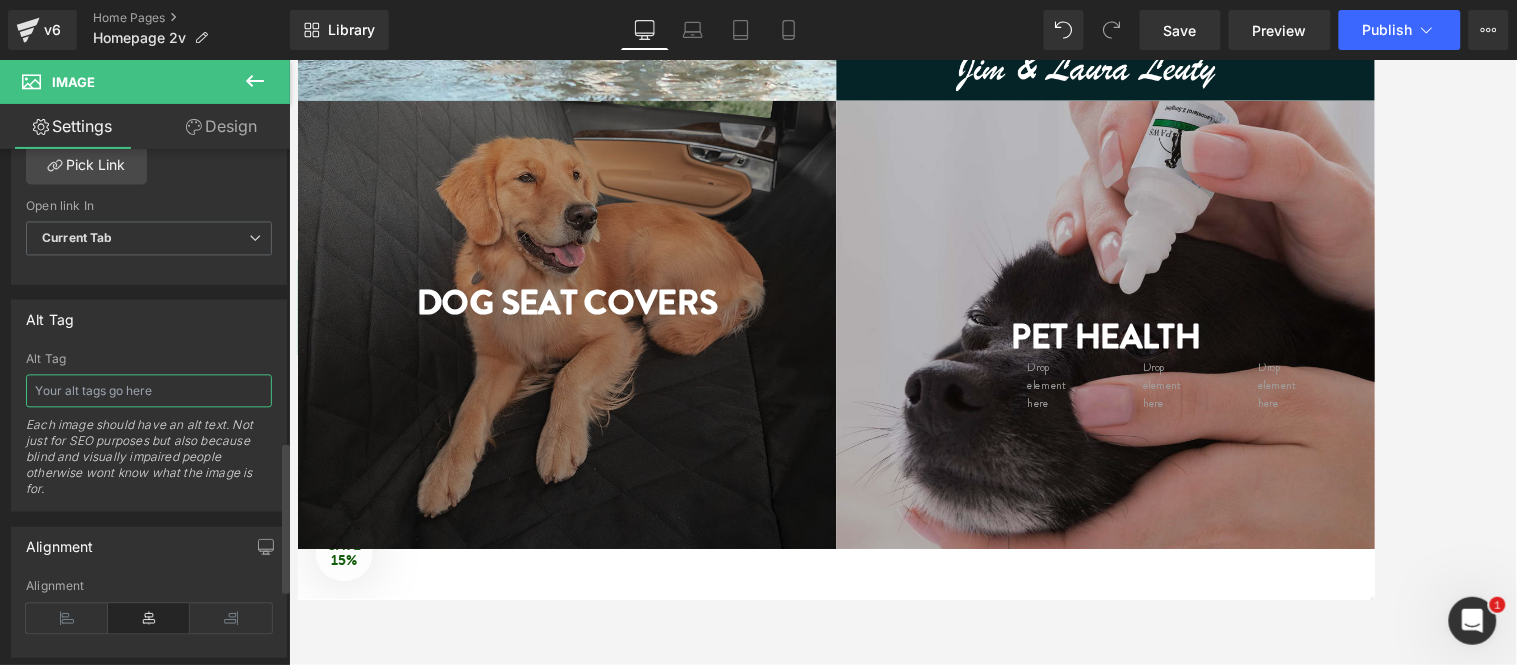 type on "Icon on a green background showing a white square with a zigzag line, indicating it's tearing. Below, the text reads "Tear Resistant" in bold white letters." 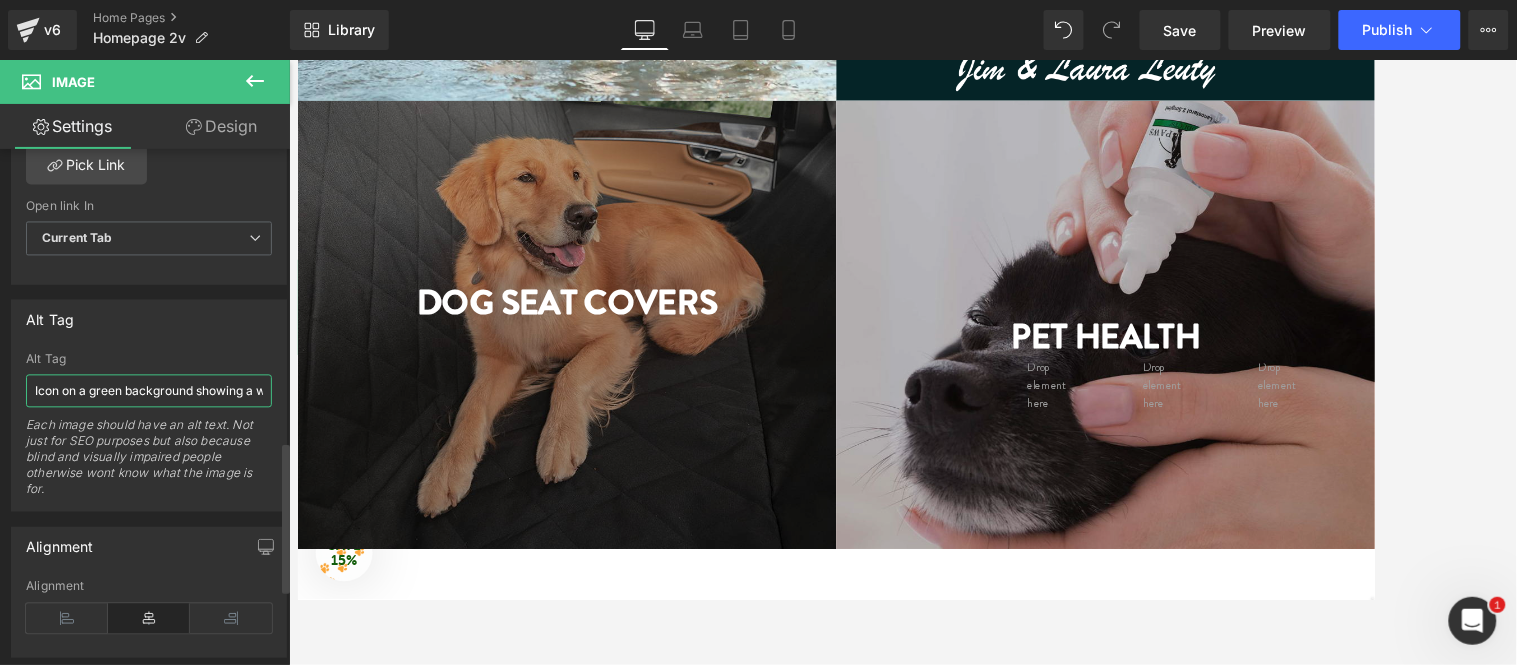 scroll, scrollTop: 0, scrollLeft: 641, axis: horizontal 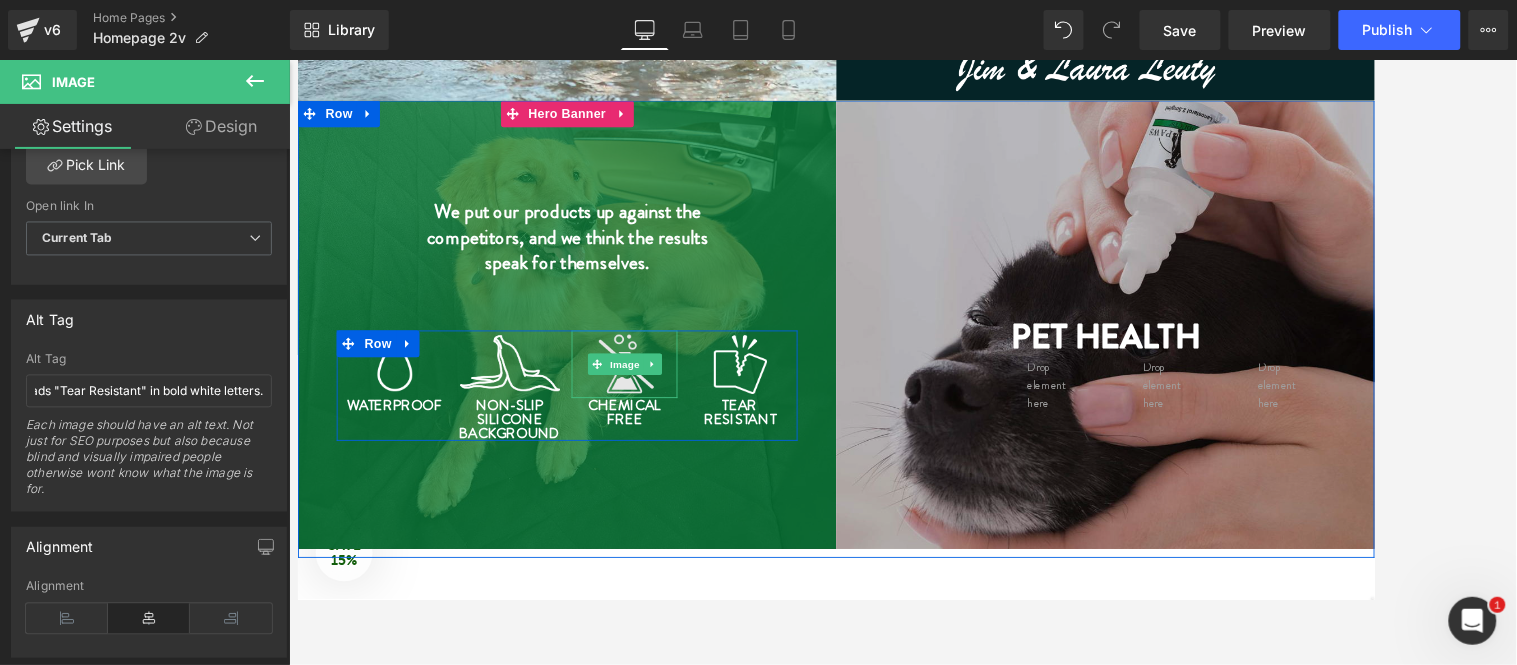 click at bounding box center [664, 401] 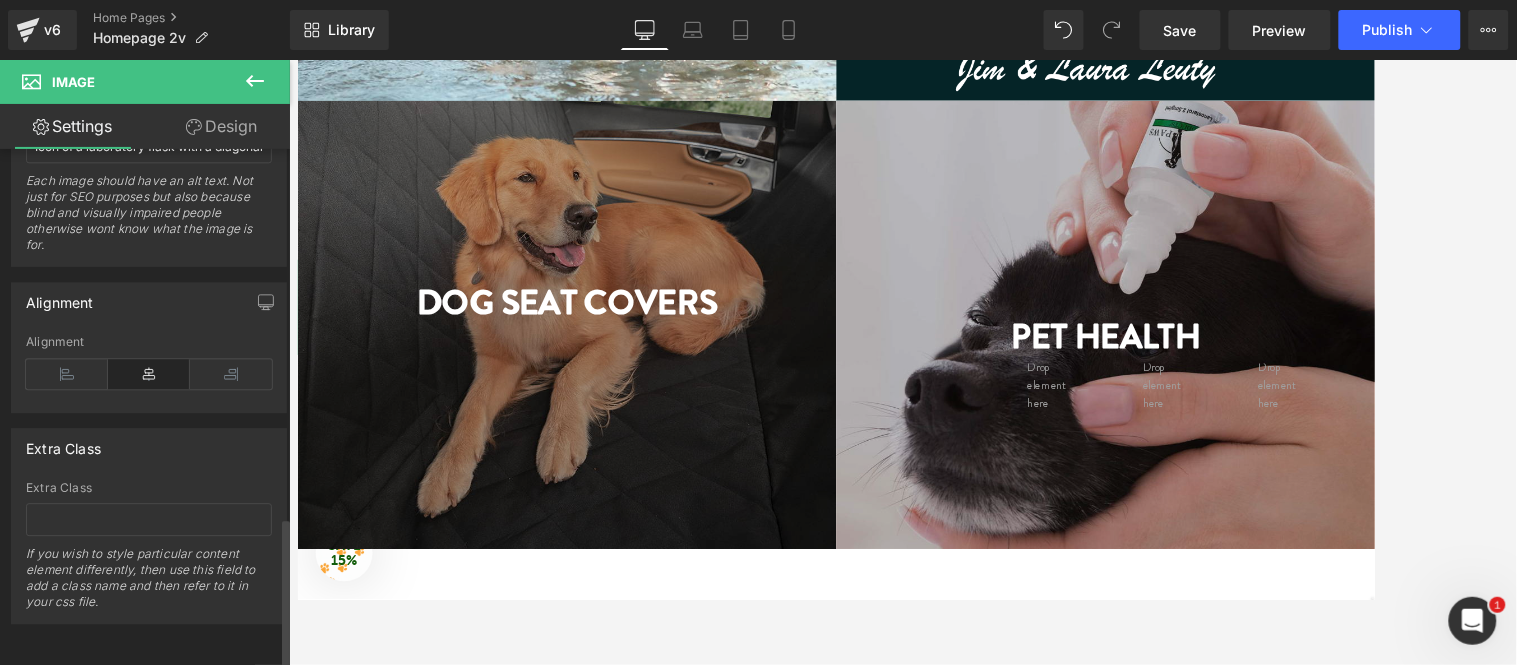 scroll, scrollTop: 1150, scrollLeft: 0, axis: vertical 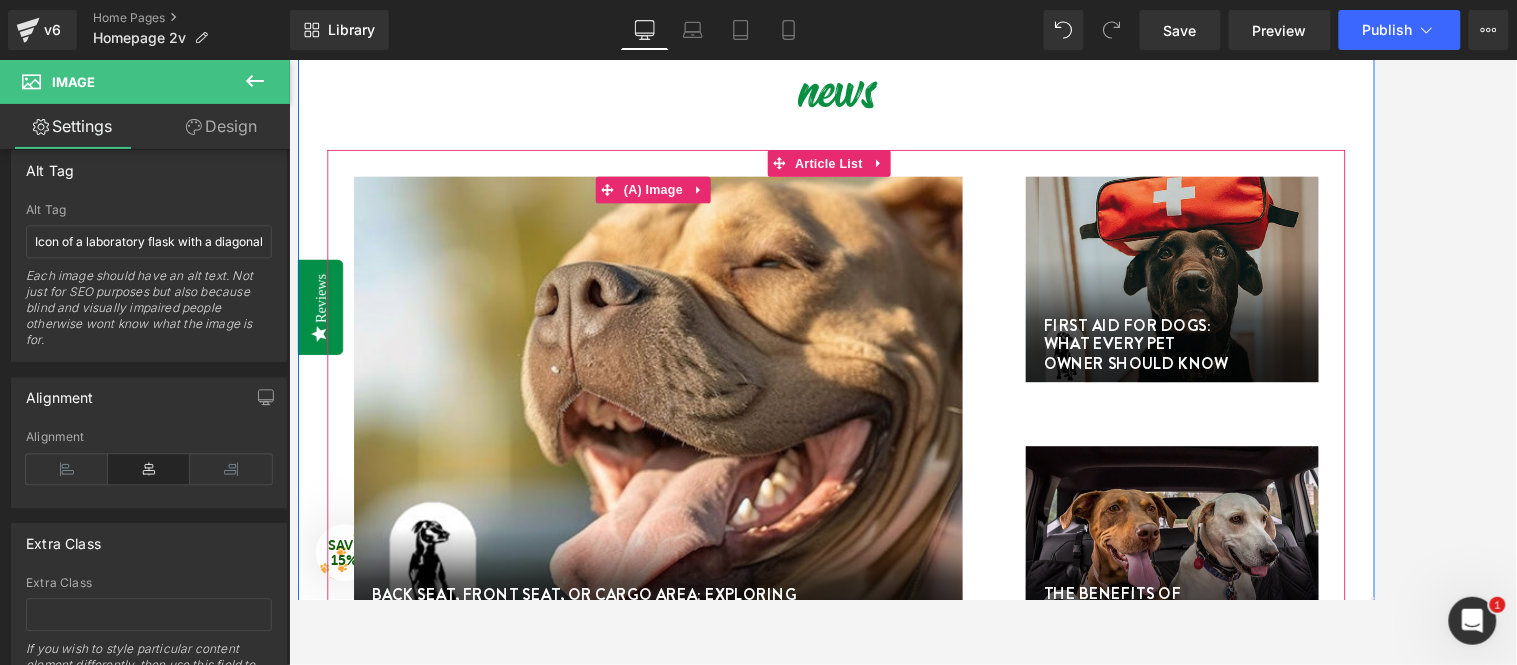 click 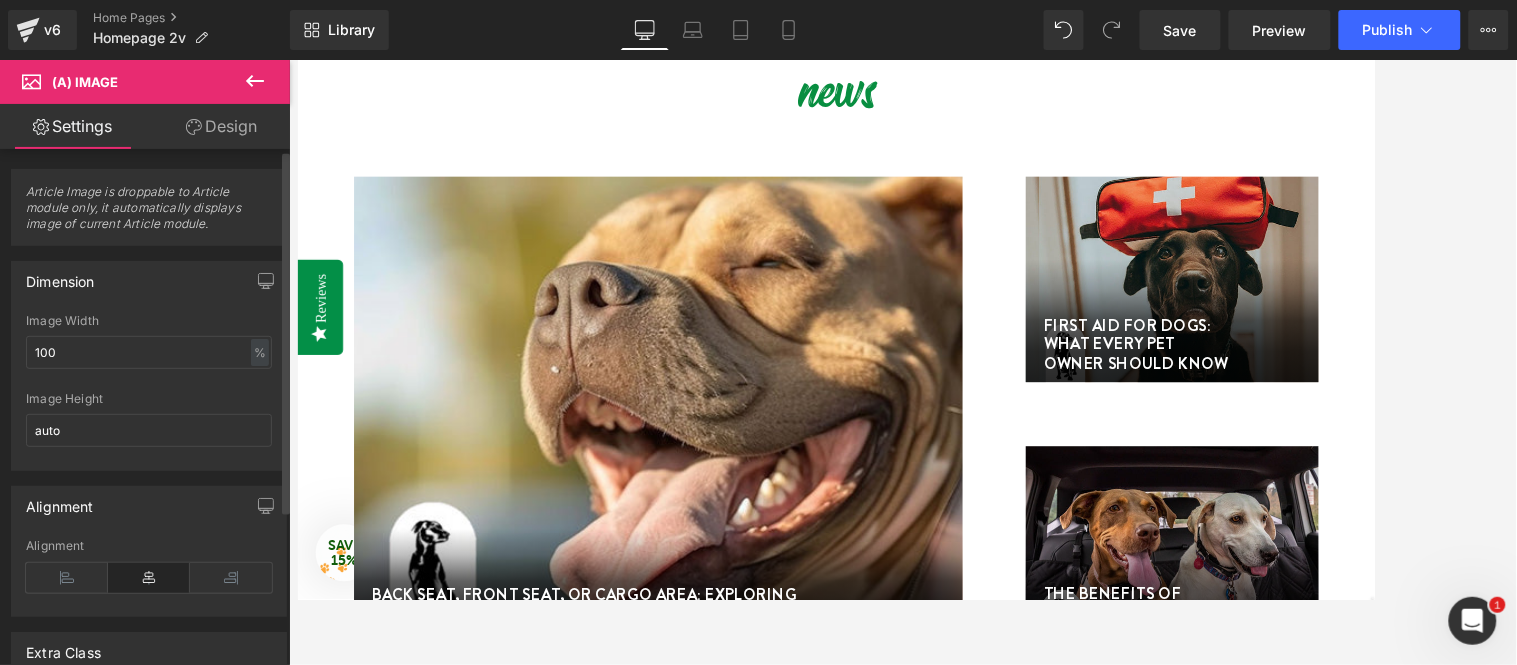 scroll, scrollTop: 220, scrollLeft: 0, axis: vertical 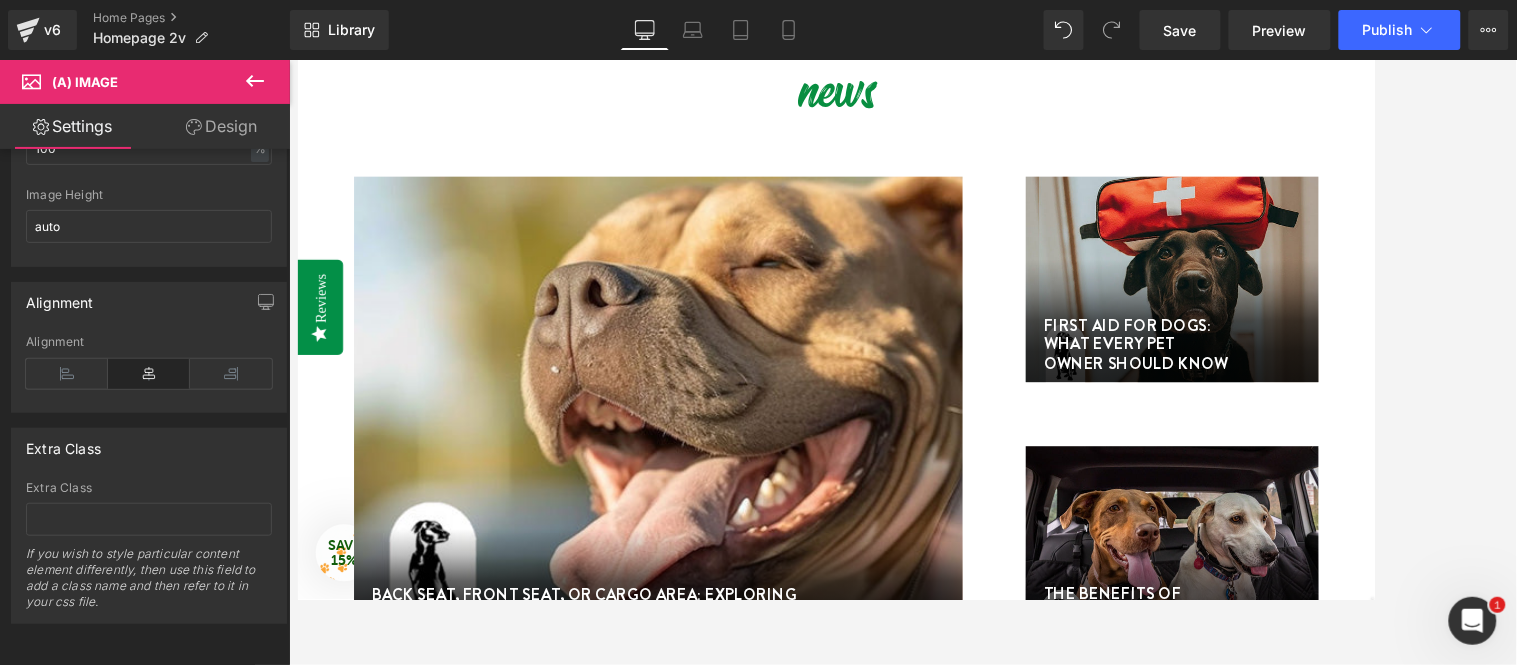 click on "Design" at bounding box center (221, 126) 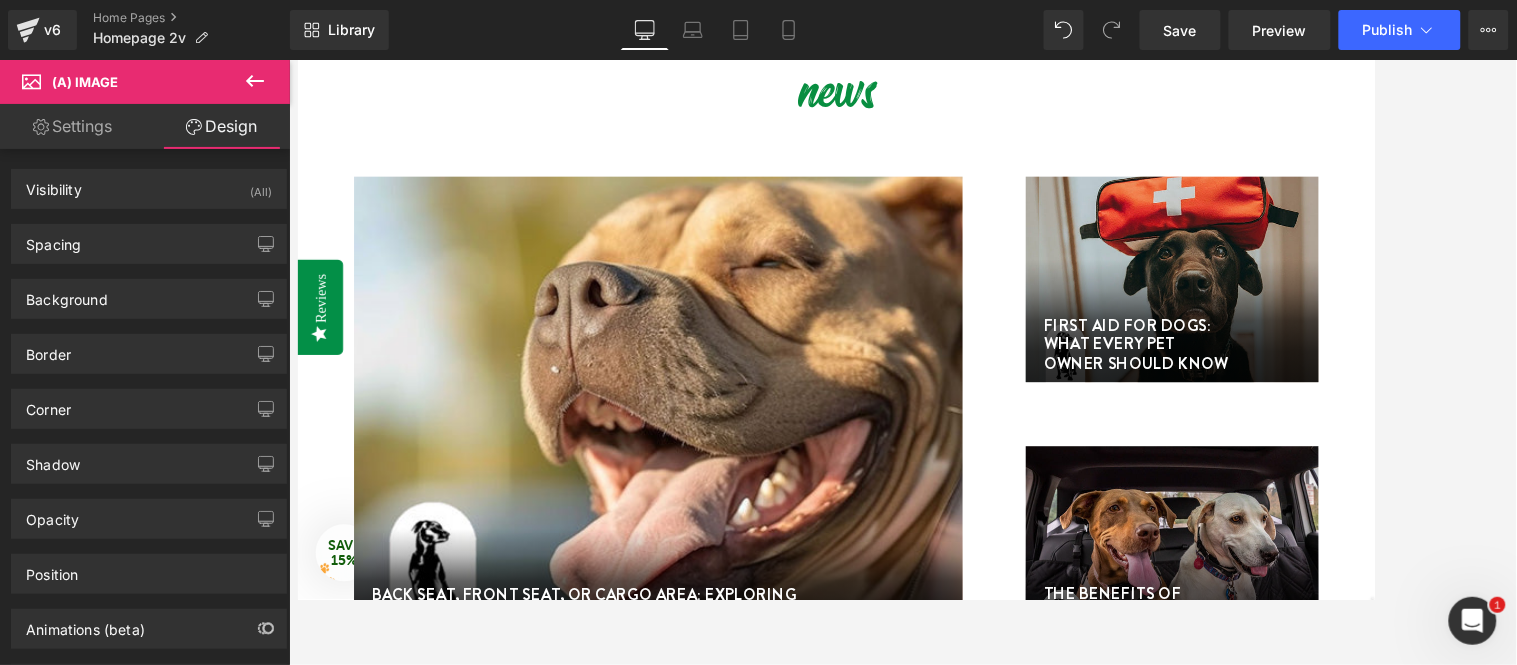 click on "Settings" at bounding box center (72, 126) 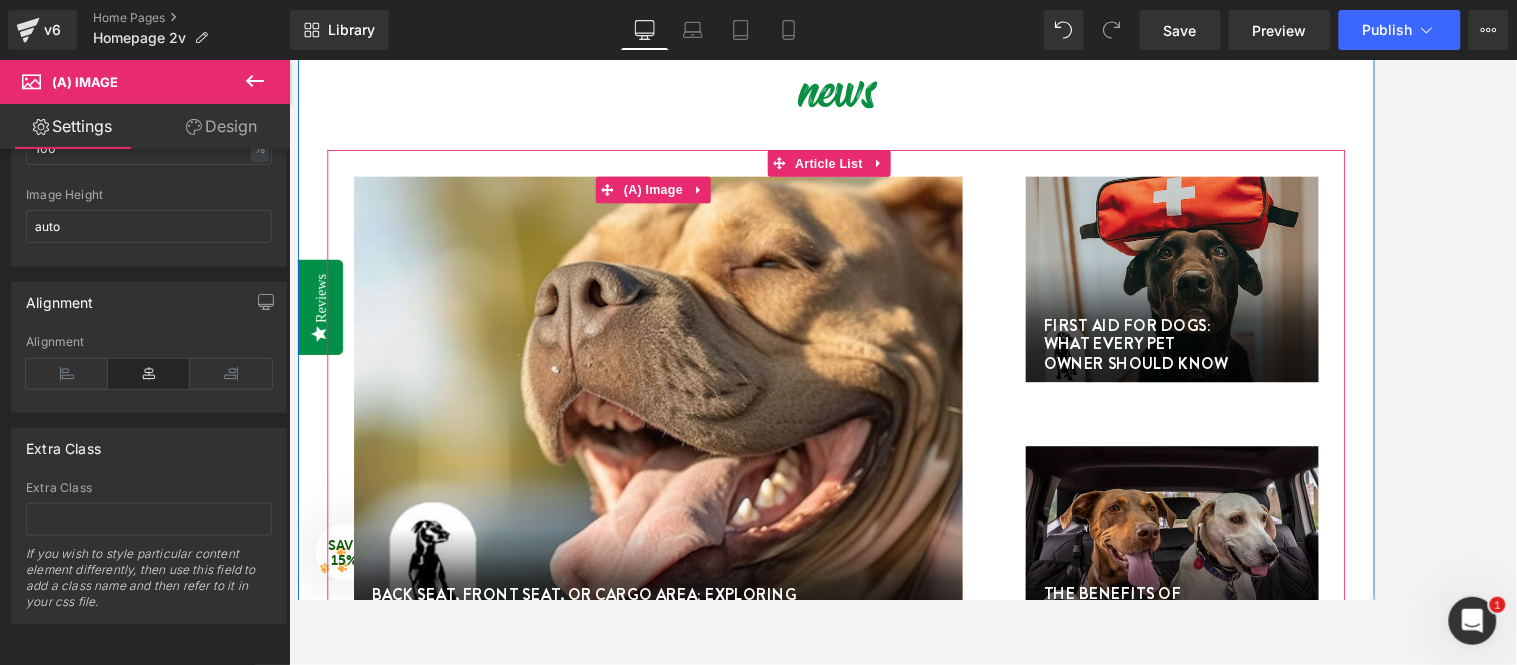 click 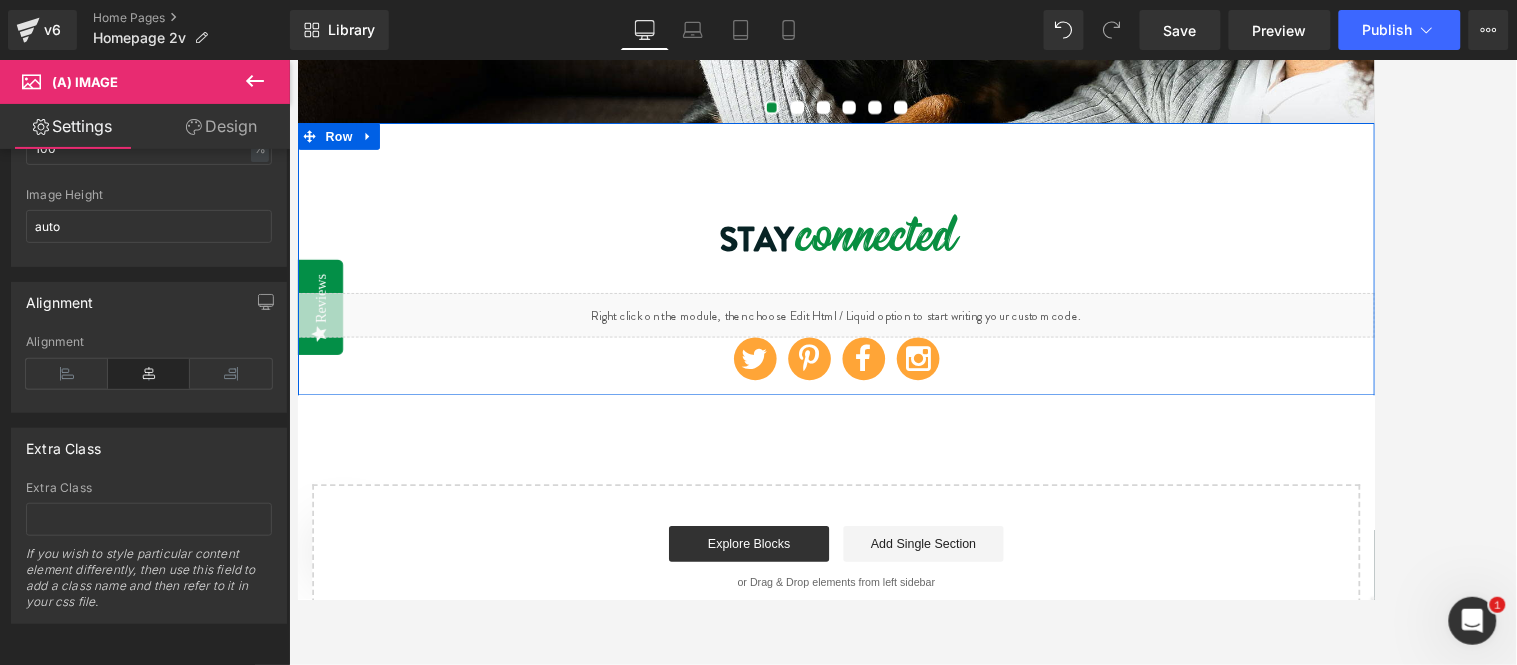scroll, scrollTop: 5063, scrollLeft: 0, axis: vertical 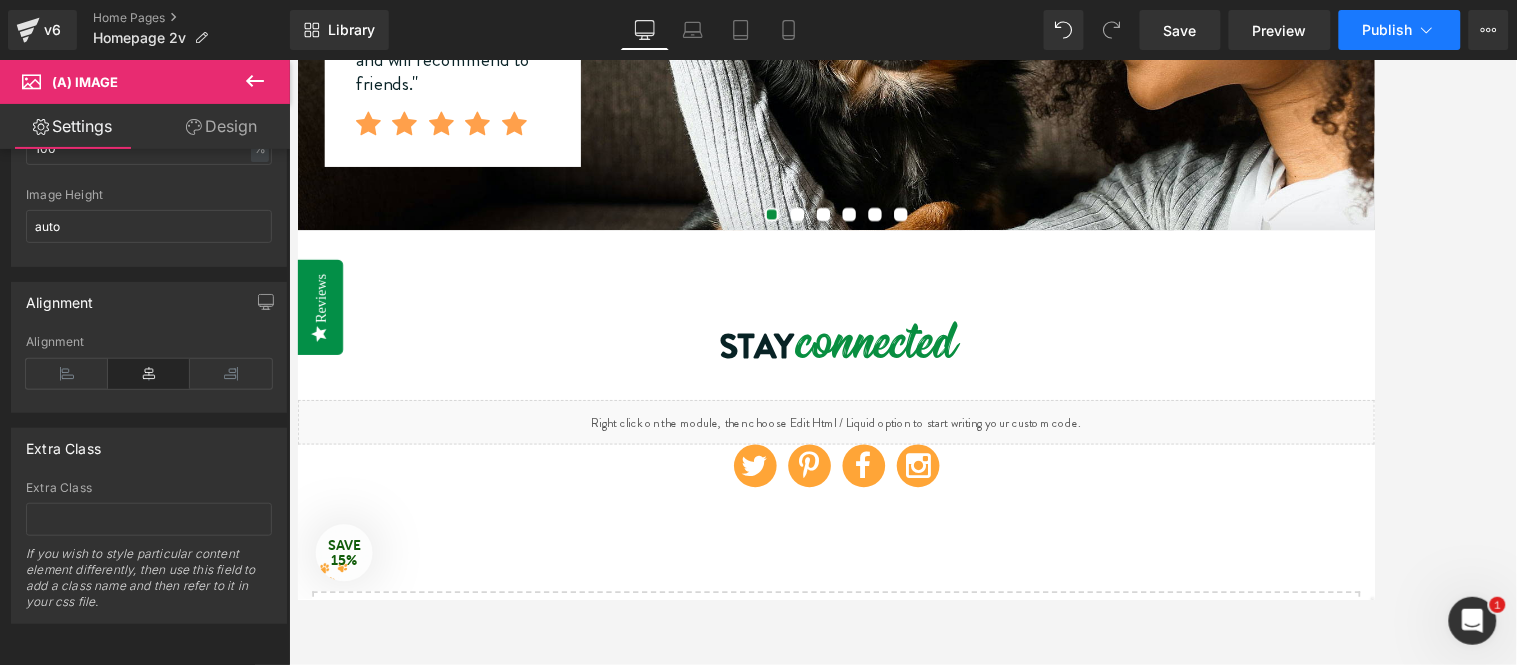 click on "Publish" at bounding box center (1388, 30) 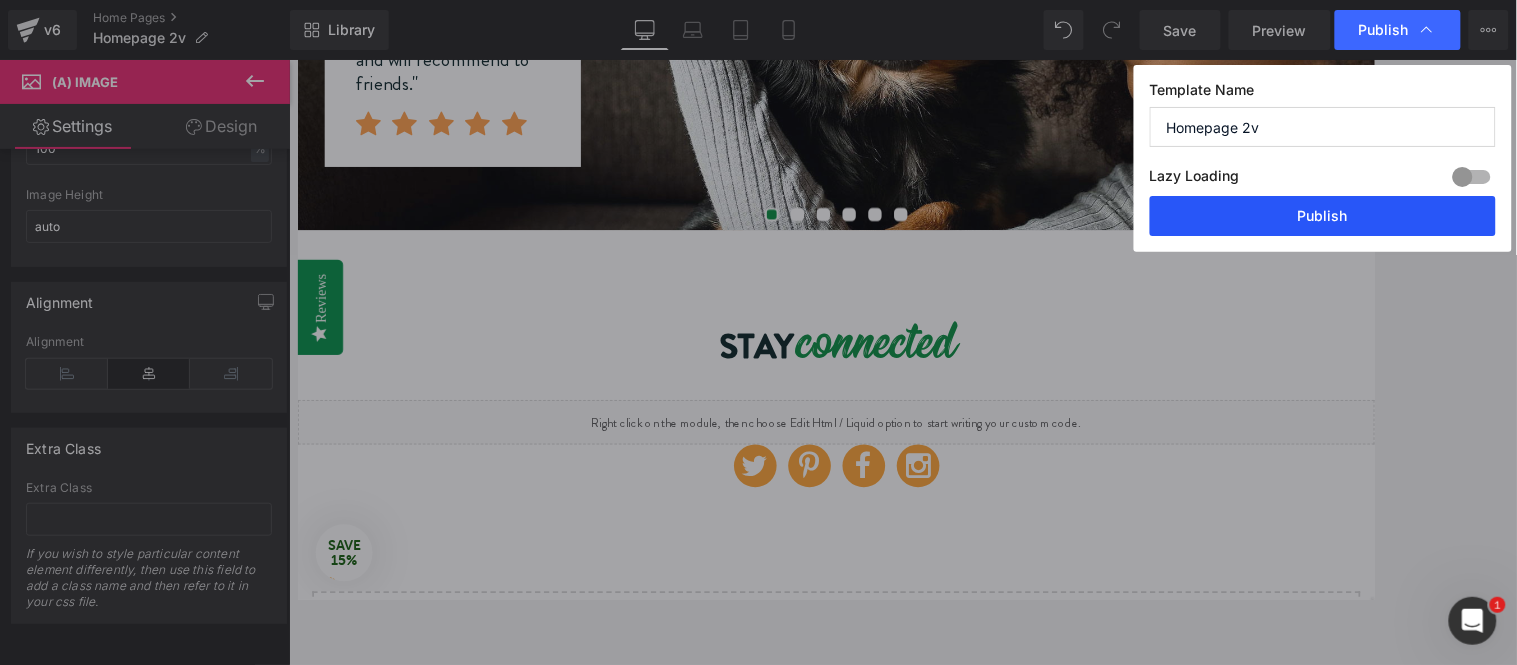 click on "Publish" at bounding box center (1323, 216) 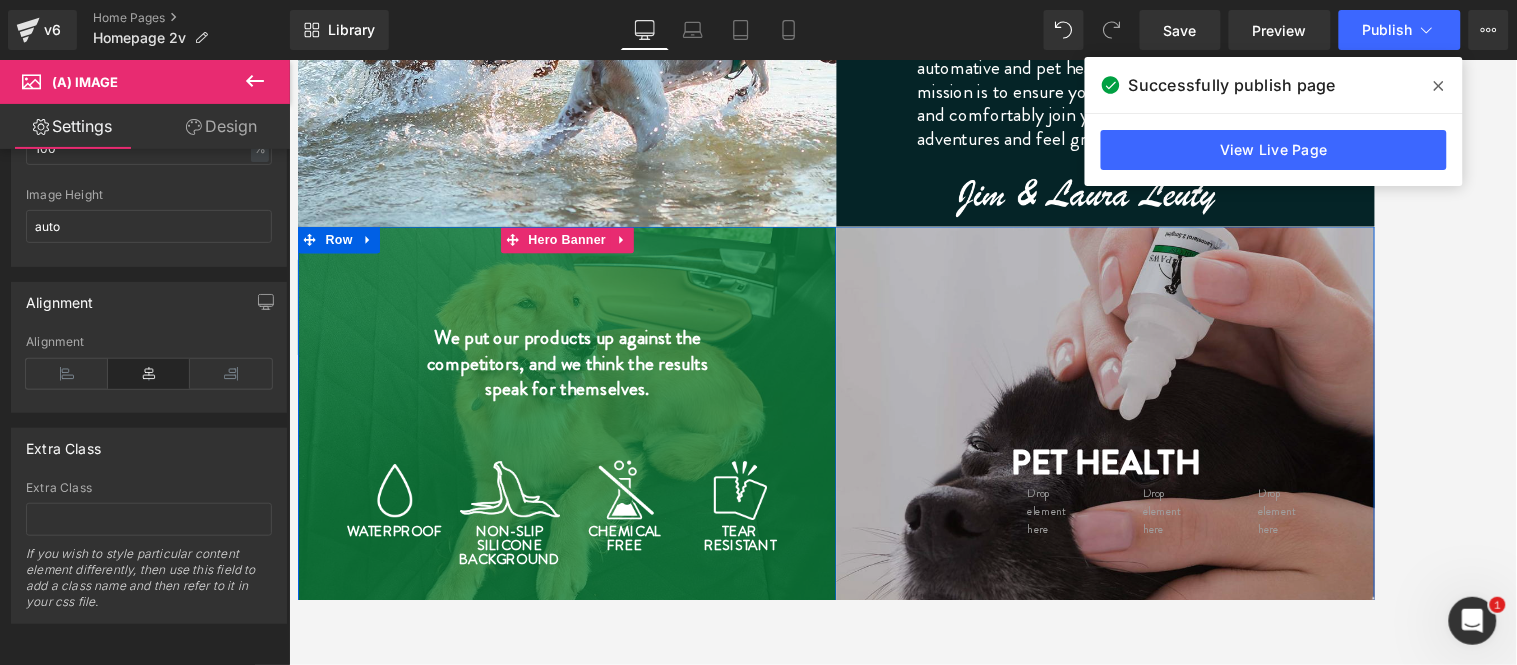 scroll, scrollTop: 2952, scrollLeft: 0, axis: vertical 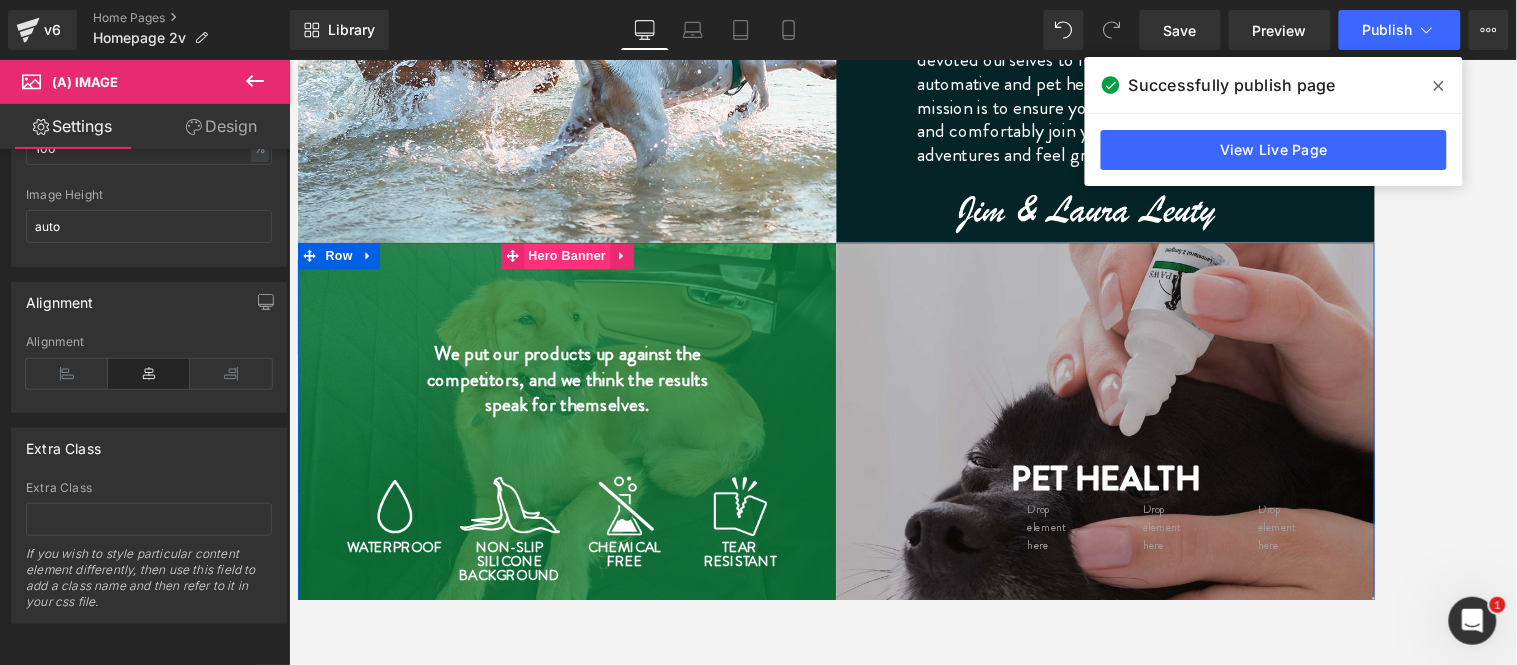 click on "Hero Banner" at bounding box center (599, 279) 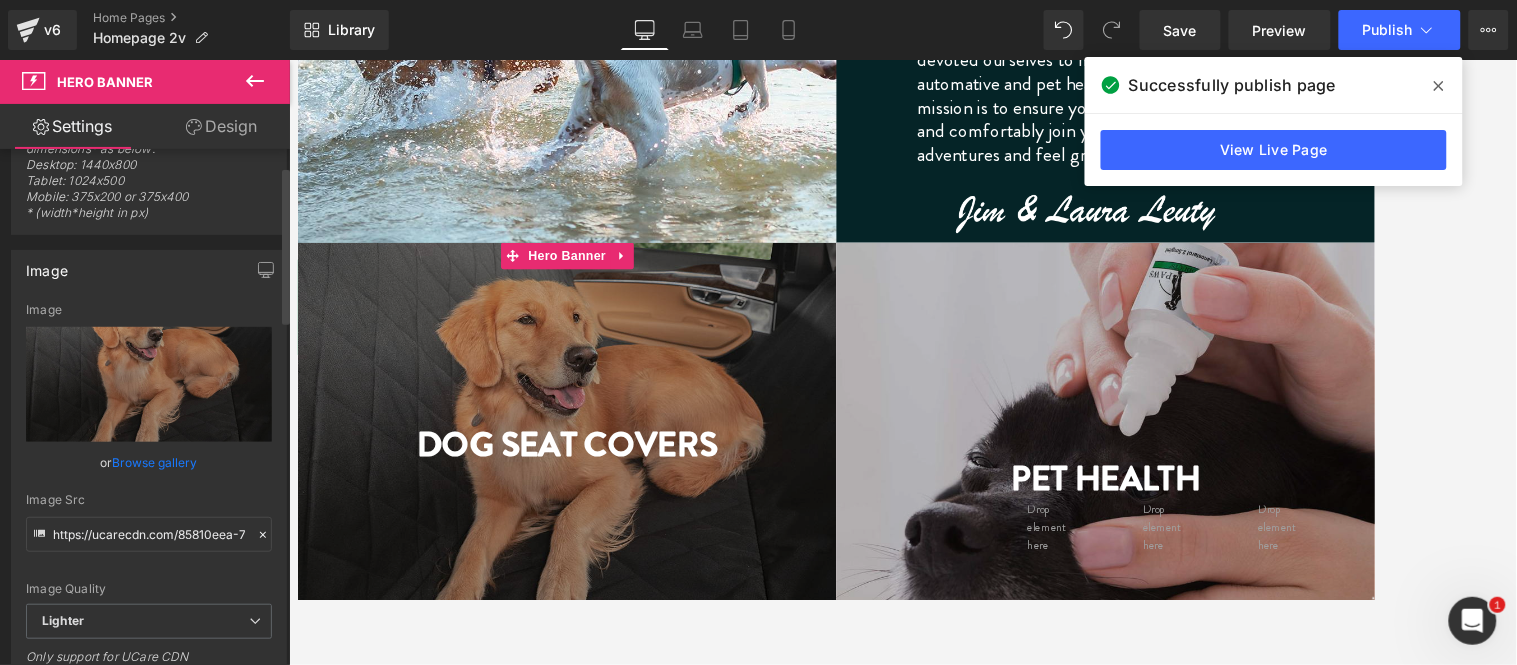scroll, scrollTop: 0, scrollLeft: 0, axis: both 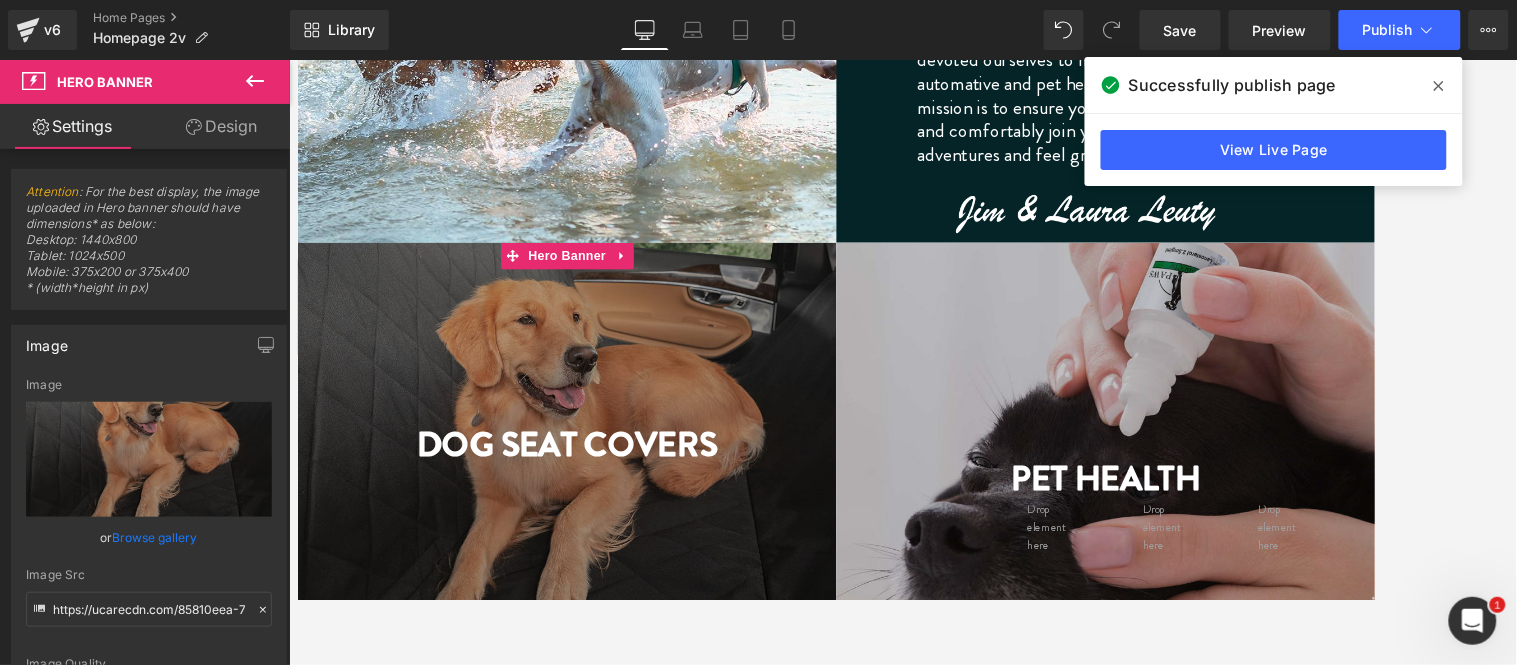 click on "Design" at bounding box center (221, 126) 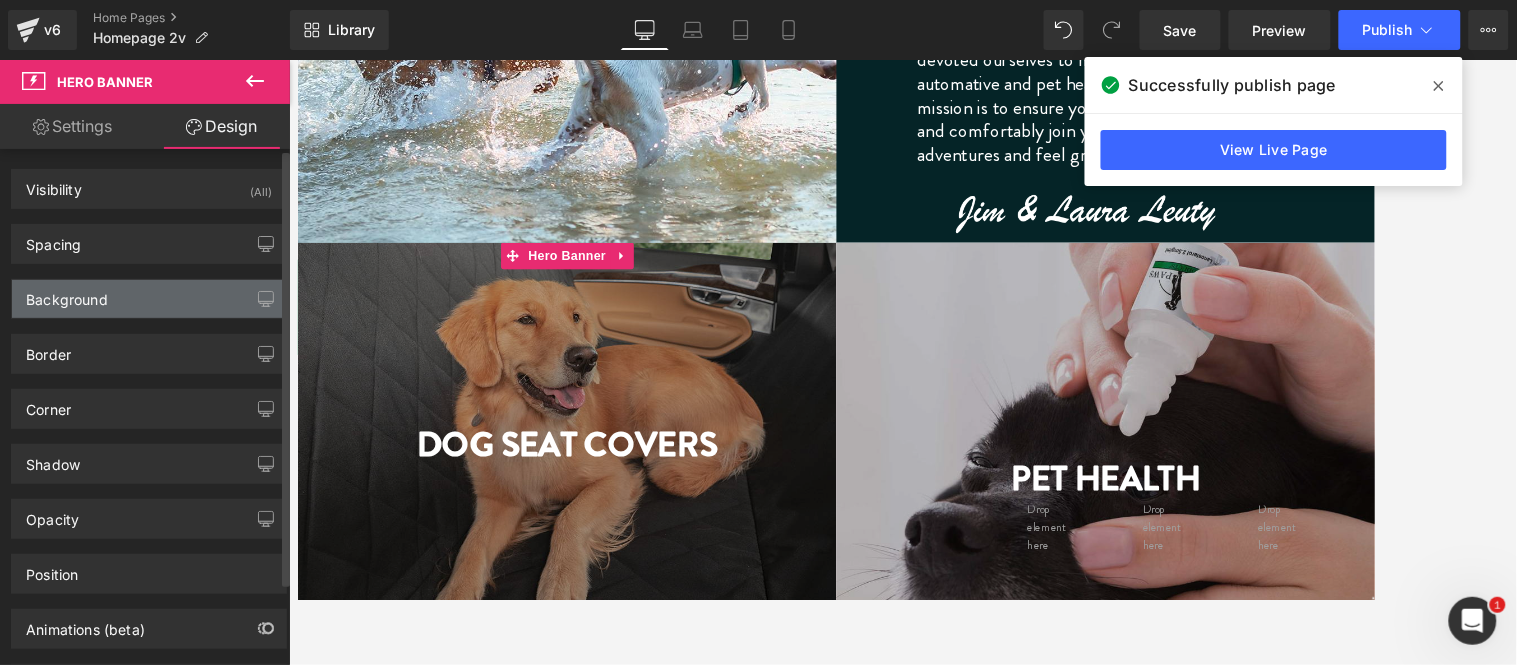 click on "Background" at bounding box center (67, 294) 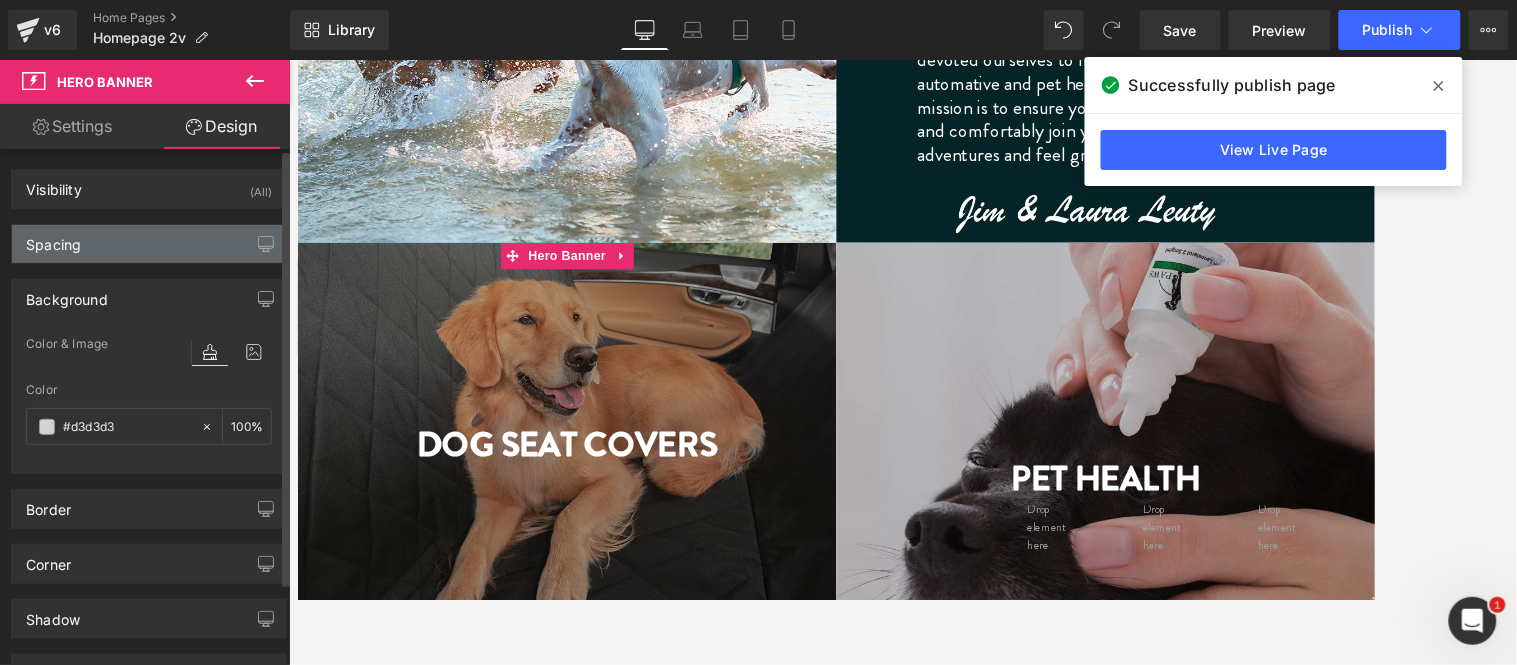 click on "Spacing" at bounding box center (149, 244) 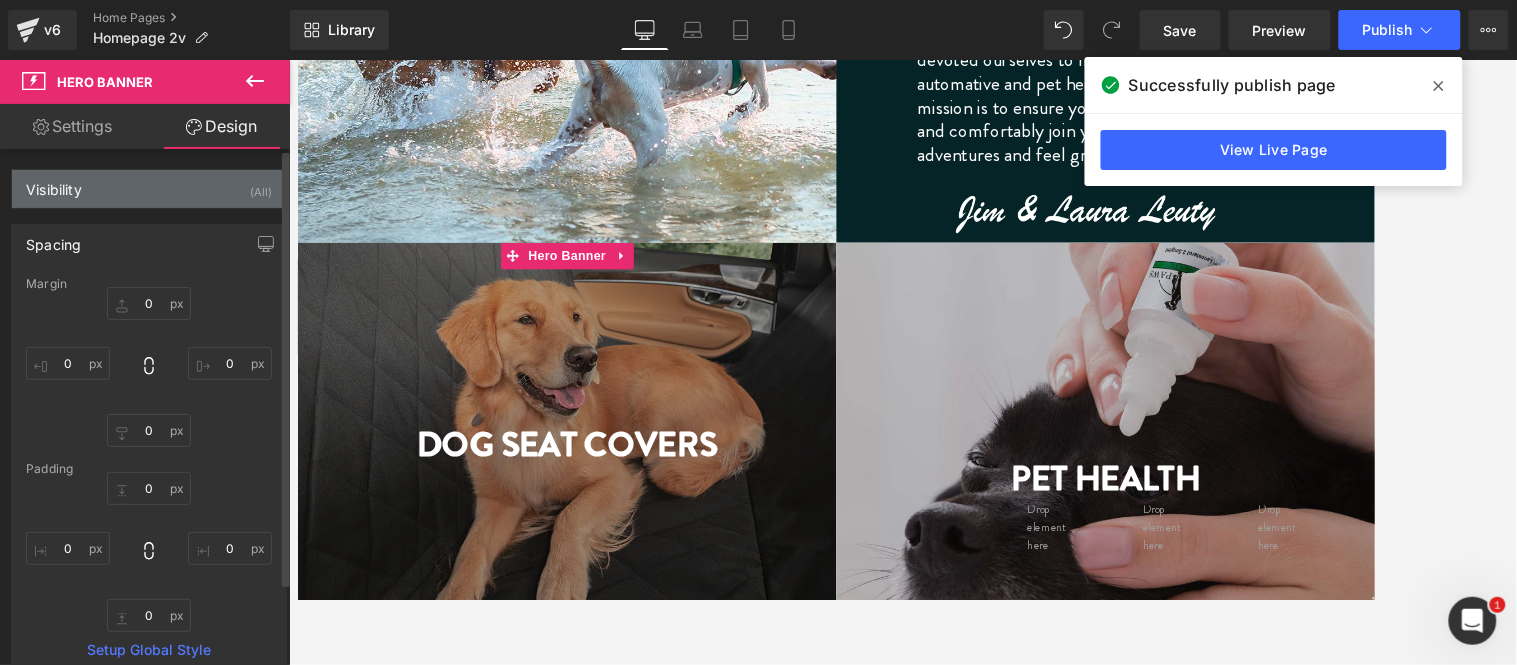 click on "Visibility
(All)" at bounding box center [149, 189] 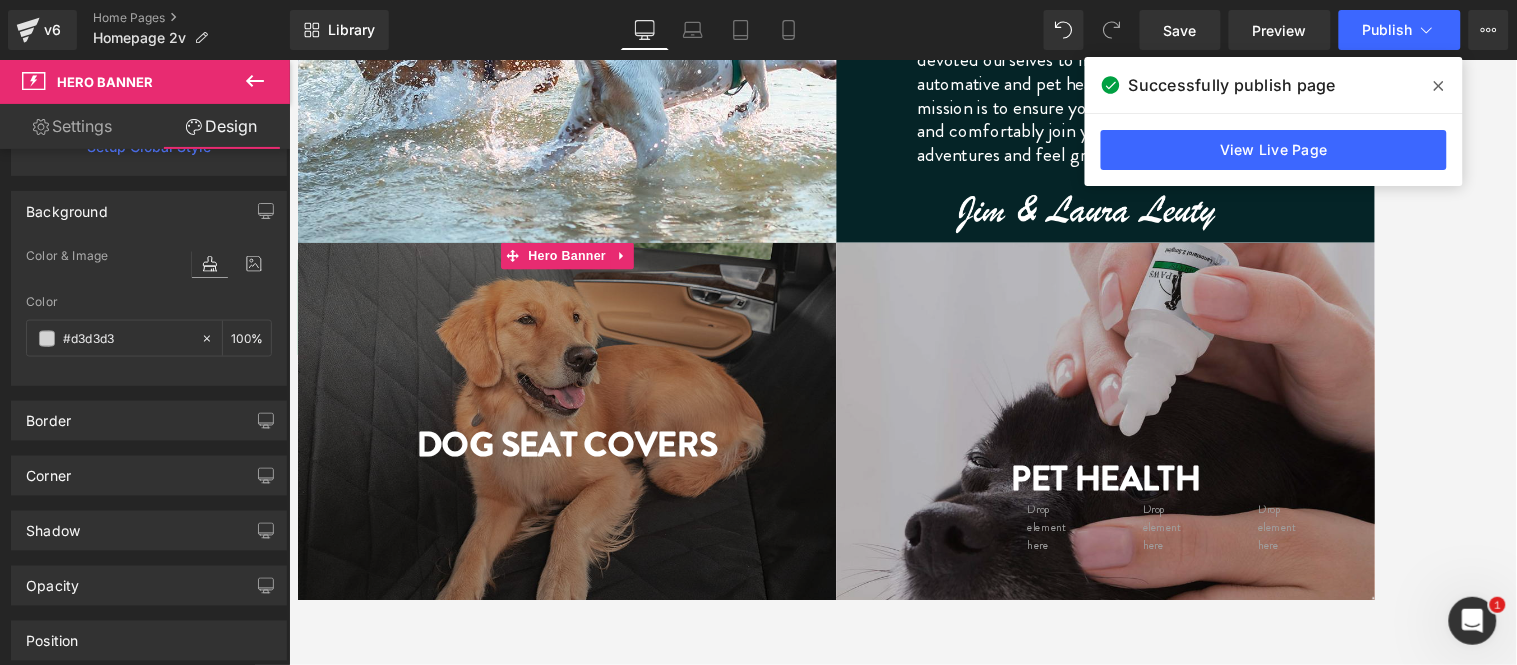 scroll, scrollTop: 426, scrollLeft: 0, axis: vertical 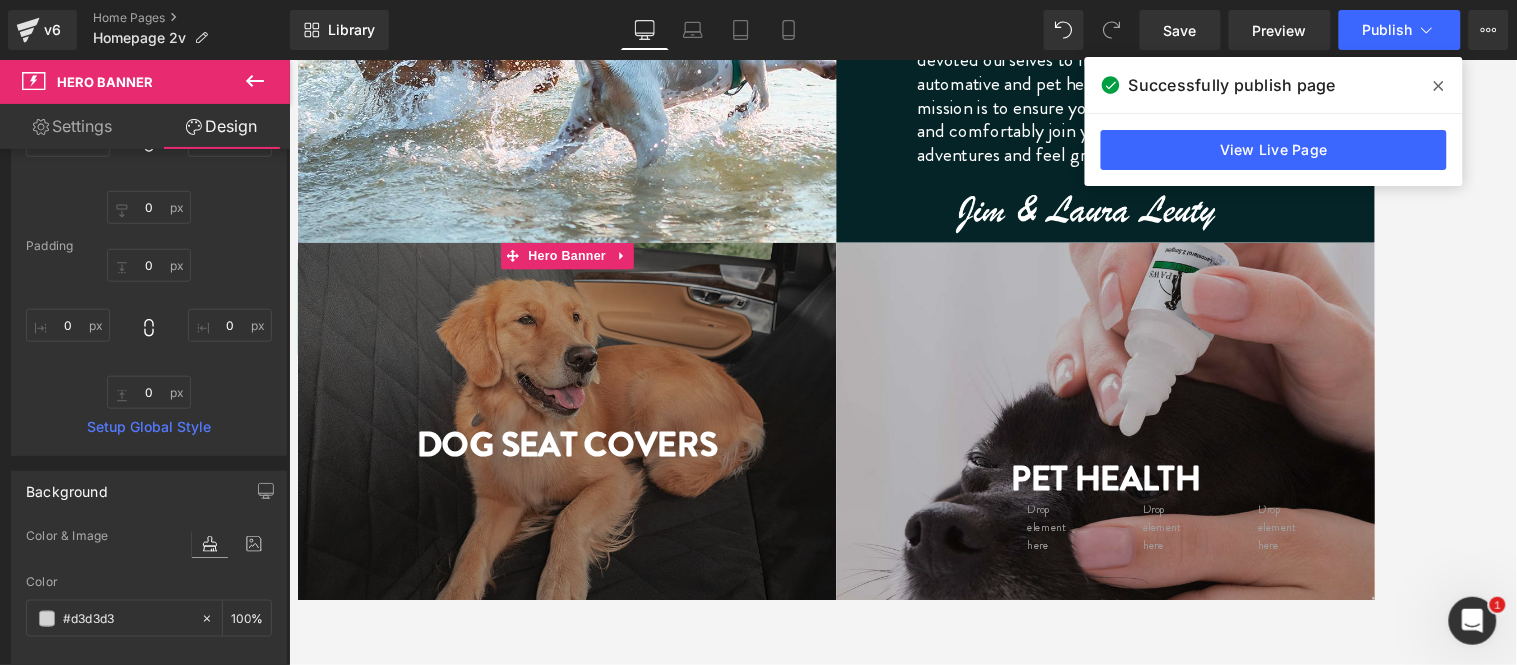 click on "Settings" at bounding box center (72, 126) 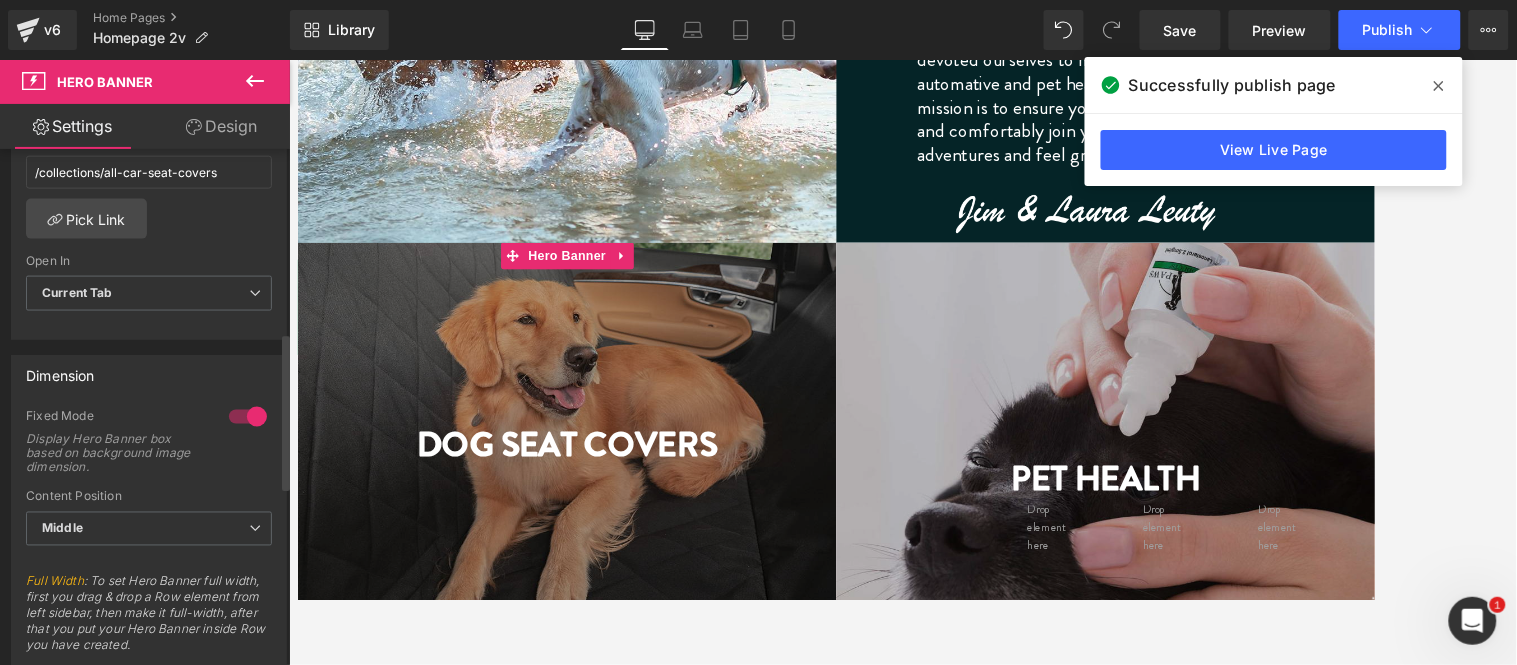 scroll, scrollTop: 297, scrollLeft: 0, axis: vertical 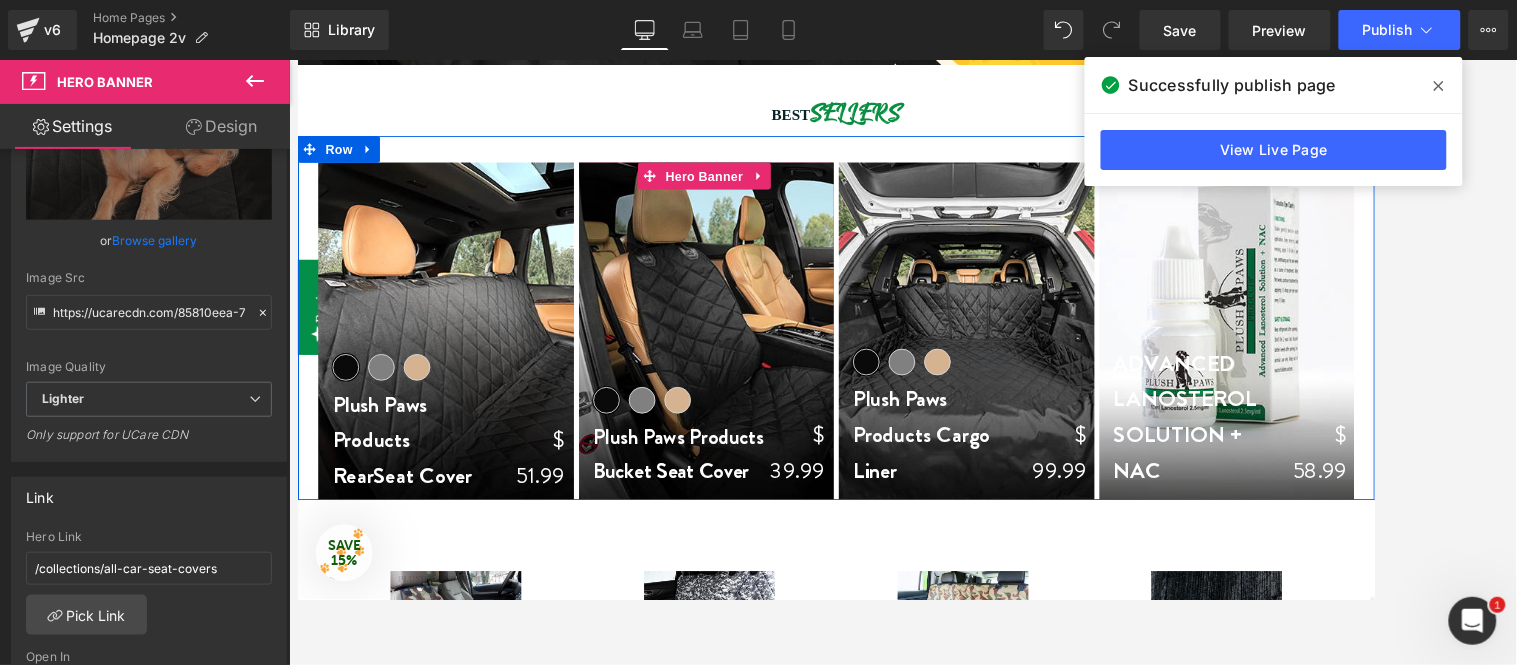 click at bounding box center [756, 363] 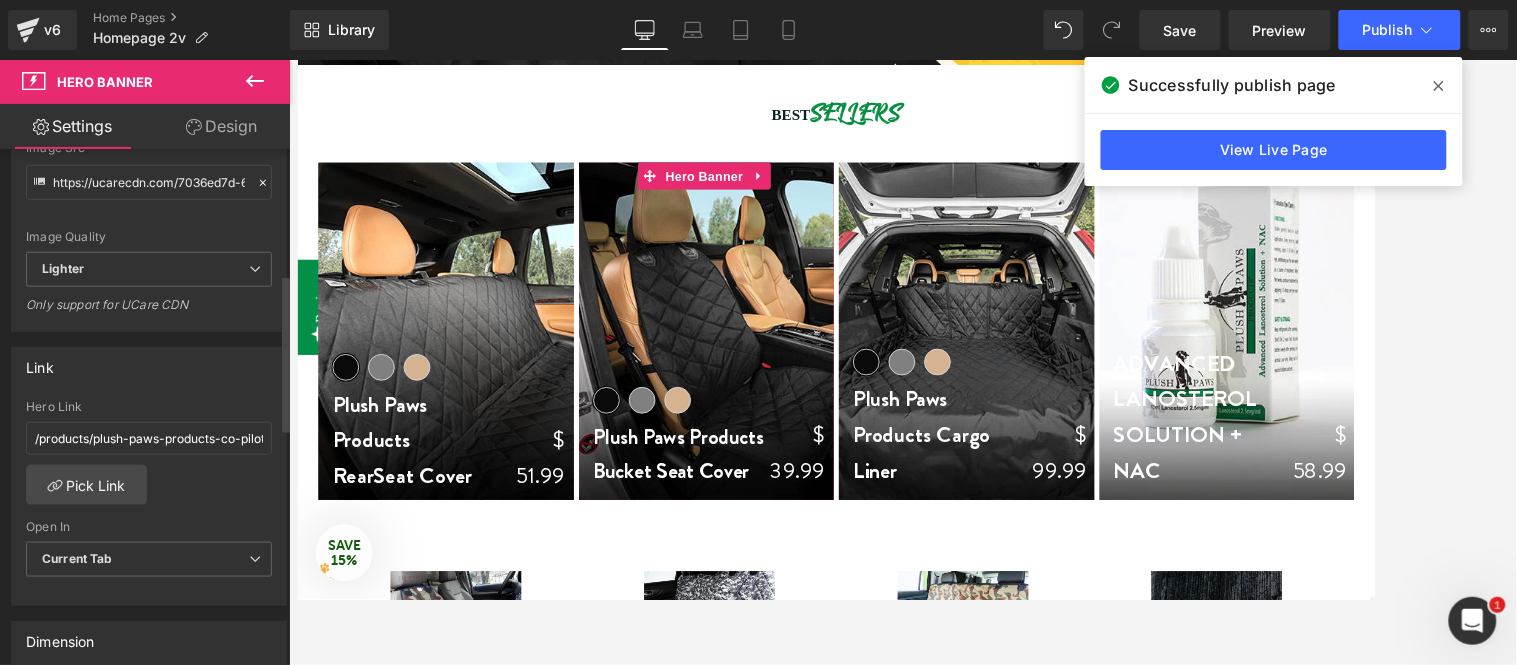scroll, scrollTop: 408, scrollLeft: 0, axis: vertical 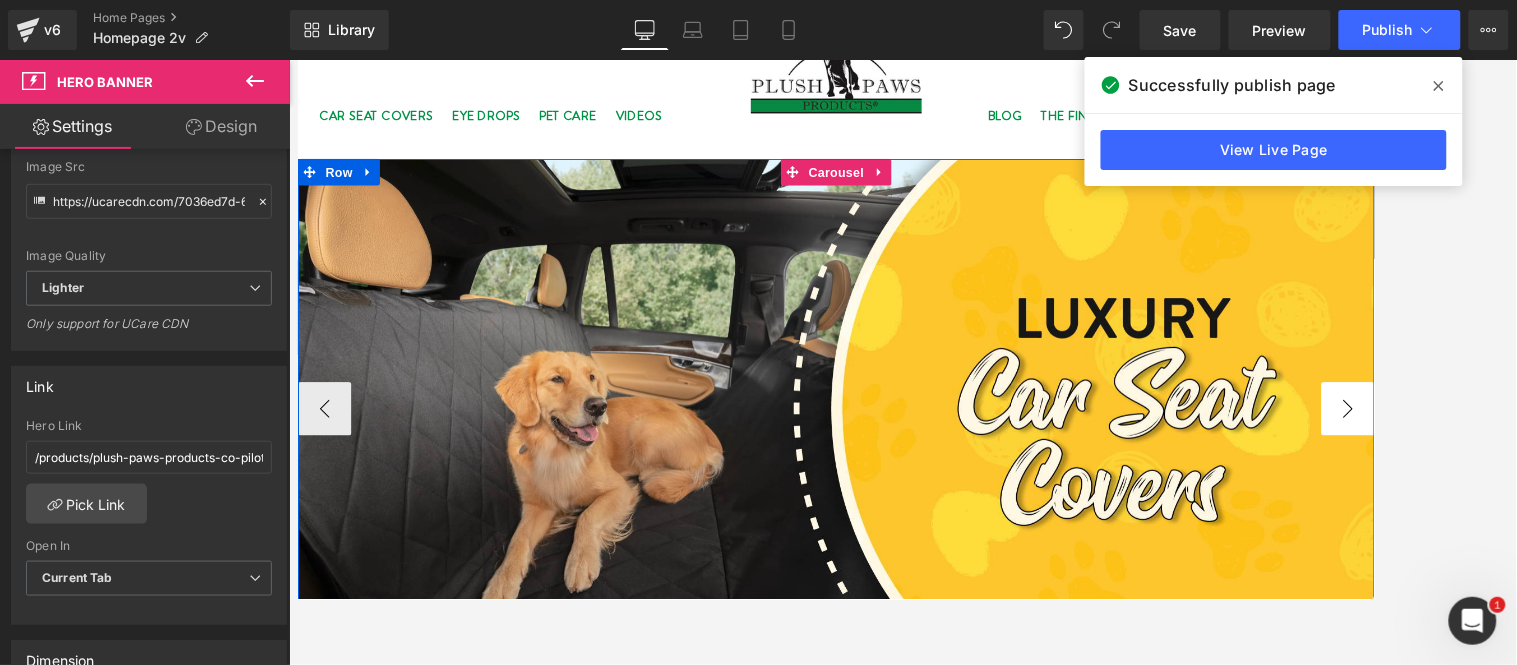 click on "›" at bounding box center [1477, 451] 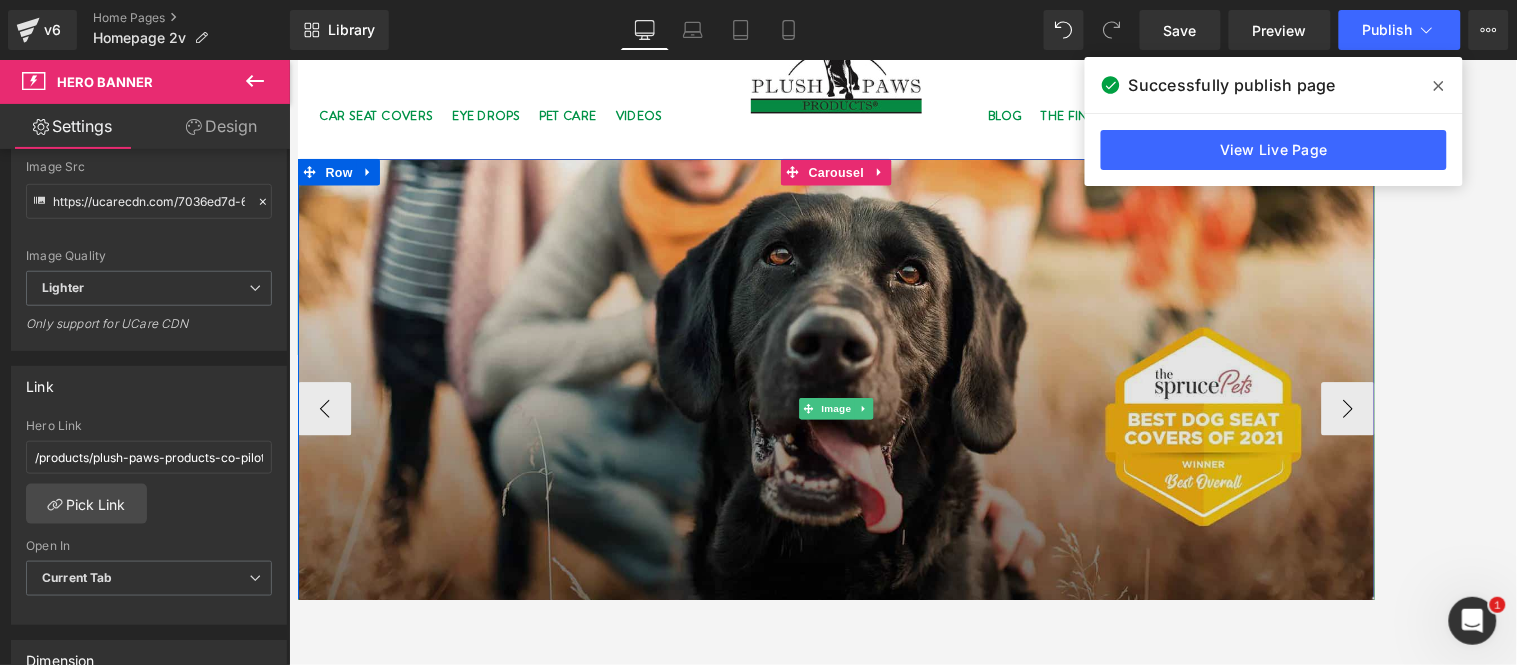 click at bounding box center (902, 450) 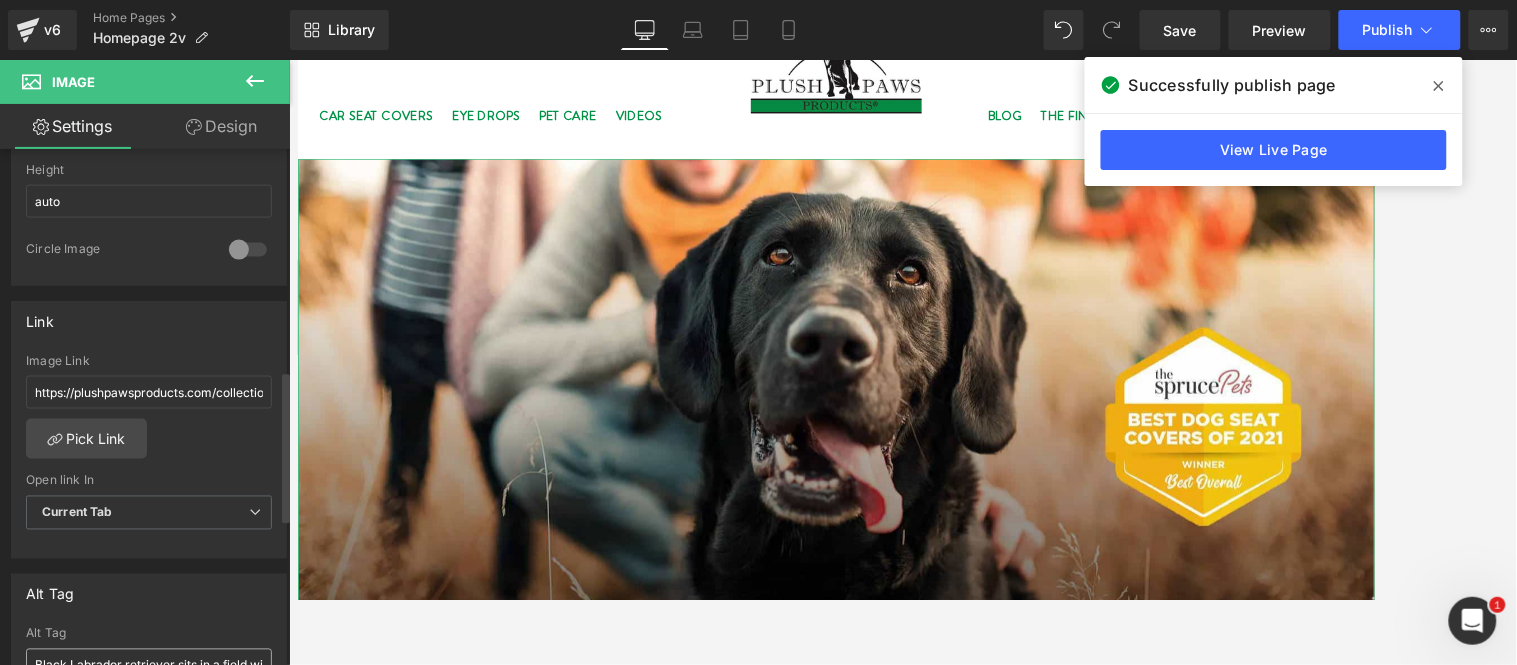 scroll, scrollTop: 706, scrollLeft: 0, axis: vertical 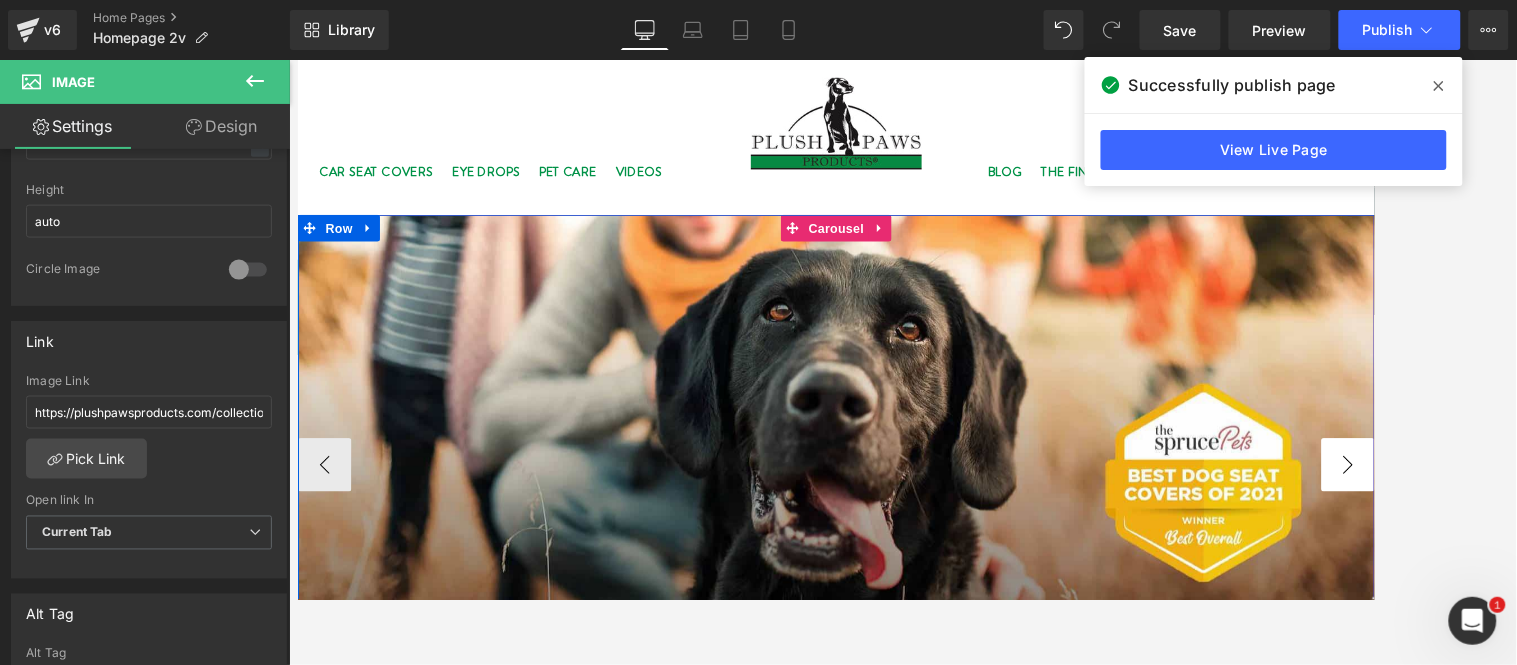 click on "›" at bounding box center (1477, 514) 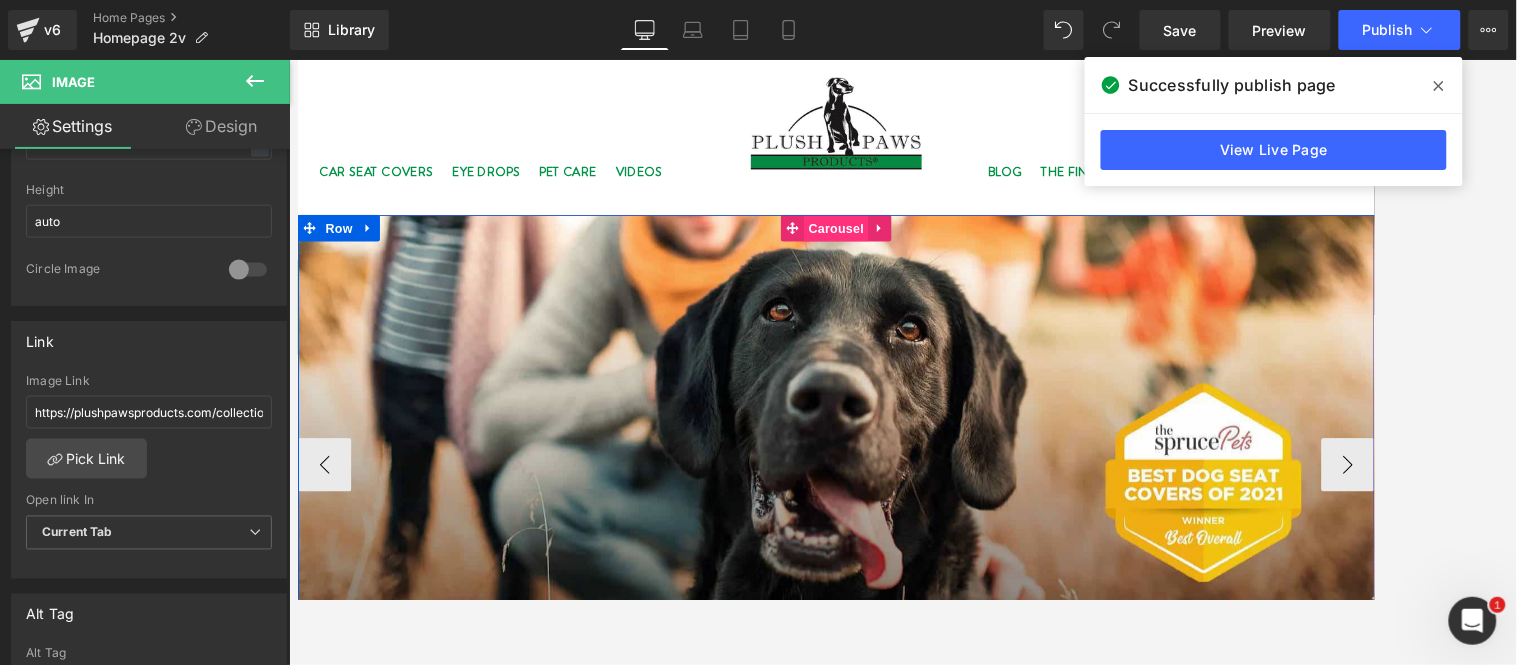 click on "Carousel" at bounding box center (902, 248) 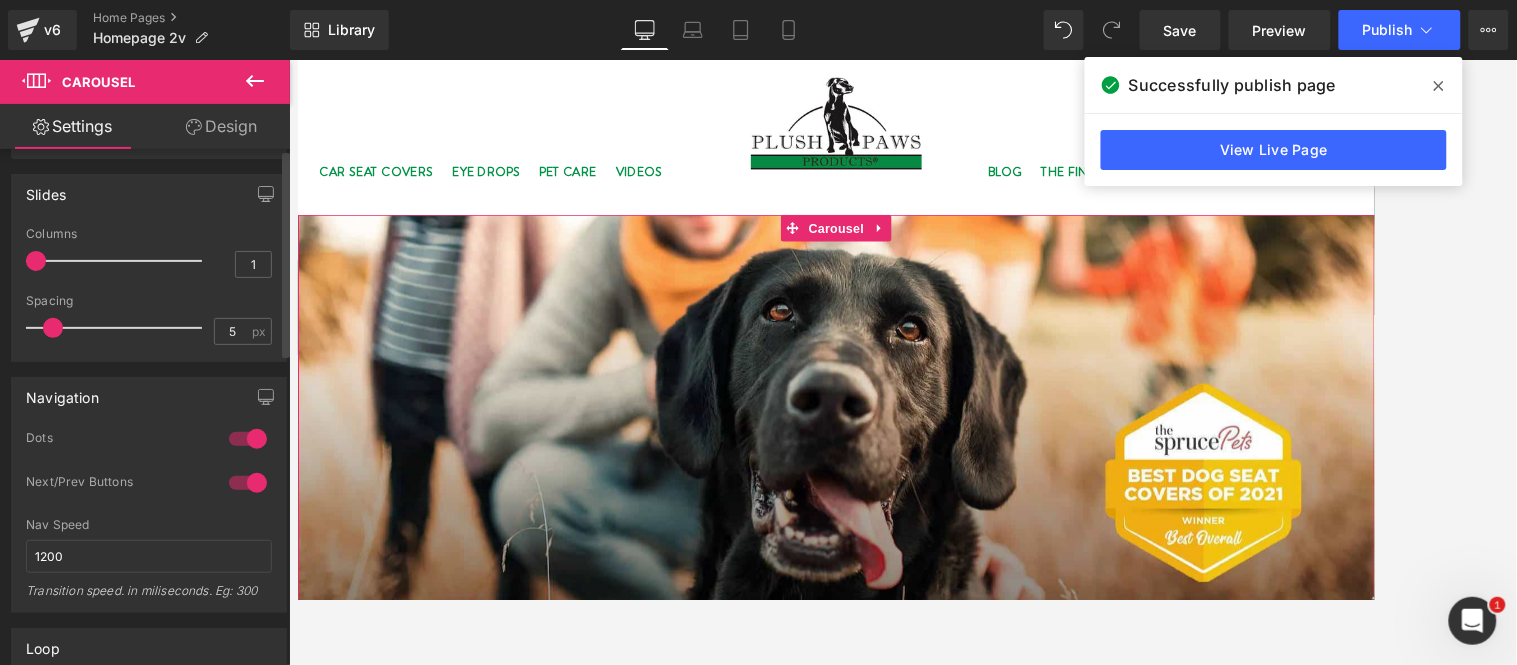 scroll, scrollTop: 0, scrollLeft: 0, axis: both 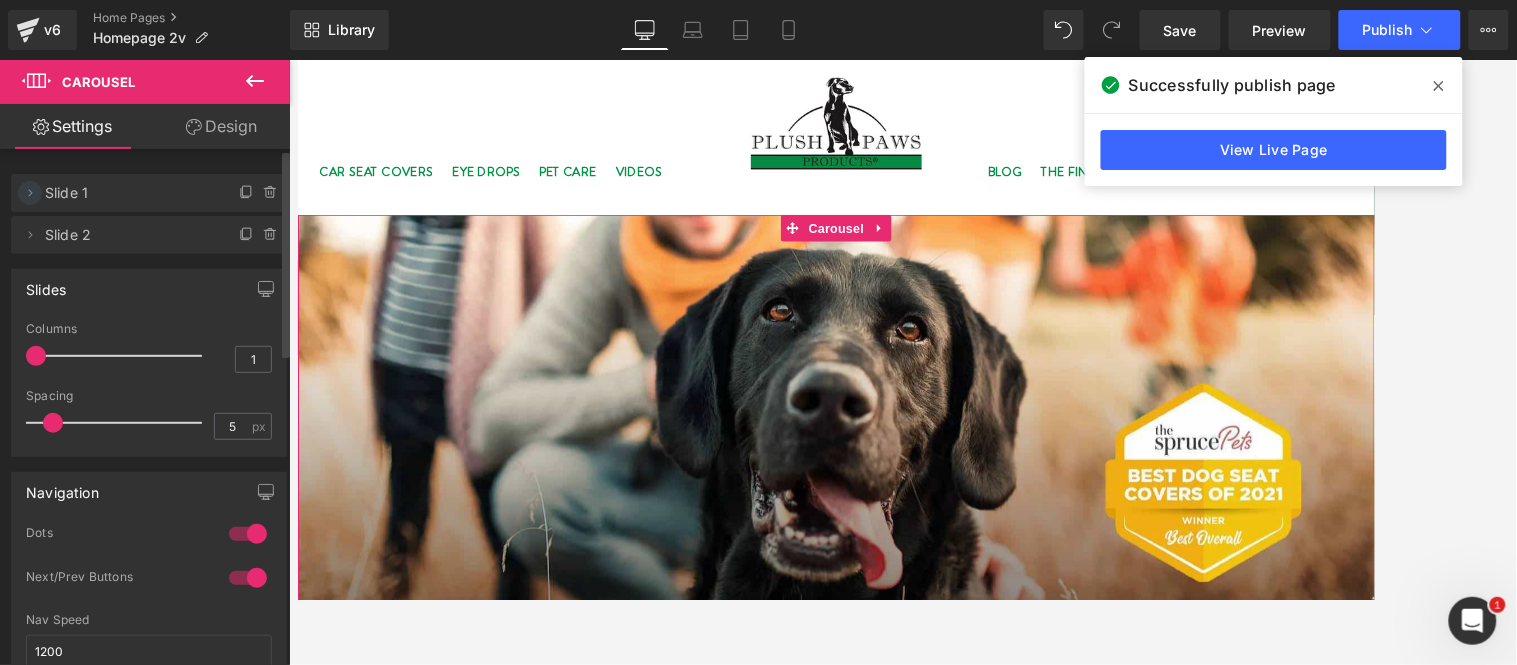 click 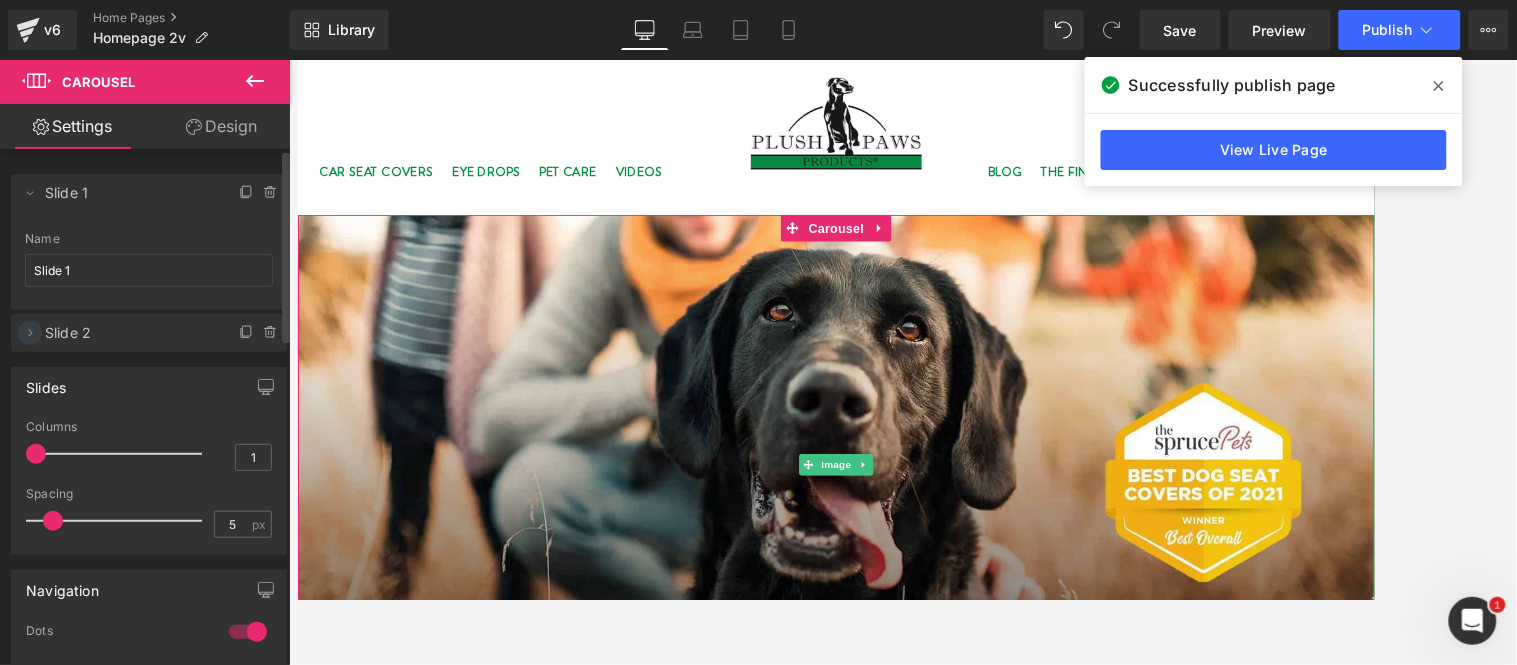 click 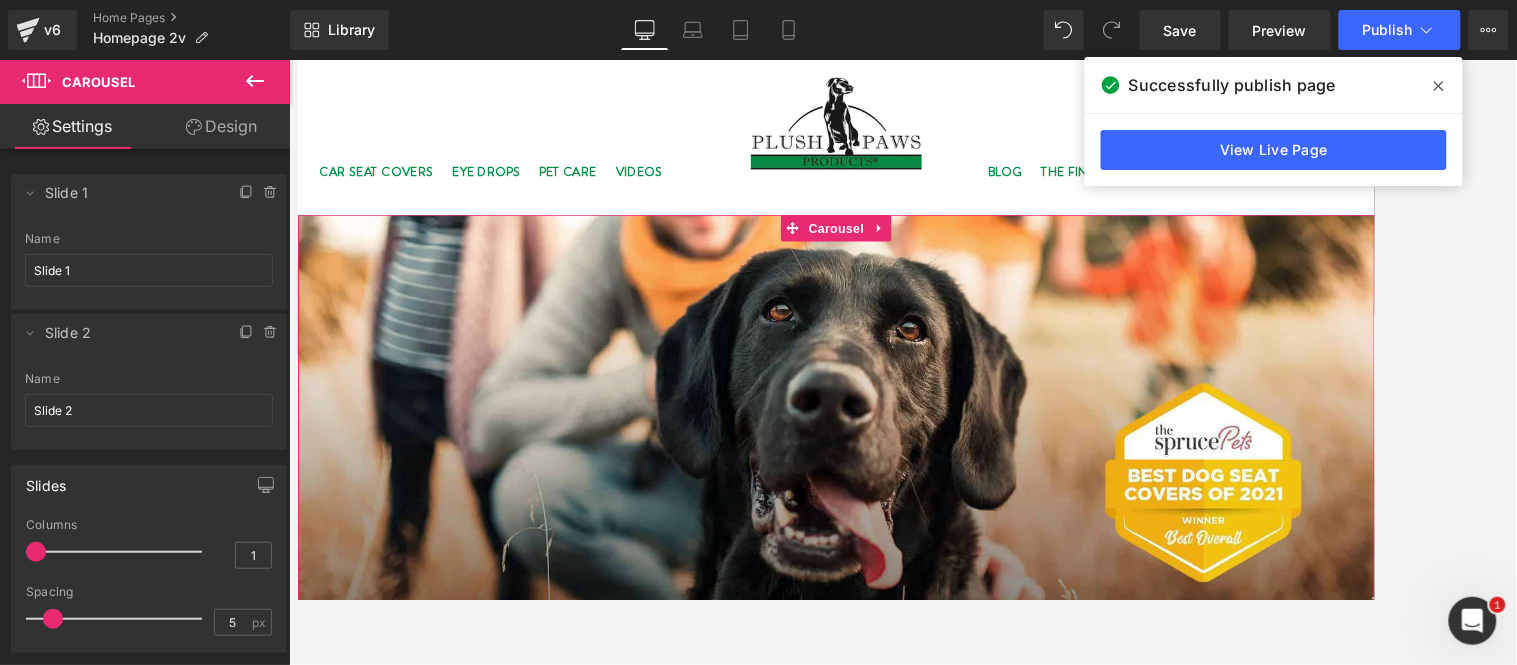 click on "Design" at bounding box center (221, 126) 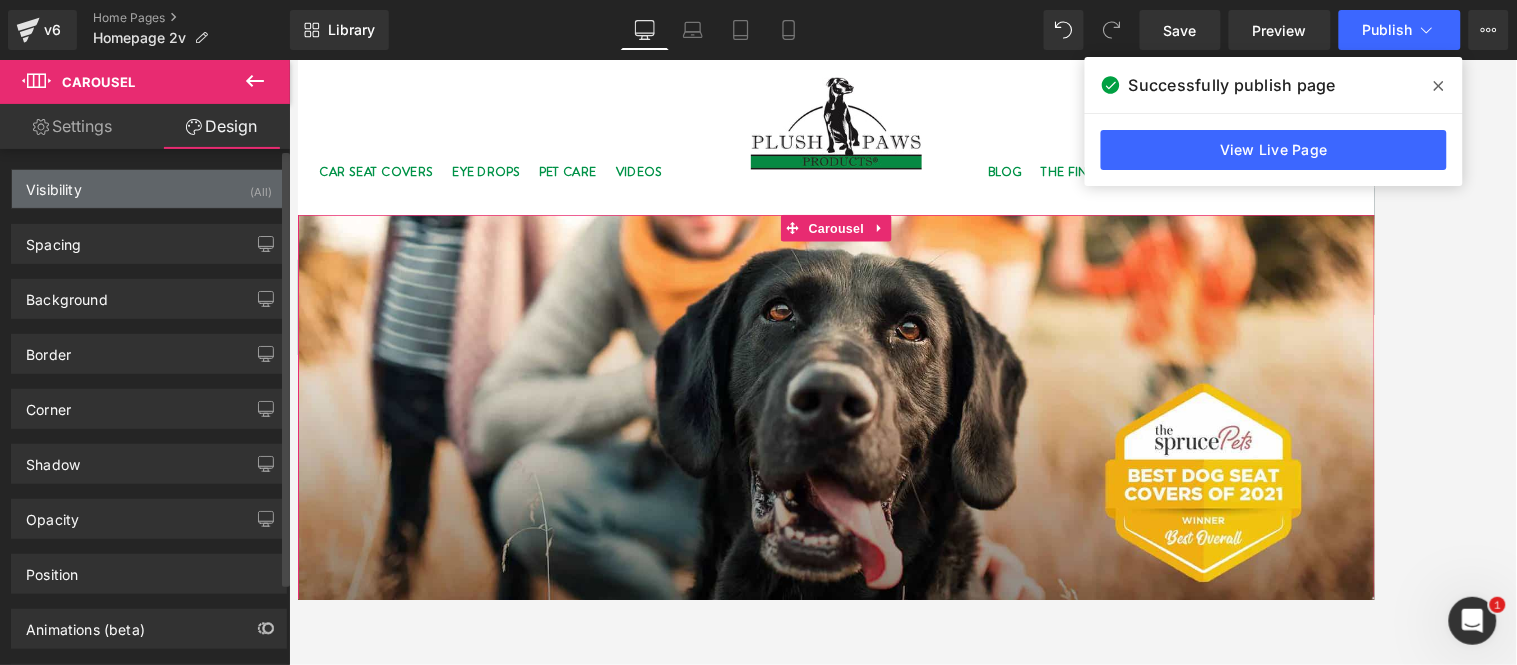 click on "Visibility
(All)" at bounding box center [149, 189] 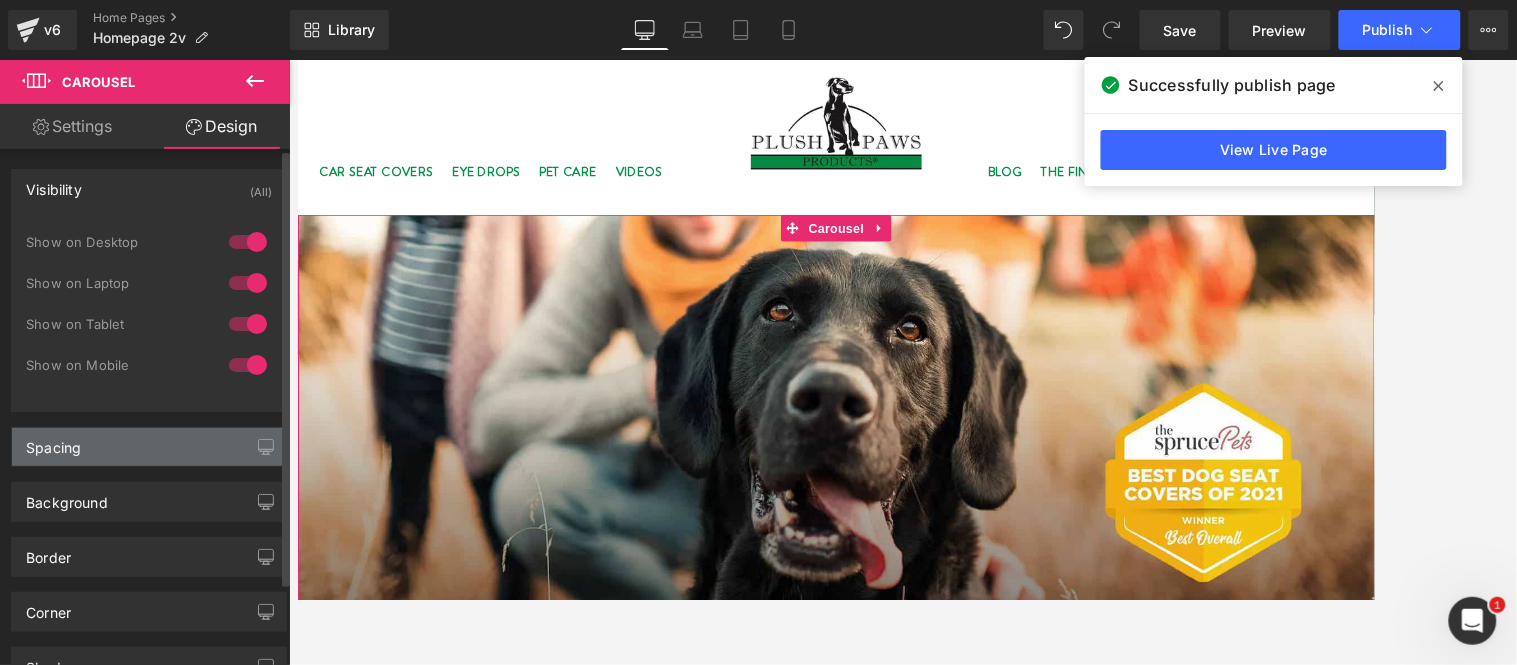 click on "Spacing" at bounding box center (149, 447) 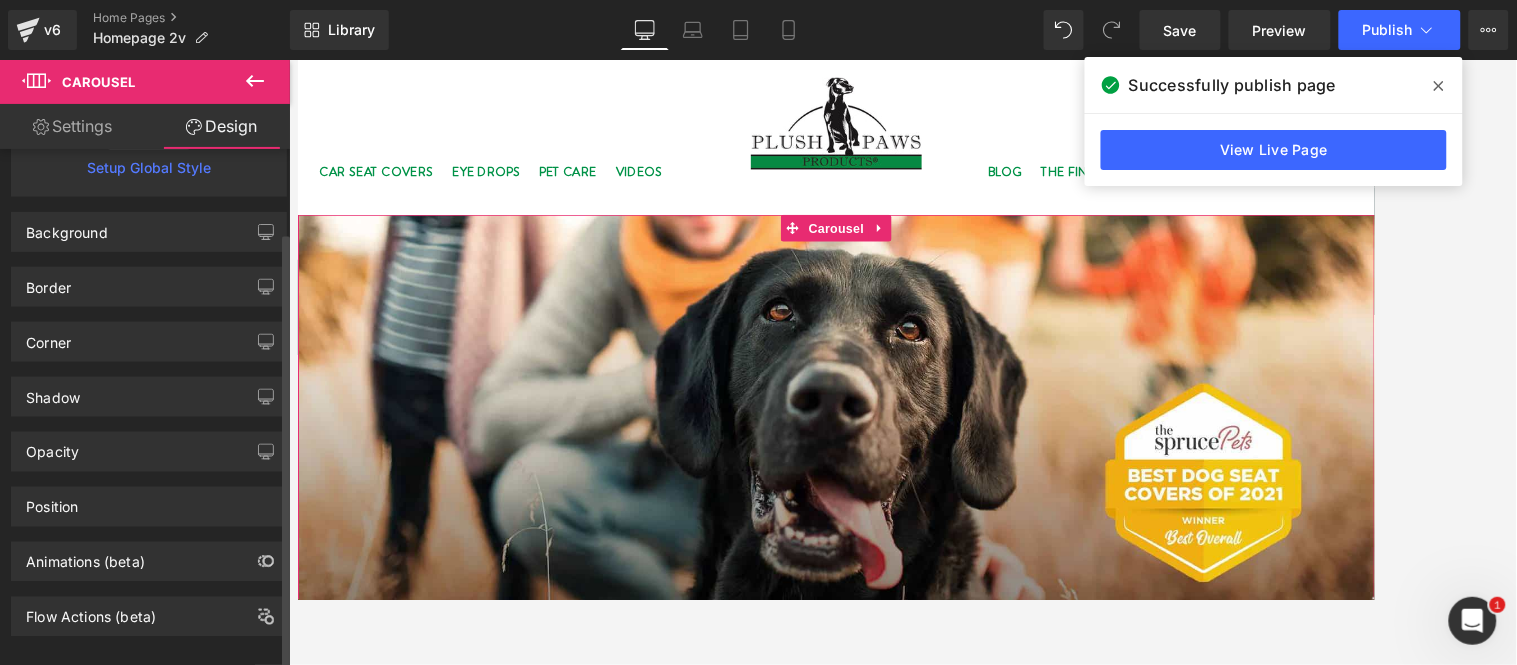 scroll, scrollTop: 716, scrollLeft: 0, axis: vertical 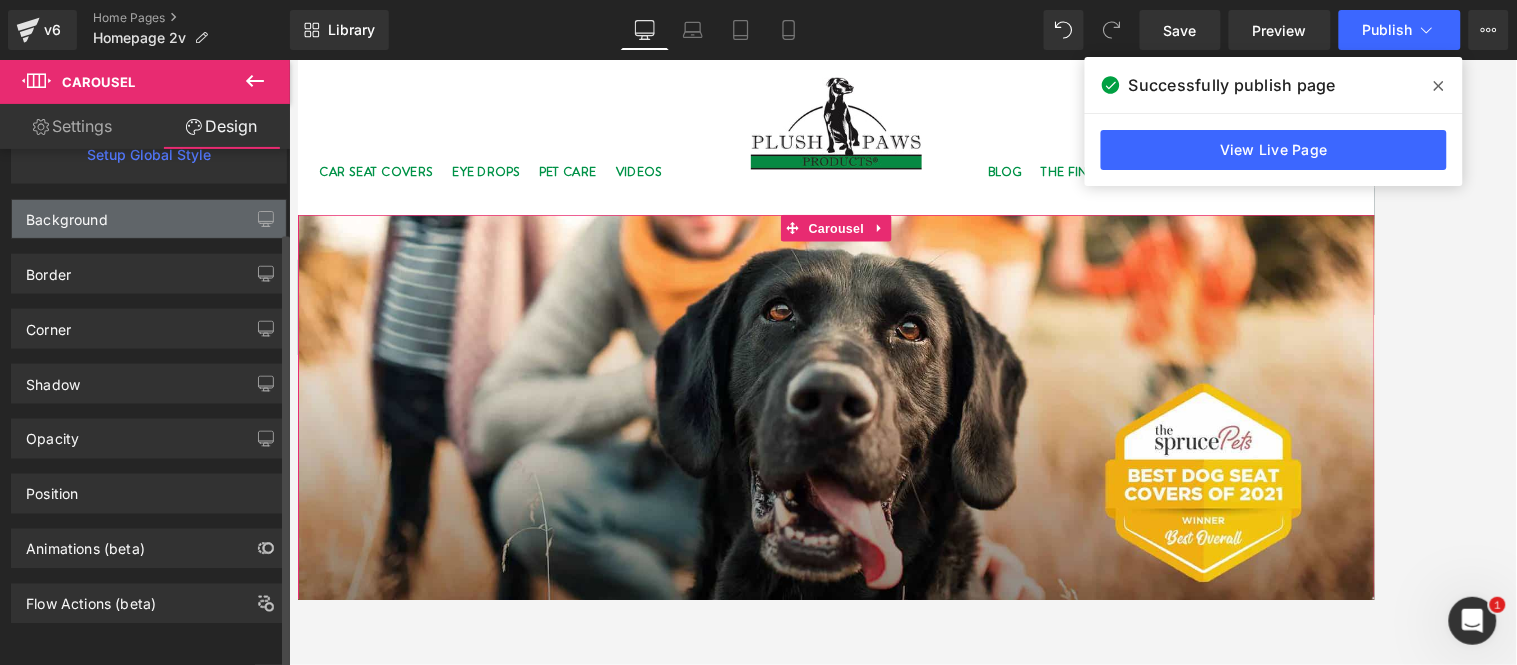 click on "Background" at bounding box center [149, 219] 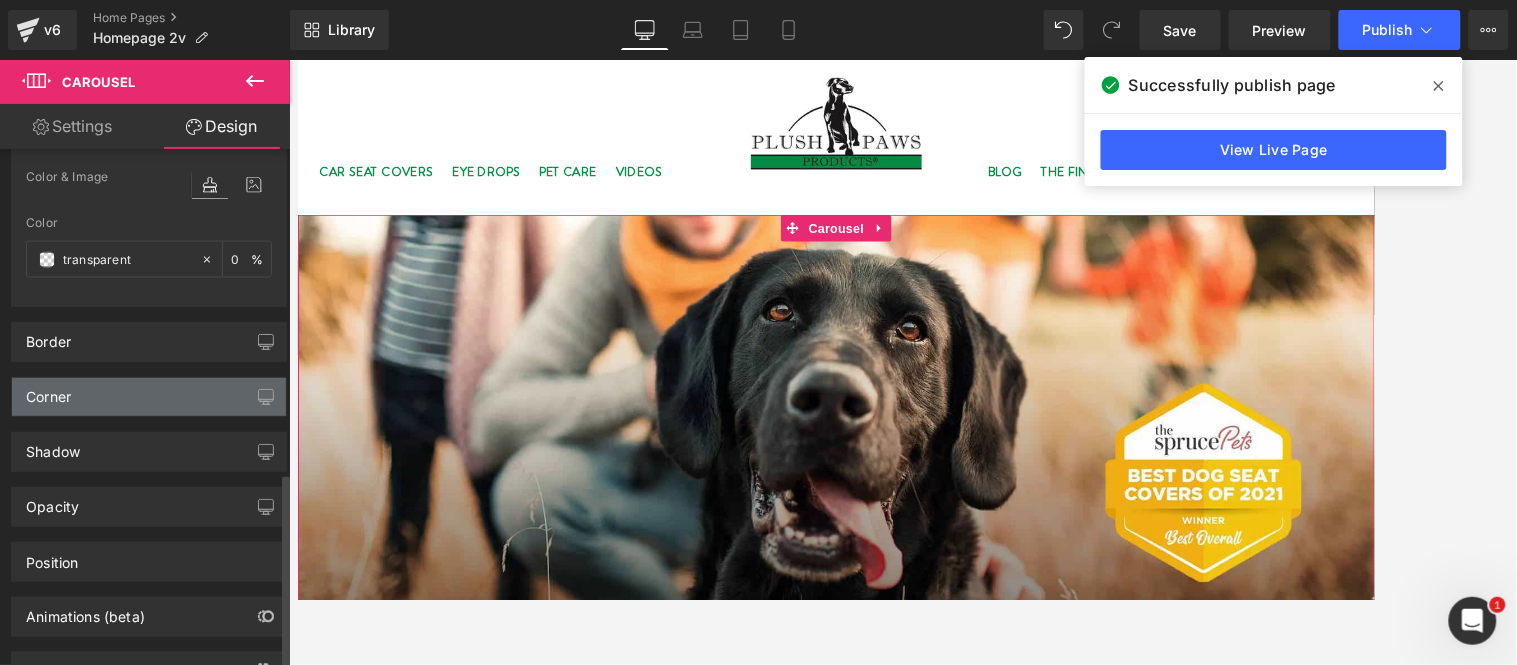scroll, scrollTop: 871, scrollLeft: 0, axis: vertical 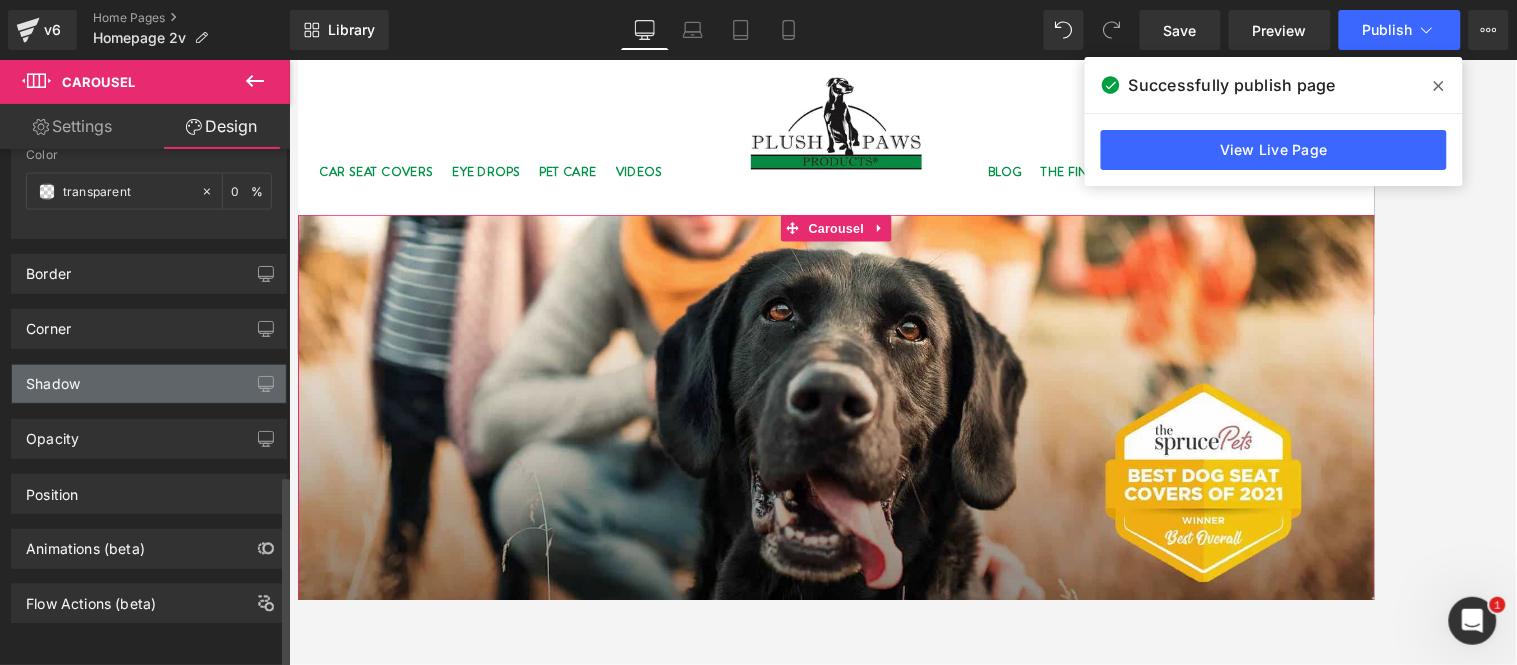 click on "Shadow" at bounding box center [149, 384] 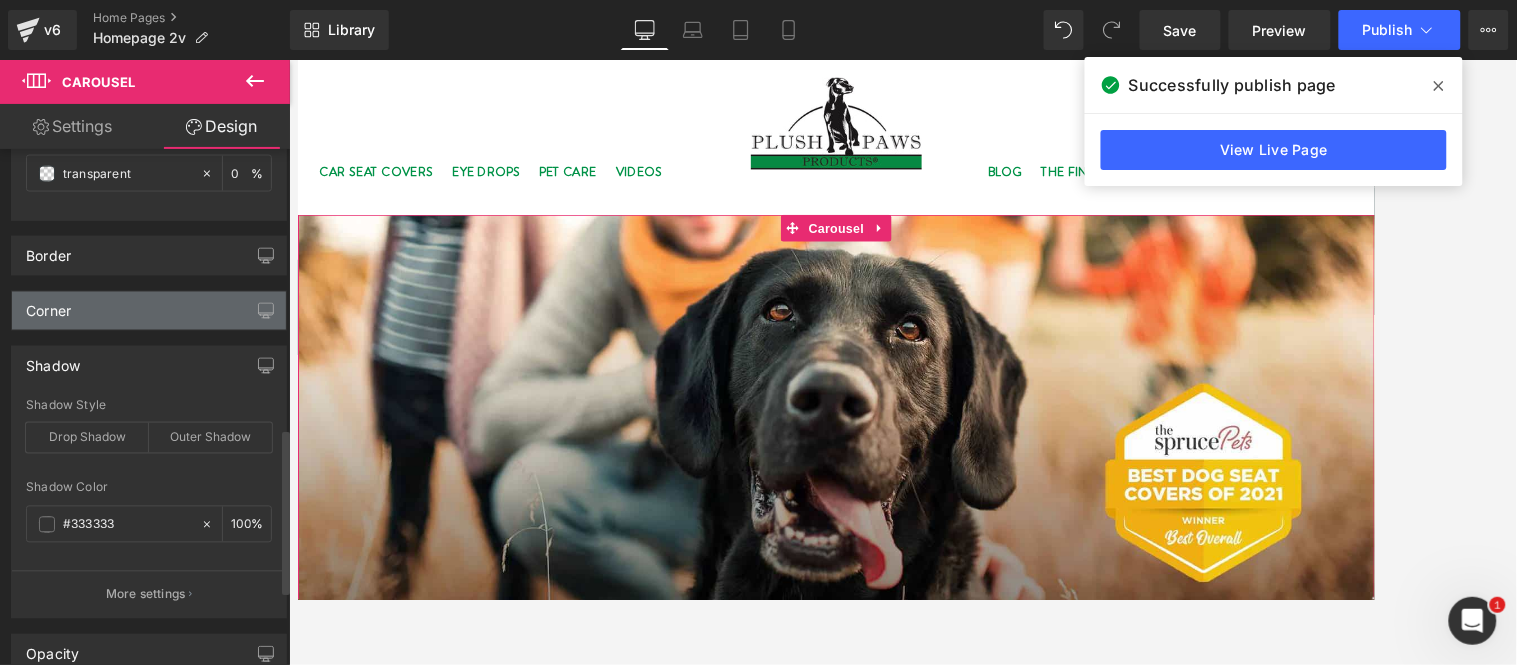click on "Corner" at bounding box center [149, 311] 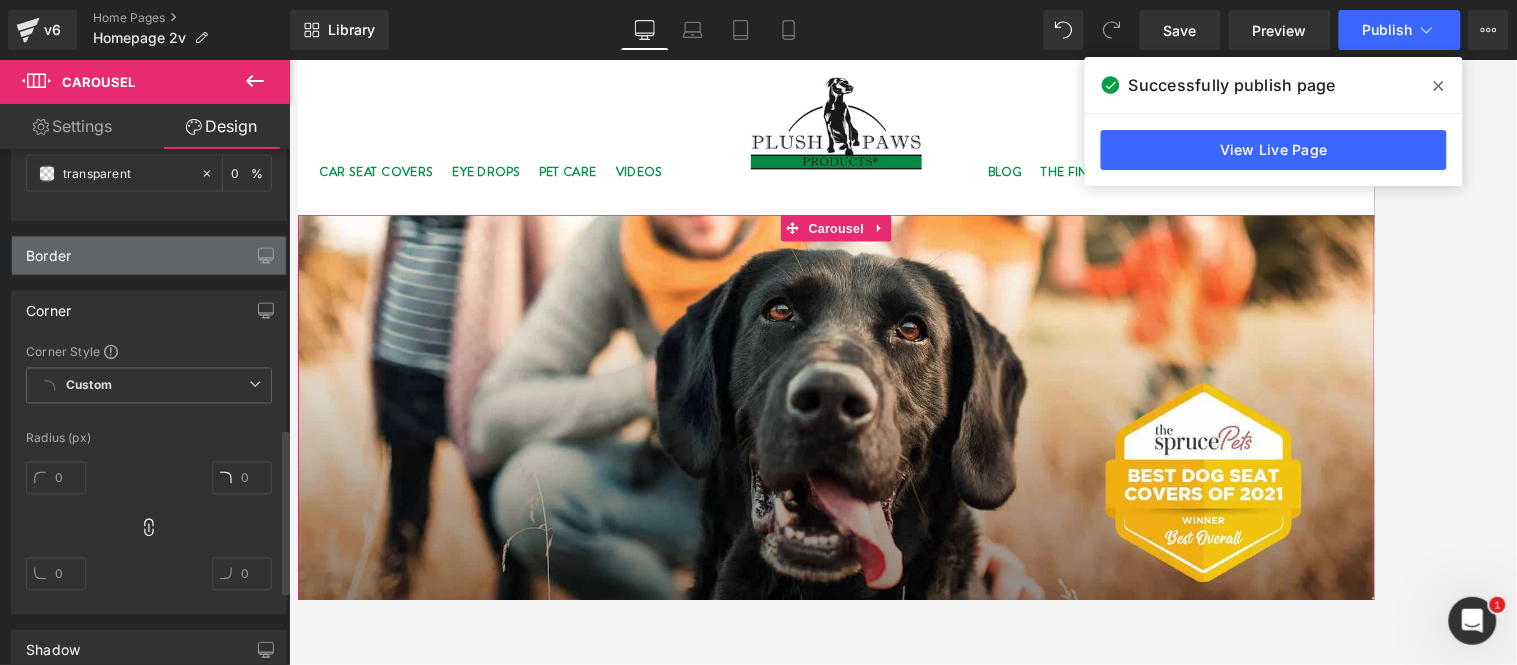 click on "Border" at bounding box center [149, 256] 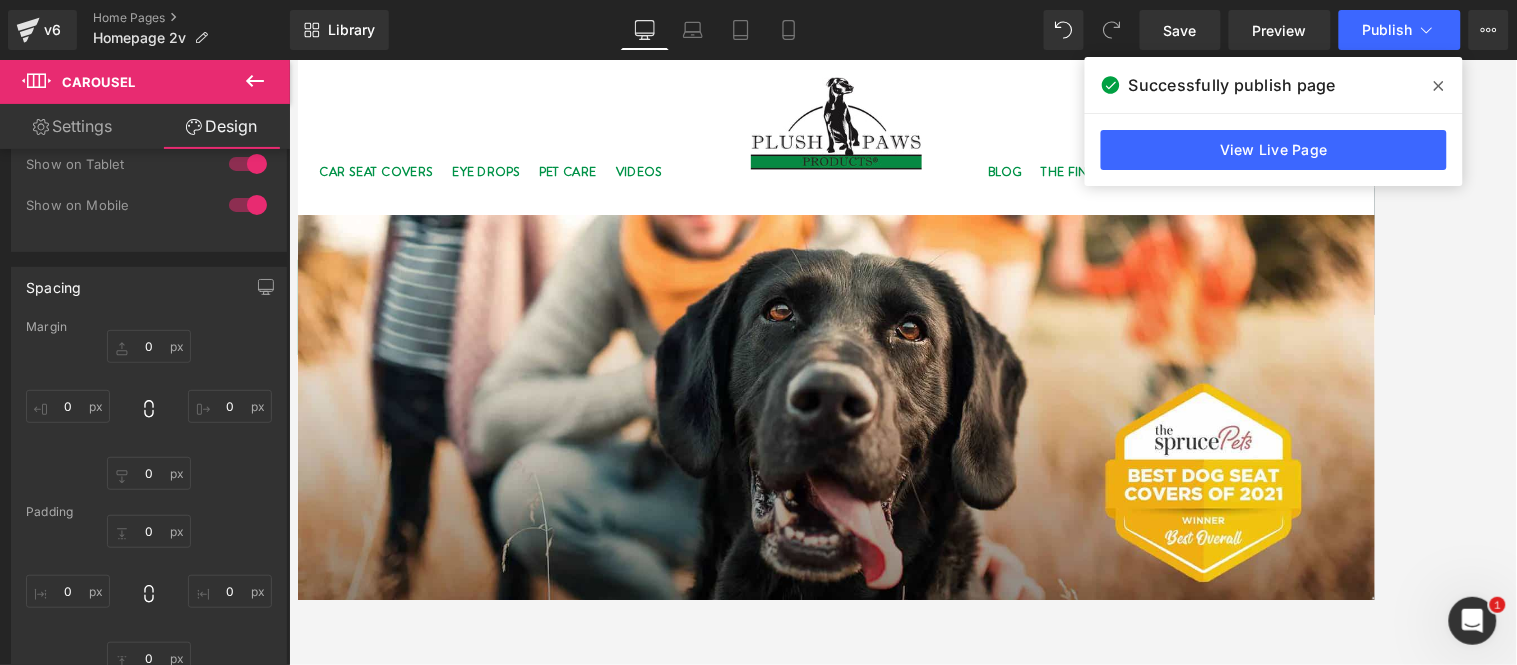 scroll, scrollTop: 0, scrollLeft: 0, axis: both 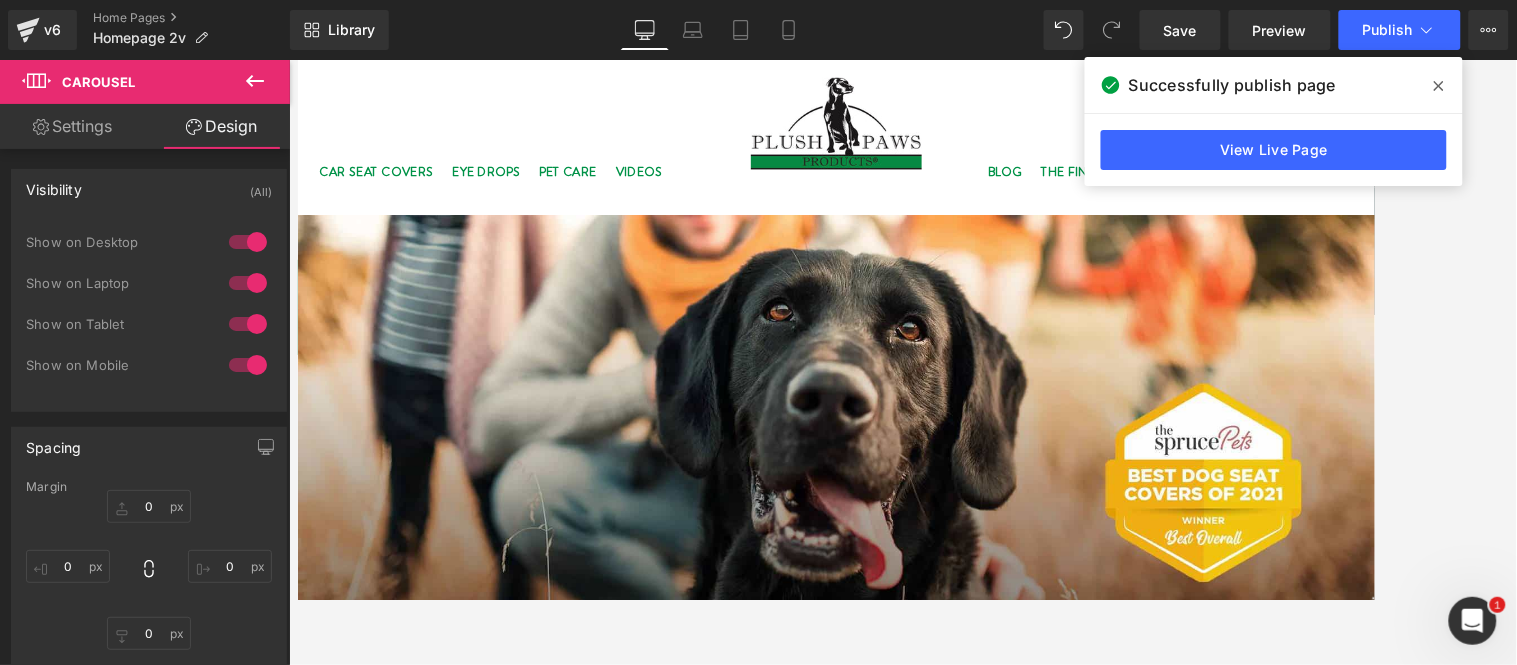 click 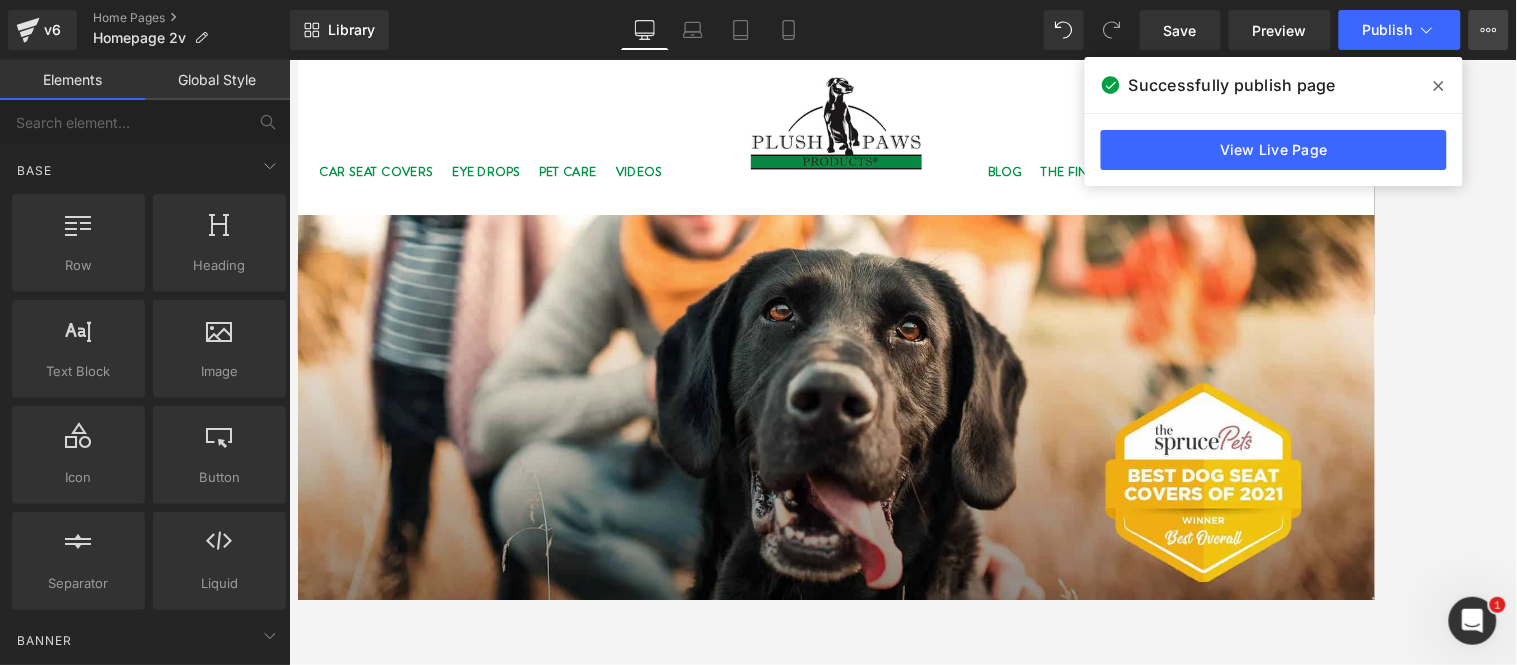 click 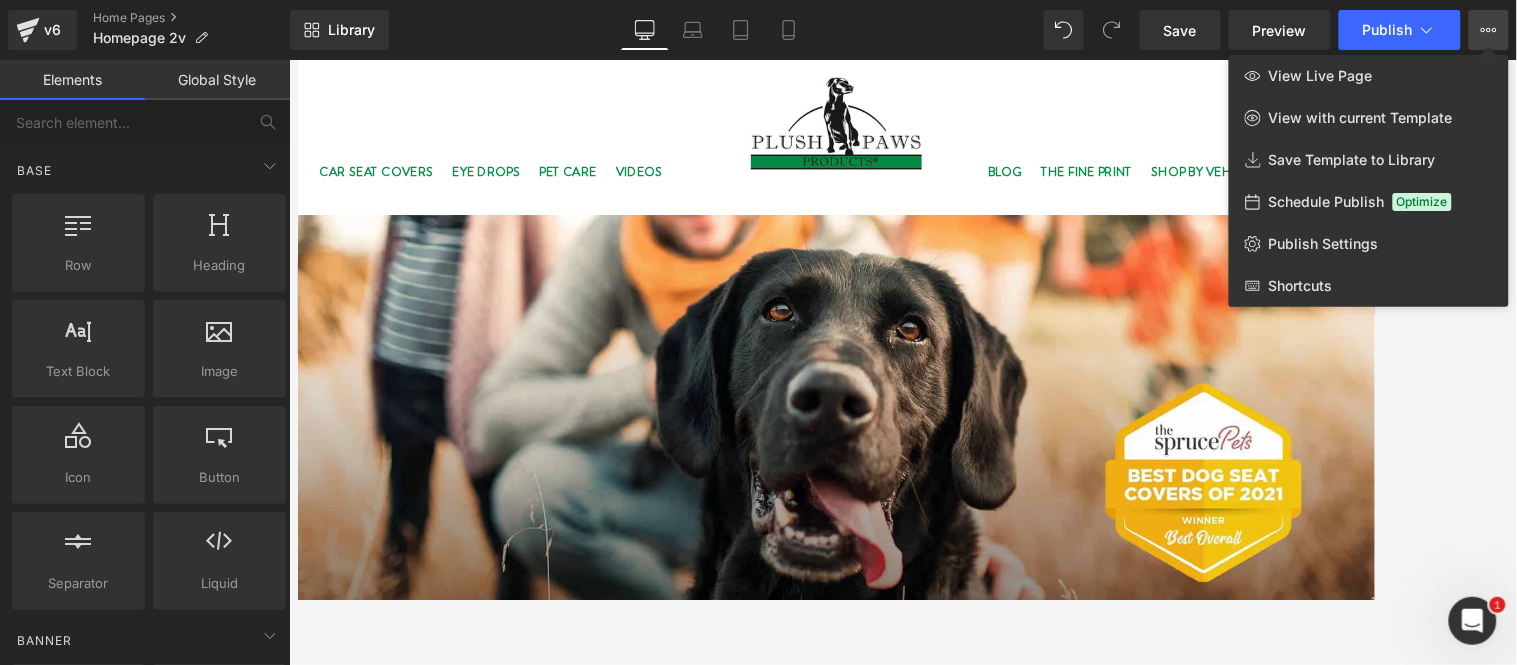 click at bounding box center (903, 362) 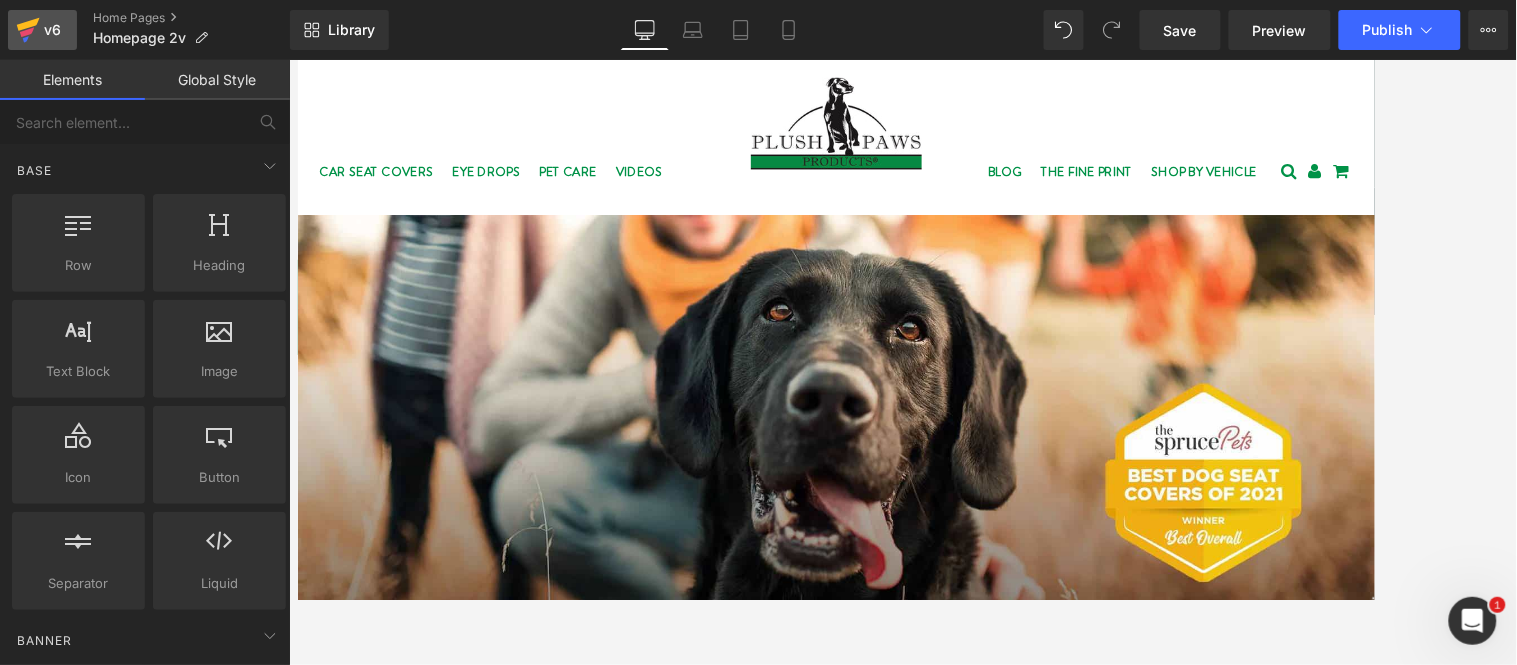 click 